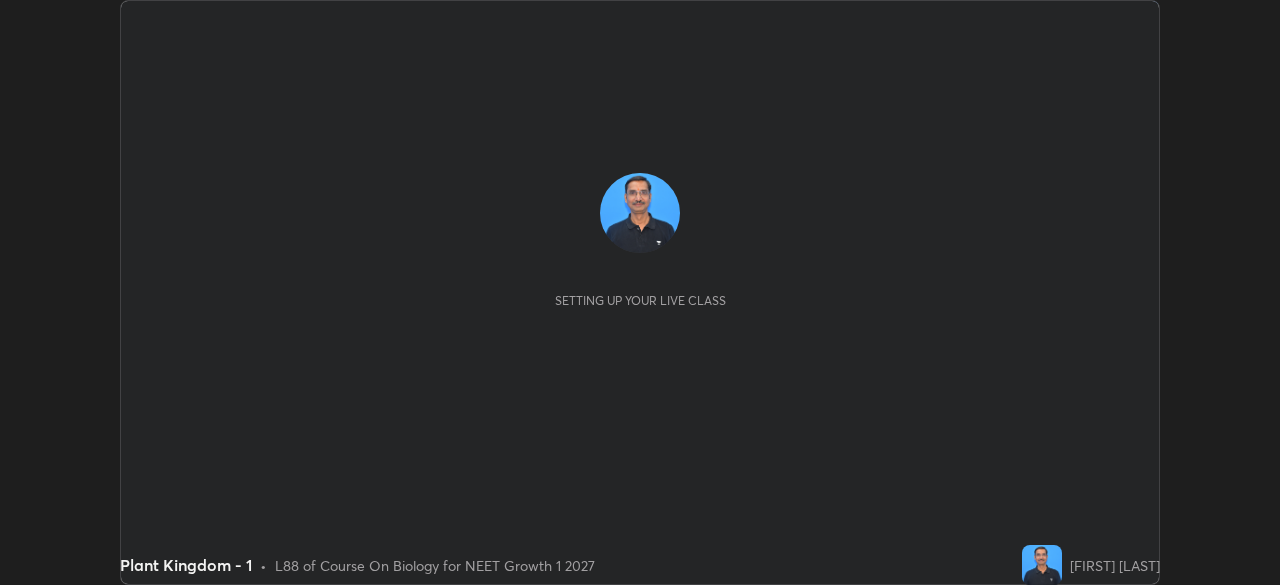 scroll, scrollTop: 0, scrollLeft: 0, axis: both 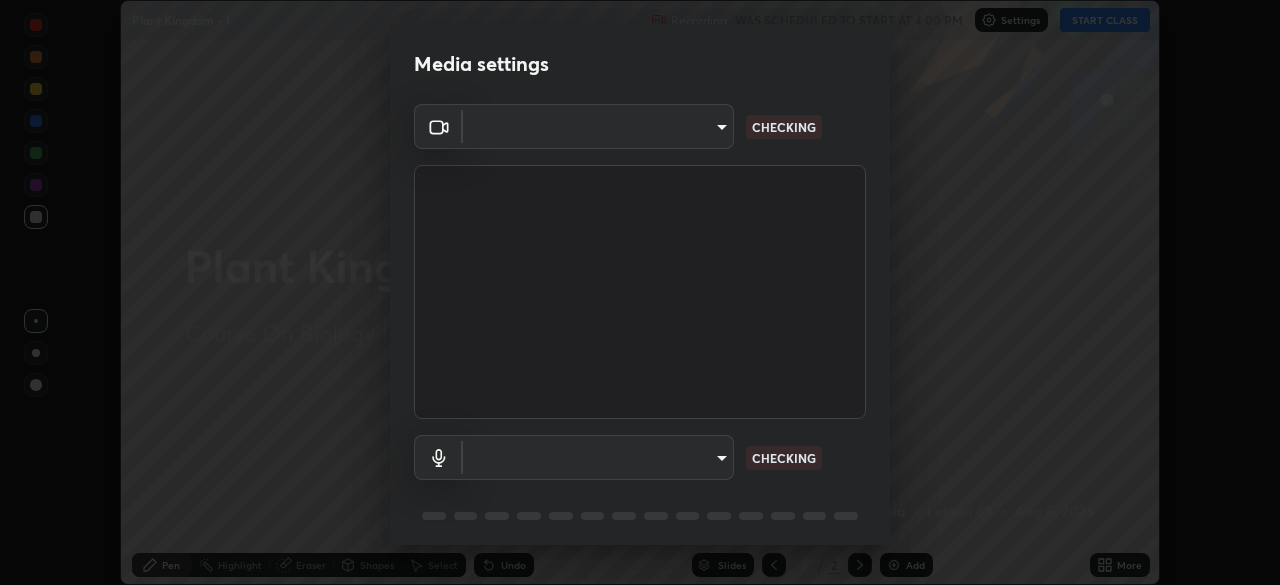 type on "8a74efeab2e4f09bf44349e7dfcafaaeb107e84d122f1606cf7d741cc266b630" 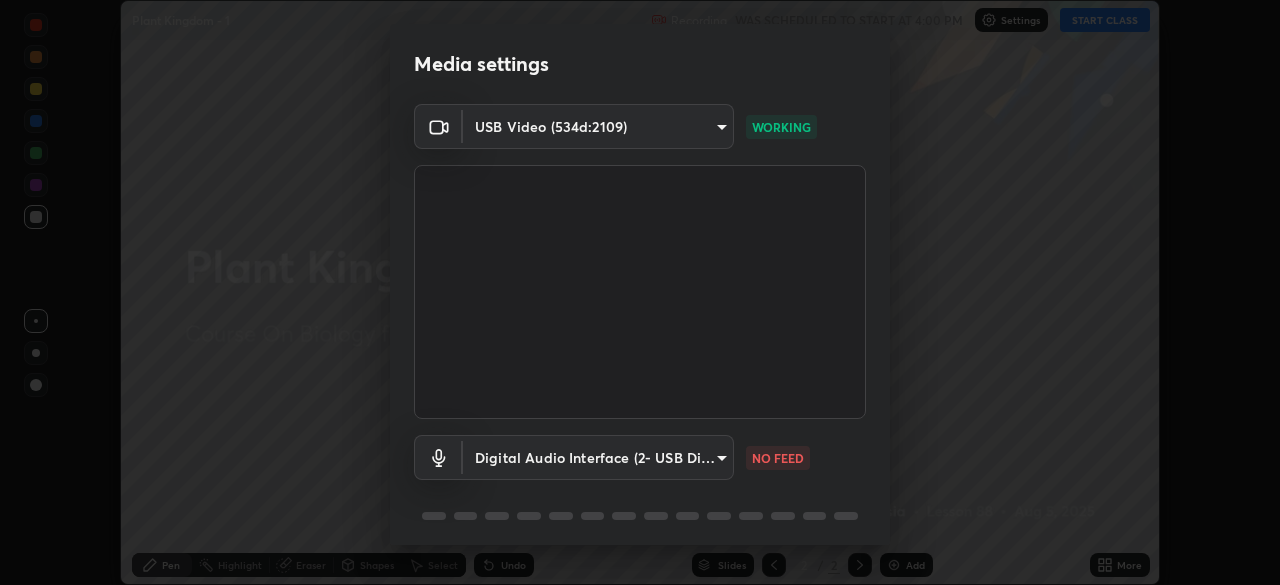 scroll, scrollTop: 71, scrollLeft: 0, axis: vertical 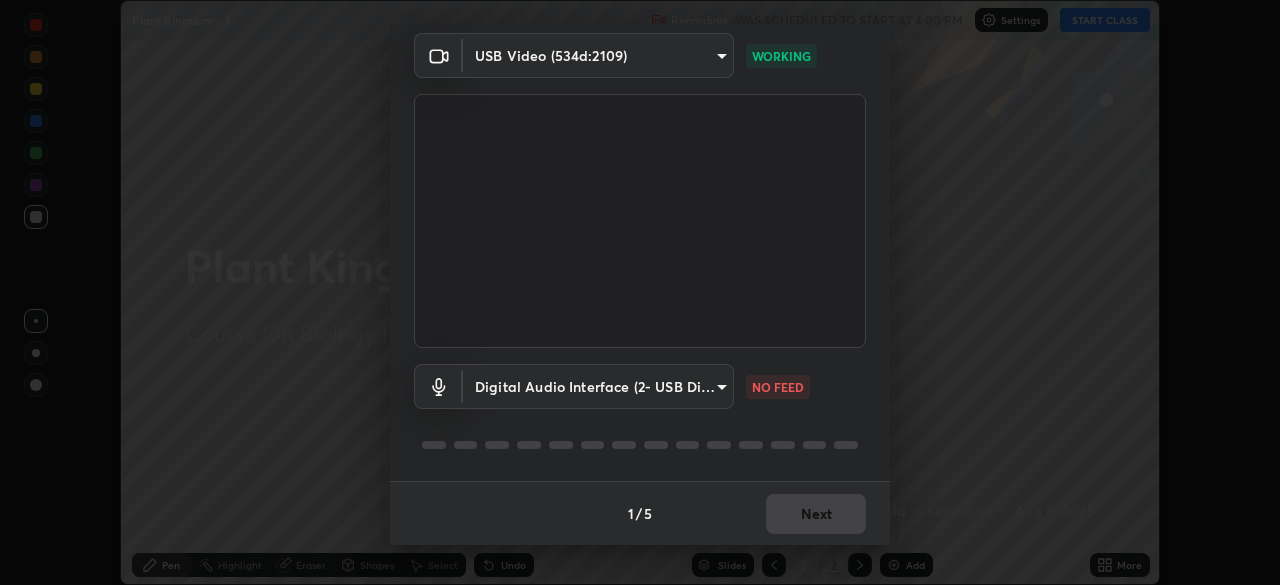 click on "Erase all Plant Kingdom - 1 Recording WAS SCHEDULED TO START AT  4:00 PM Settings START CLASS Setting up your live class Plant Kingdom - 1 • L88 of Course On Biology for NEET Growth 1 2027 [FIRST] [LAST] Pen Highlight Eraser Shapes Select Undo Slides 2 / 2 Add More No doubts shared Encourage your learners to ask a doubt for better clarity Report an issue Reason for reporting Buffering Chat not working Audio - Video sync issue Educator video quality low ​ Attach an image Report Media settings USB Video (534d:2109) 8a74efeab2e4f09bf44349e7dfcafaaeb107e84d122f1606cf7d741cc266b630 WORKING Digital Audio Interface (2- USB Digital Audio) 9558f56d7143cc7735321dd93a0d65b7282ac3c3e8edd4e9272f0da21ff54cec NO FEED 1 / 5 Next" at bounding box center [640, 292] 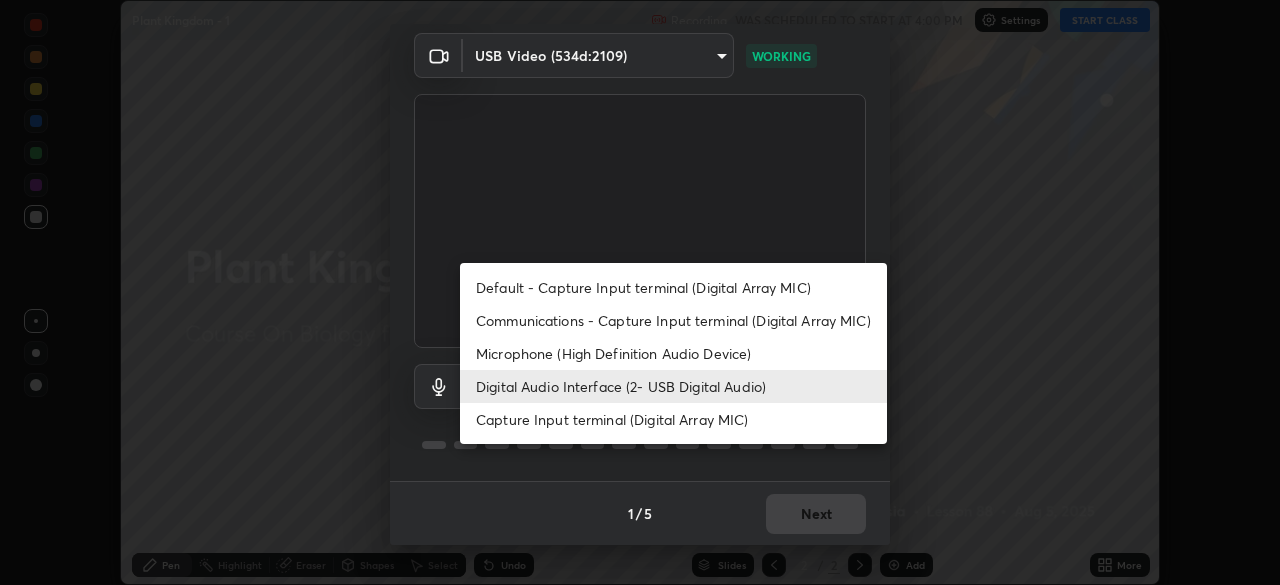 click on "Digital Audio Interface (2- USB Digital Audio)" at bounding box center (673, 386) 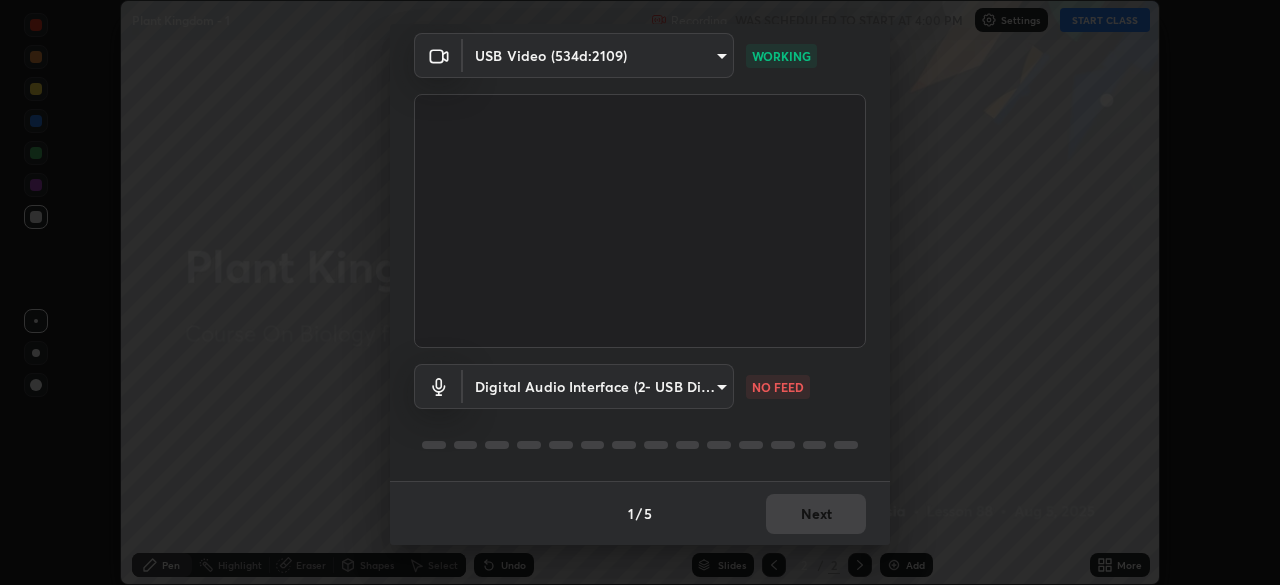 click on "Erase all Plant Kingdom - 1 Recording WAS SCHEDULED TO START AT  4:00 PM Settings START CLASS Setting up your live class Plant Kingdom - 1 • L88 of Course On Biology for NEET Growth 1 2027 [FIRST] [LAST] Pen Highlight Eraser Shapes Select Undo Slides 2 / 2 Add More No doubts shared Encourage your learners to ask a doubt for better clarity Report an issue Reason for reporting Buffering Chat not working Audio - Video sync issue Educator video quality low ​ Attach an image Report Media settings USB Video (534d:2109) 8a74efeab2e4f09bf44349e7dfcafaaeb107e84d122f1606cf7d741cc266b630 WORKING Digital Audio Interface (2- USB Digital Audio) 9558f56d7143cc7735321dd93a0d65b7282ac3c3e8edd4e9272f0da21ff54cec NO FEED 1 / 5 Next" at bounding box center [640, 292] 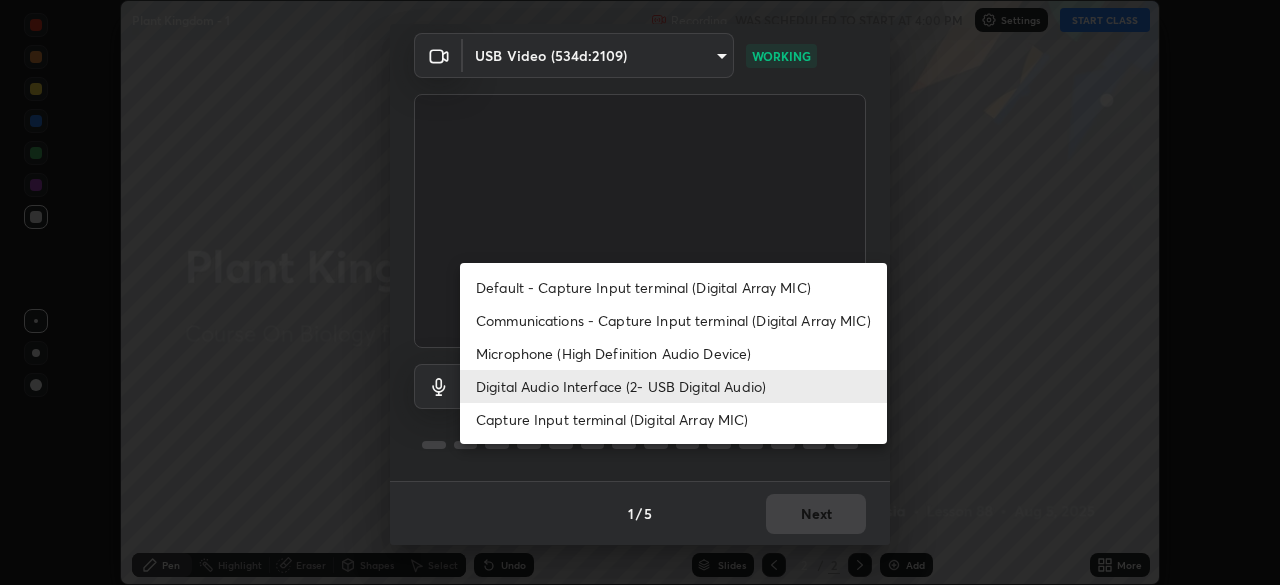 click on "Digital Audio Interface (2- USB Digital Audio)" at bounding box center (673, 386) 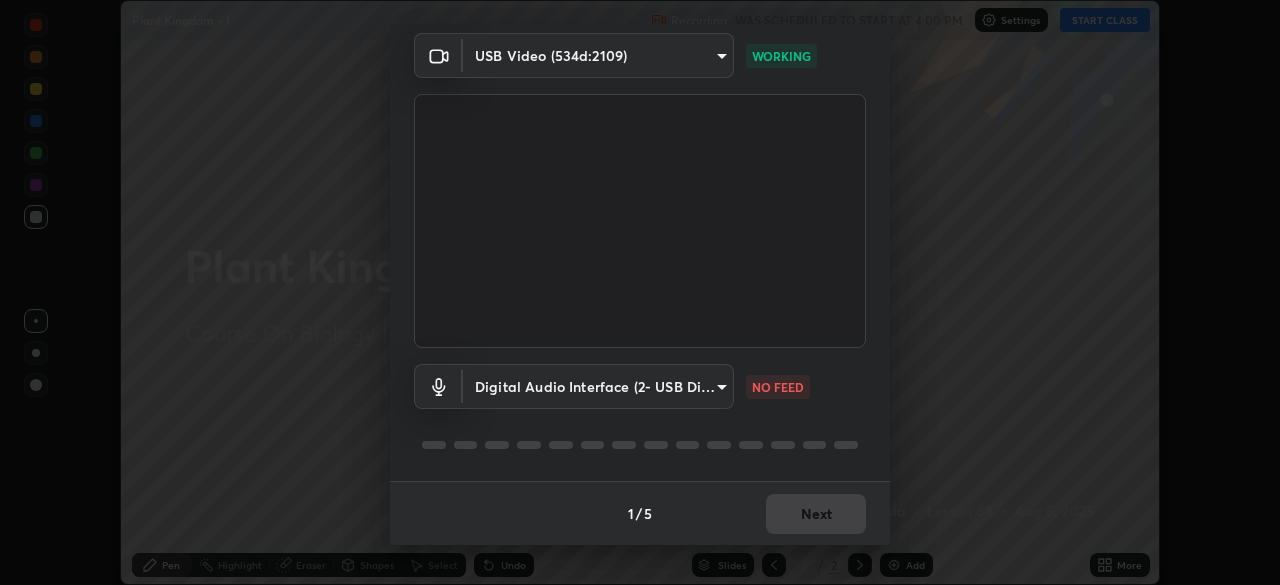 click on "Erase all Plant Kingdom - 1 Recording WAS SCHEDULED TO START AT  4:00 PM Settings START CLASS Setting up your live class Plant Kingdom - 1 • L88 of Course On Biology for NEET Growth 1 2027 [FIRST] [LAST] Pen Highlight Eraser Shapes Select Undo Slides 2 / 2 Add More No doubts shared Encourage your learners to ask a doubt for better clarity Report an issue Reason for reporting Buffering Chat not working Audio - Video sync issue Educator video quality low ​ Attach an image Report Media settings USB Video (534d:2109) 8a74efeab2e4f09bf44349e7dfcafaaeb107e84d122f1606cf7d741cc266b630 WORKING Digital Audio Interface (2- USB Digital Audio) 9558f56d7143cc7735321dd93a0d65b7282ac3c3e8edd4e9272f0da21ff54cec NO FEED 1 / 5 Next" at bounding box center (640, 292) 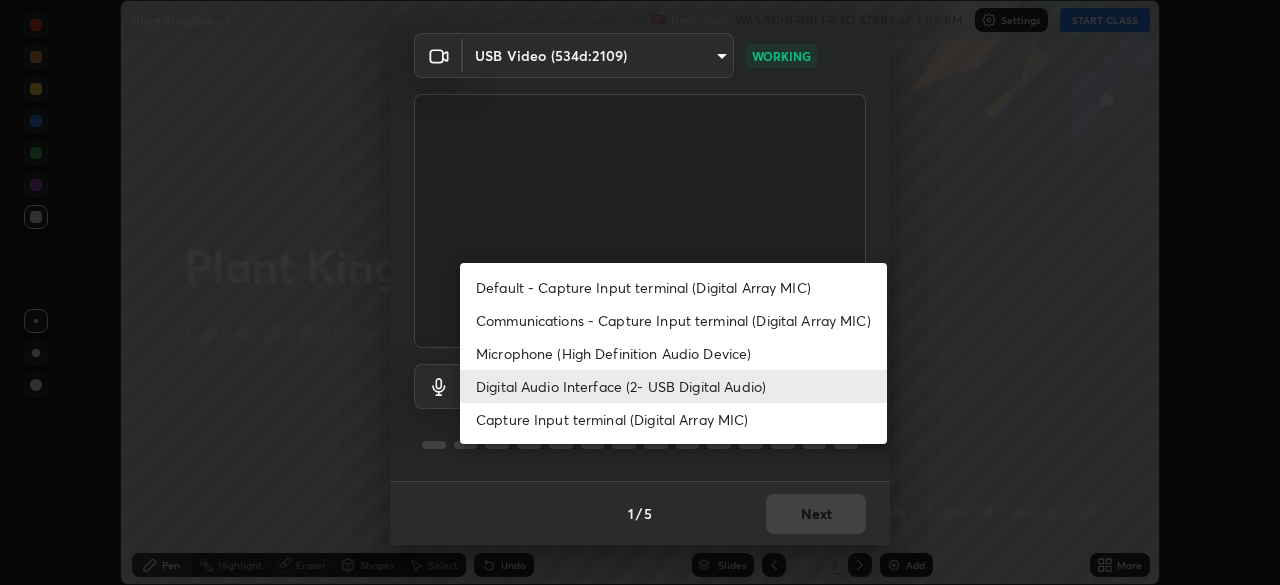 click on "Microphone (High Definition Audio Device)" at bounding box center (673, 353) 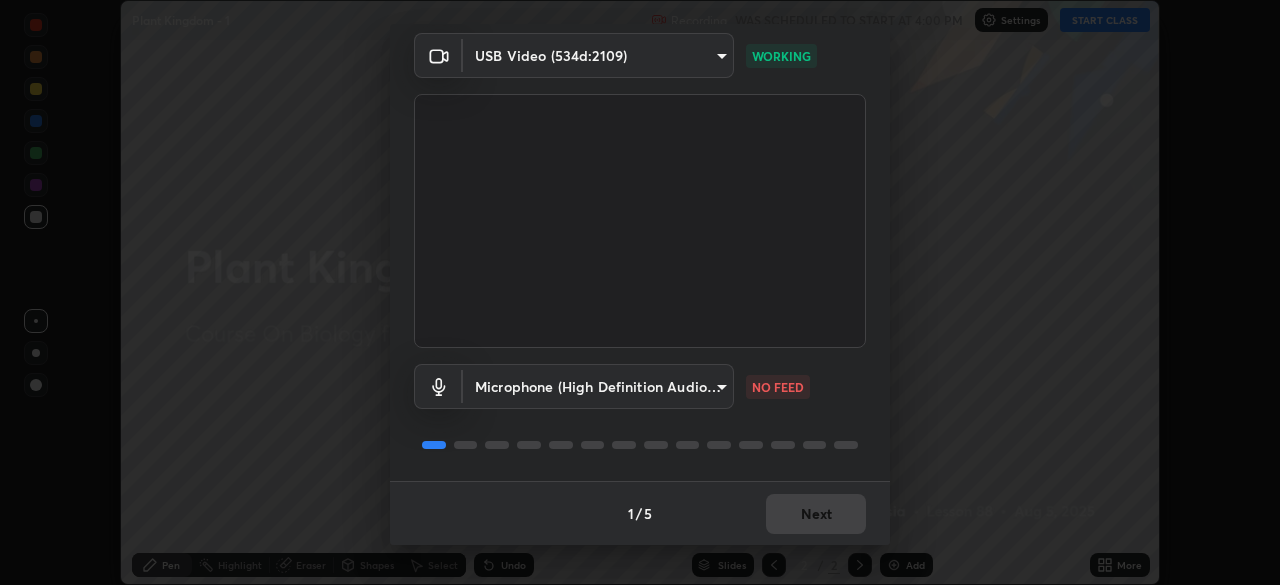 click on "Erase all Plant Kingdom - 1 Recording WAS SCHEDULED TO START AT  4:00 PM Settings START CLASS Setting up your live class Plant Kingdom - 1 • L88 of Course On Biology for NEET Growth 1 2027 [FIRST] [LAST] Pen Highlight Eraser Shapes Select Undo Slides 2 / 2 Add More No doubts shared Encourage your learners to ask a doubt for better clarity Report an issue Reason for reporting Buffering Chat not working Audio - Video sync issue Educator video quality low ​ Attach an image Report Media settings USB Video (534d:2109) 8a74efeab2e4f09bf44349e7dfcafaaeb107e84d122f1606cf7d741cc266b630 WORKING Microphone (High Definition Audio Device) 675a2913c686dc55e5066b27176489fc45a5831559b715dd667829c6ab76cd18 NO FEED 1 / 5 Next" at bounding box center (640, 292) 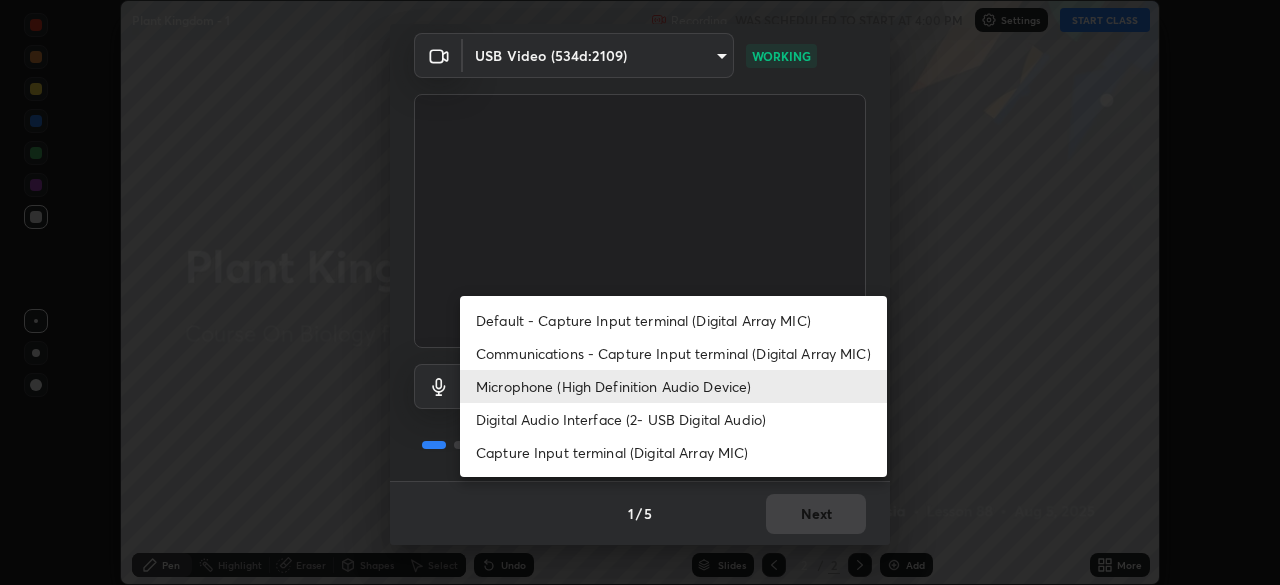 click on "Digital Audio Interface (2- USB Digital Audio)" at bounding box center [673, 419] 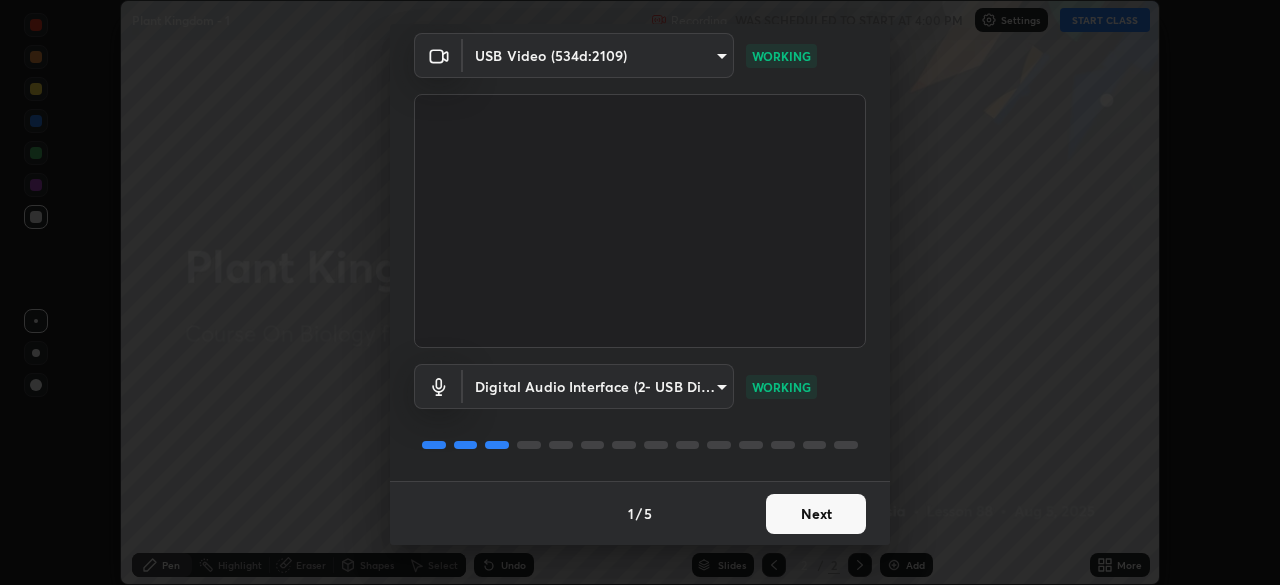 click on "Next" at bounding box center (816, 514) 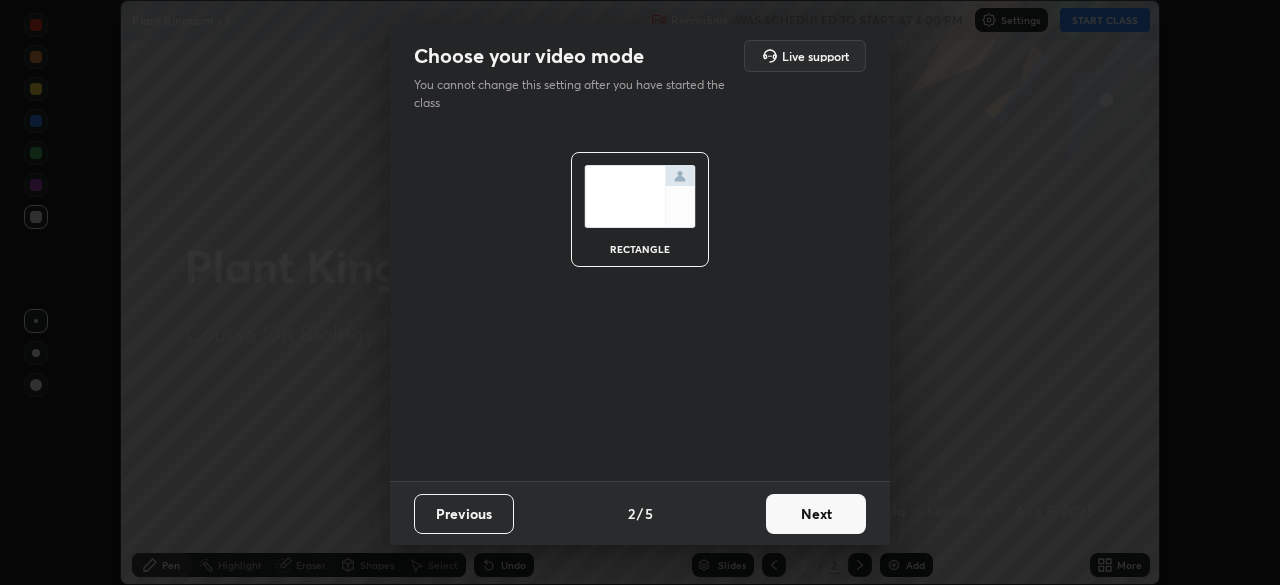 scroll, scrollTop: 0, scrollLeft: 0, axis: both 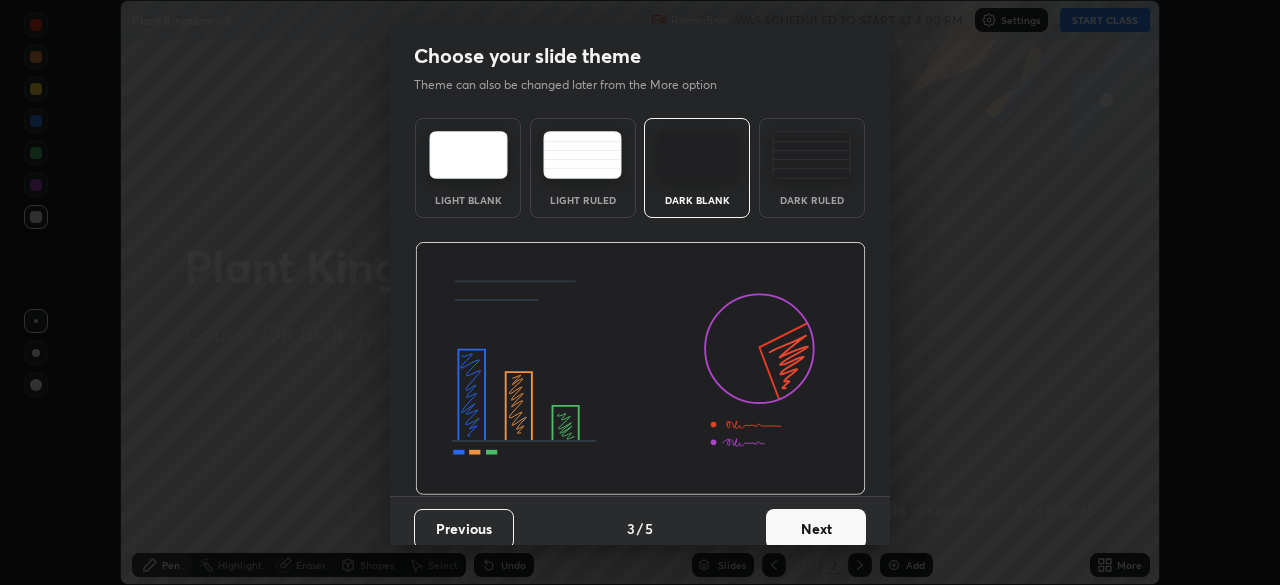click on "Next" at bounding box center (816, 529) 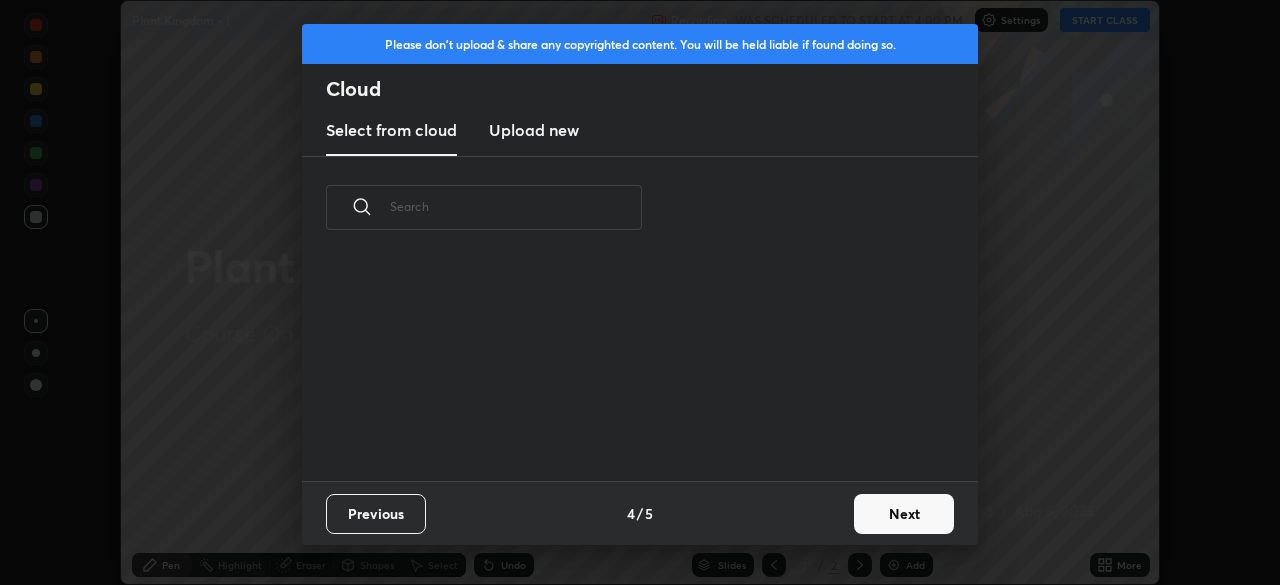 click on "Next" at bounding box center (904, 514) 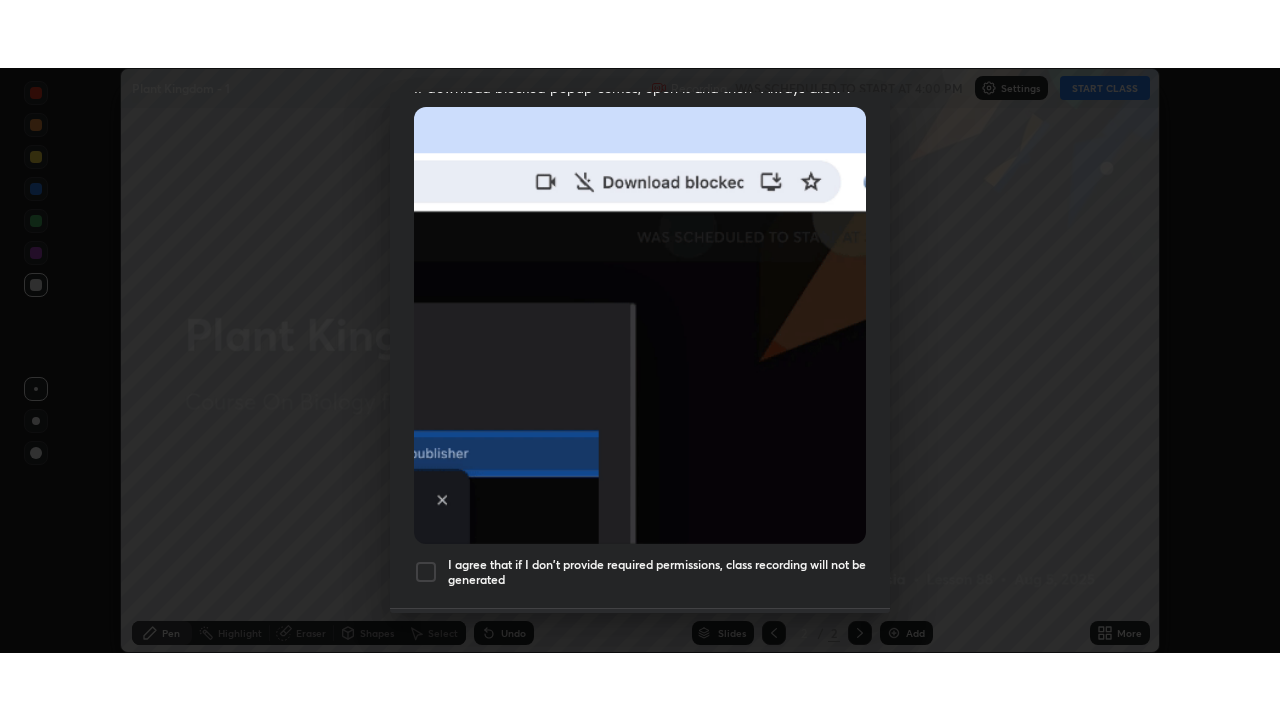 scroll, scrollTop: 479, scrollLeft: 0, axis: vertical 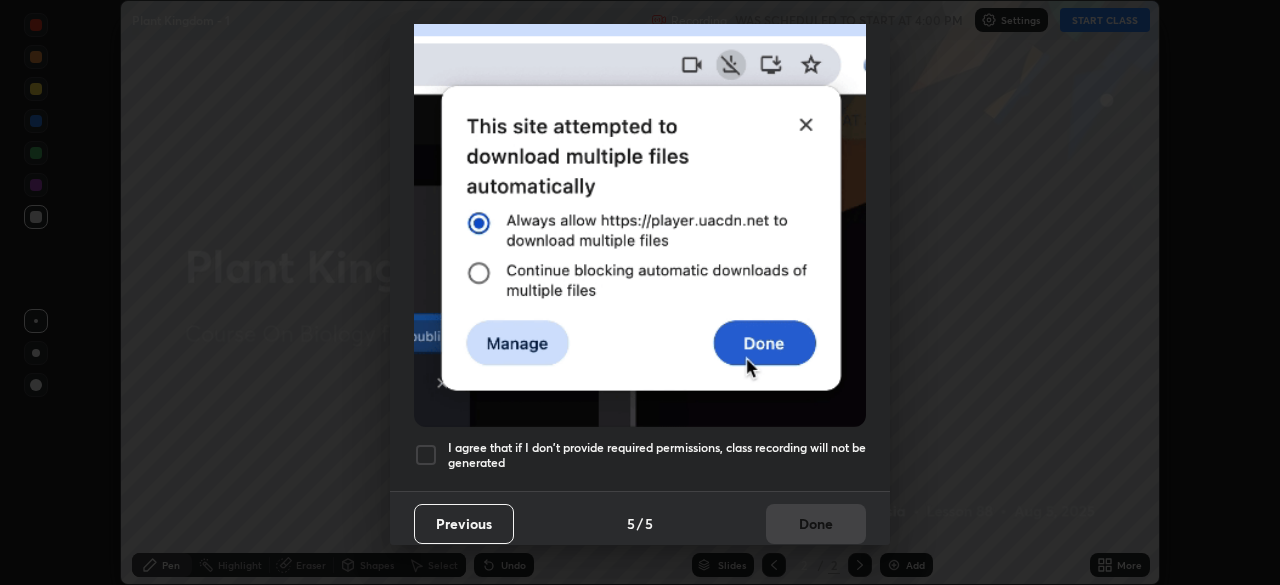 click at bounding box center [426, 455] 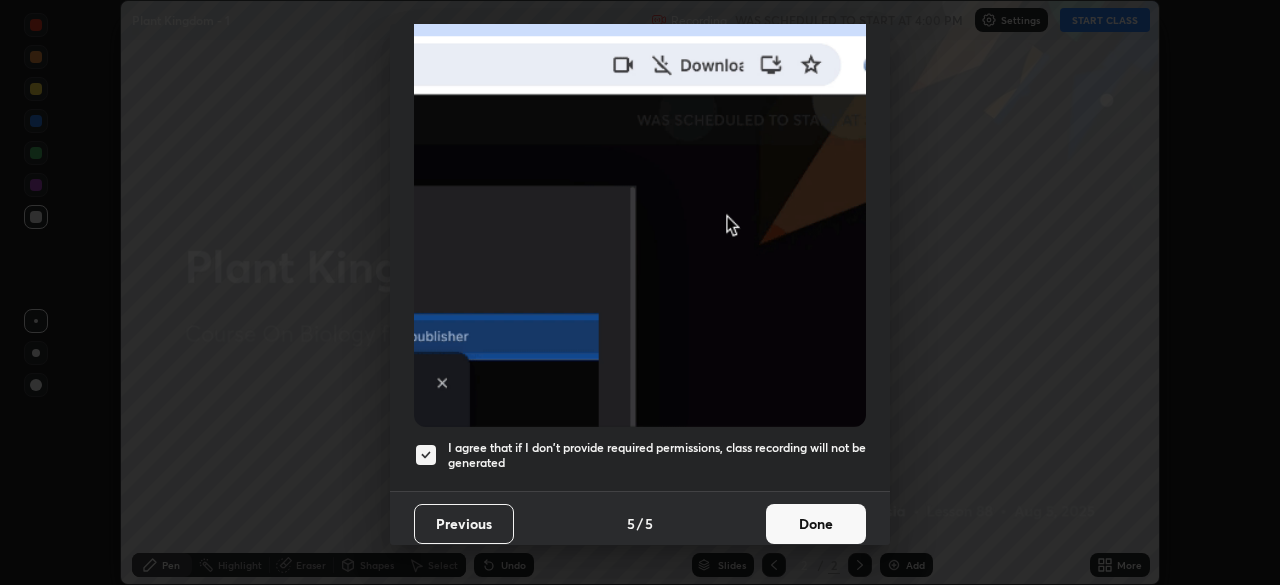click on "Done" at bounding box center (816, 524) 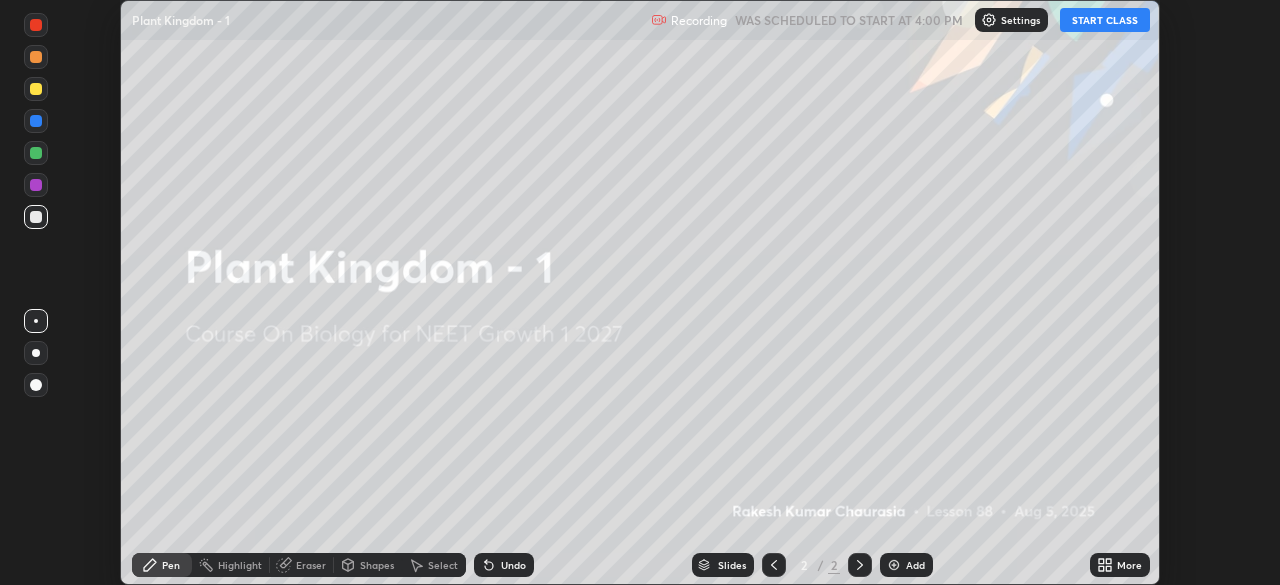 click on "START CLASS" at bounding box center (1105, 20) 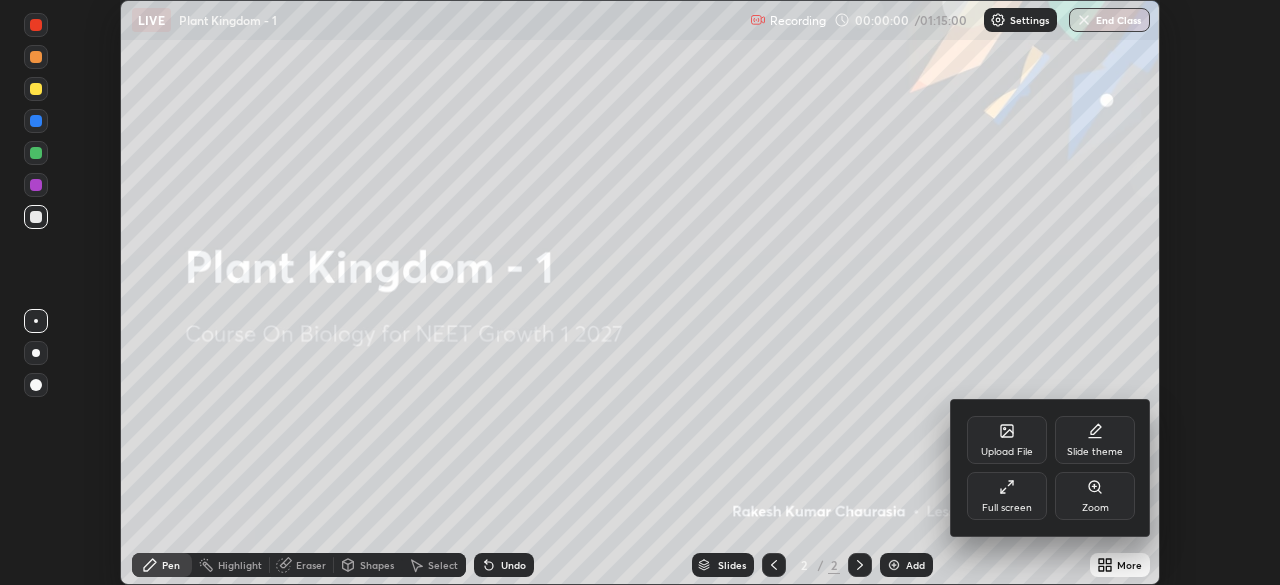 click 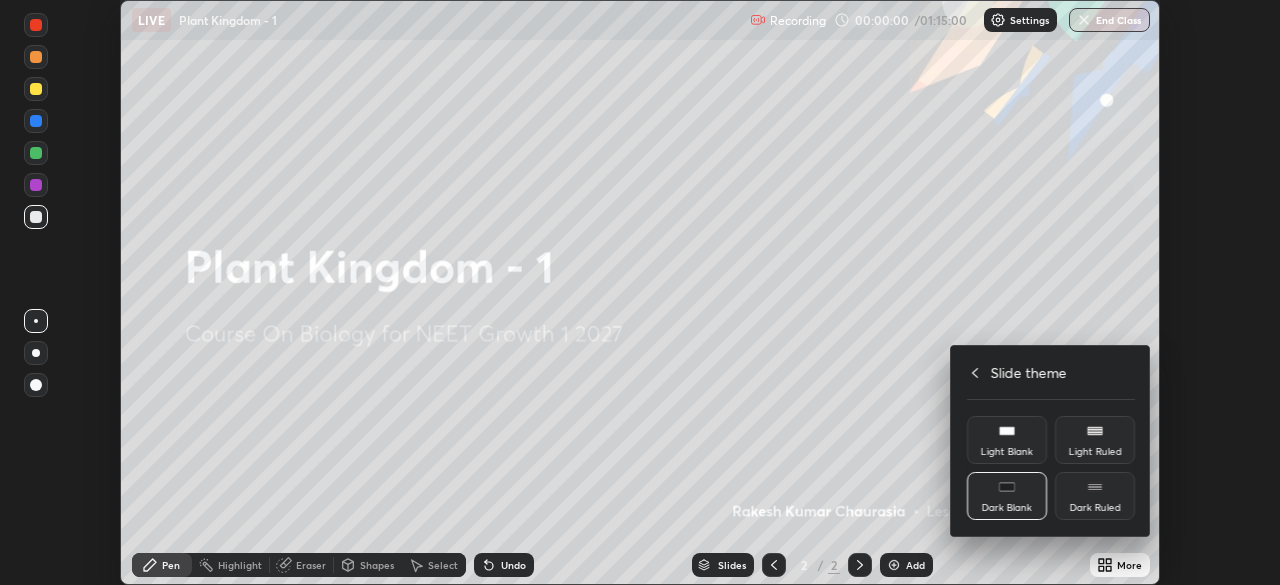 click on "Dark Ruled" at bounding box center (1095, 508) 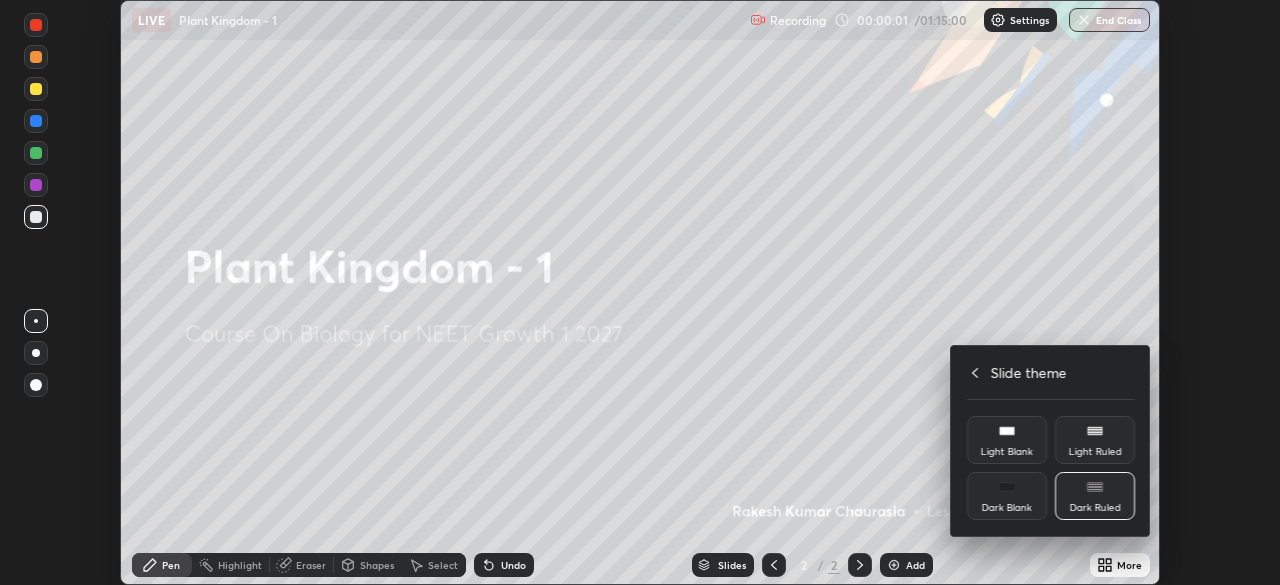 click 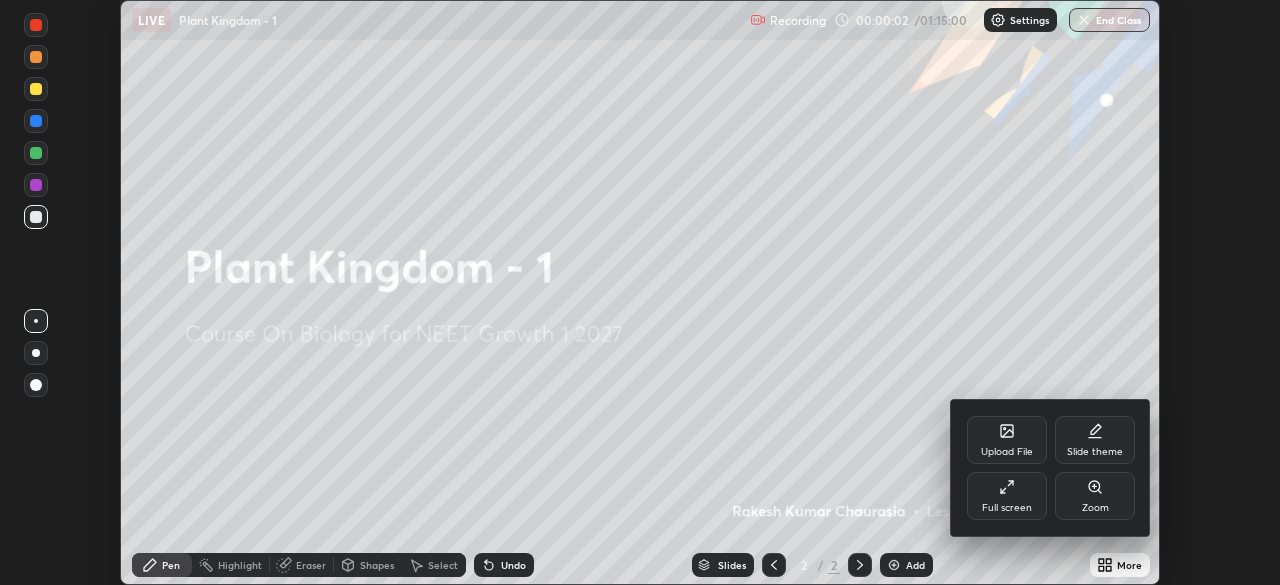click on "Full screen" at bounding box center (1007, 508) 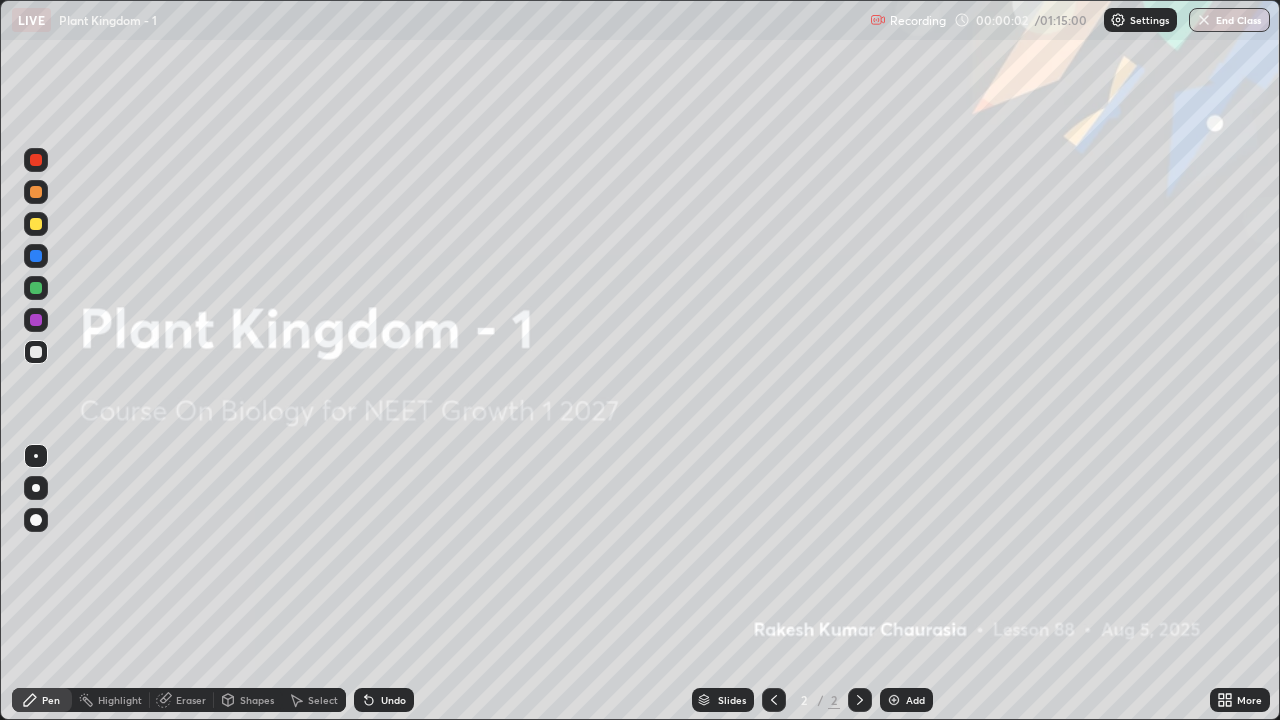 scroll, scrollTop: 99280, scrollLeft: 98720, axis: both 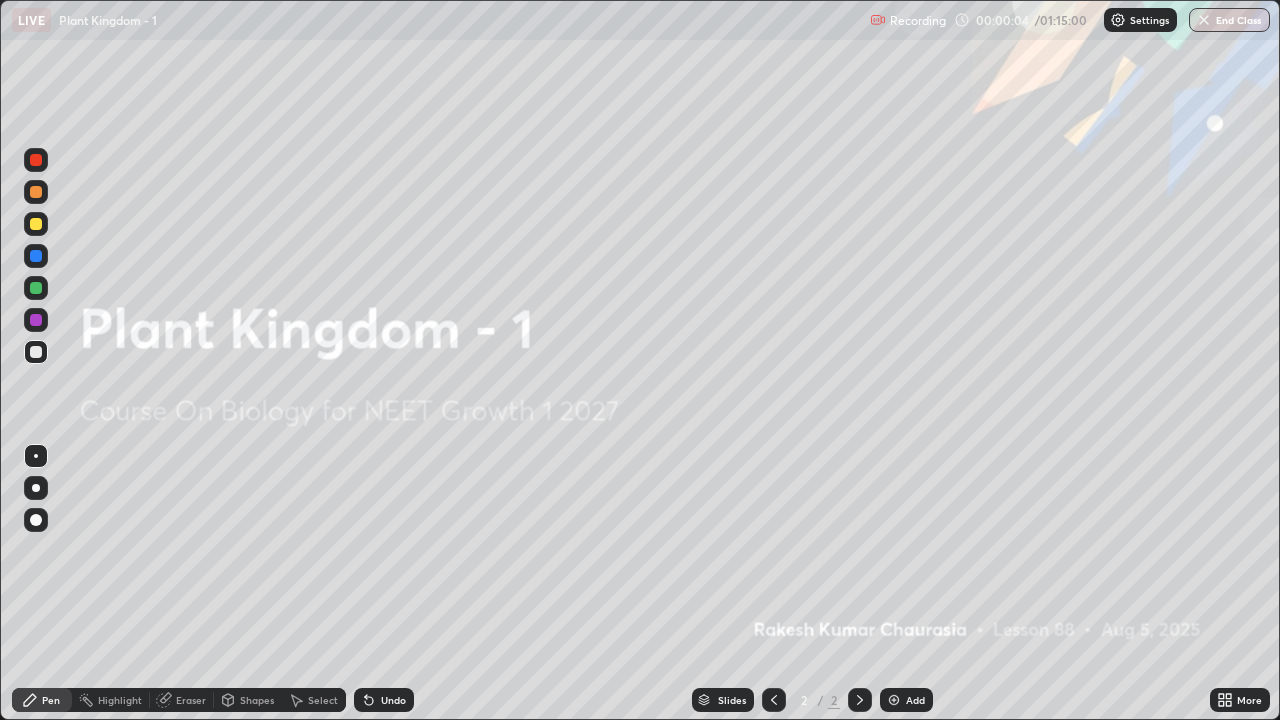 click at bounding box center (894, 700) 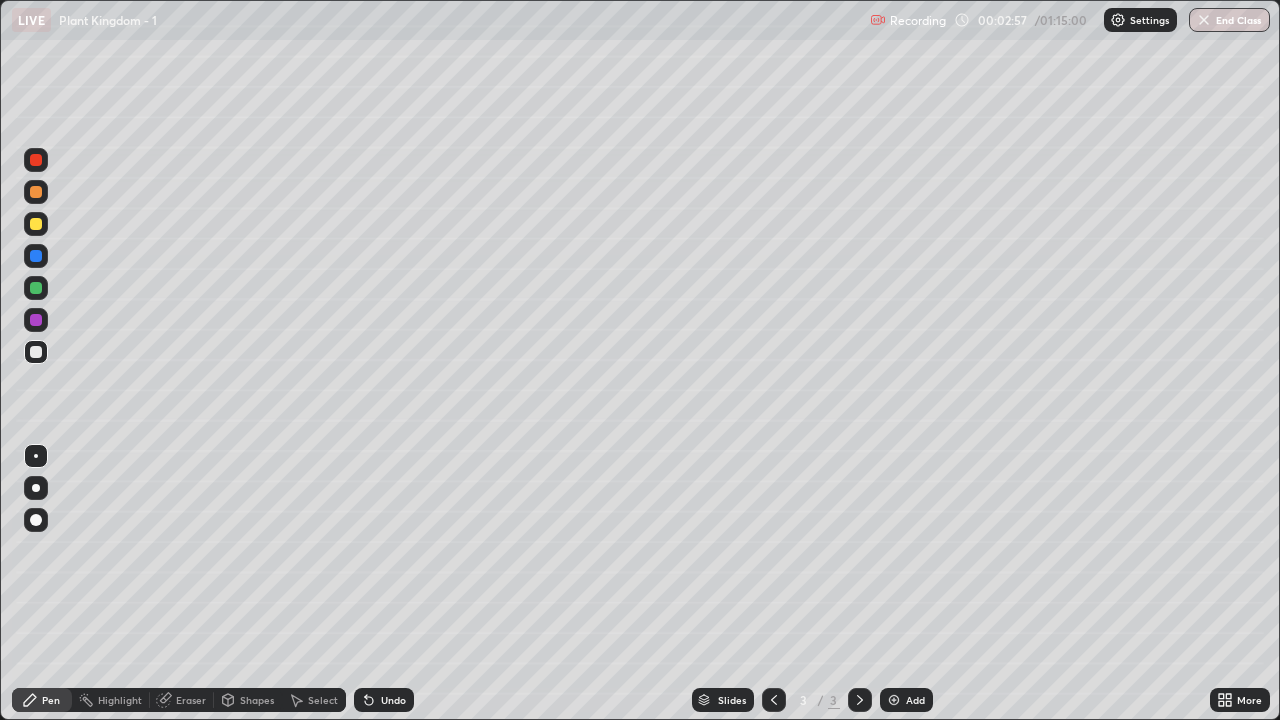 click at bounding box center [36, 352] 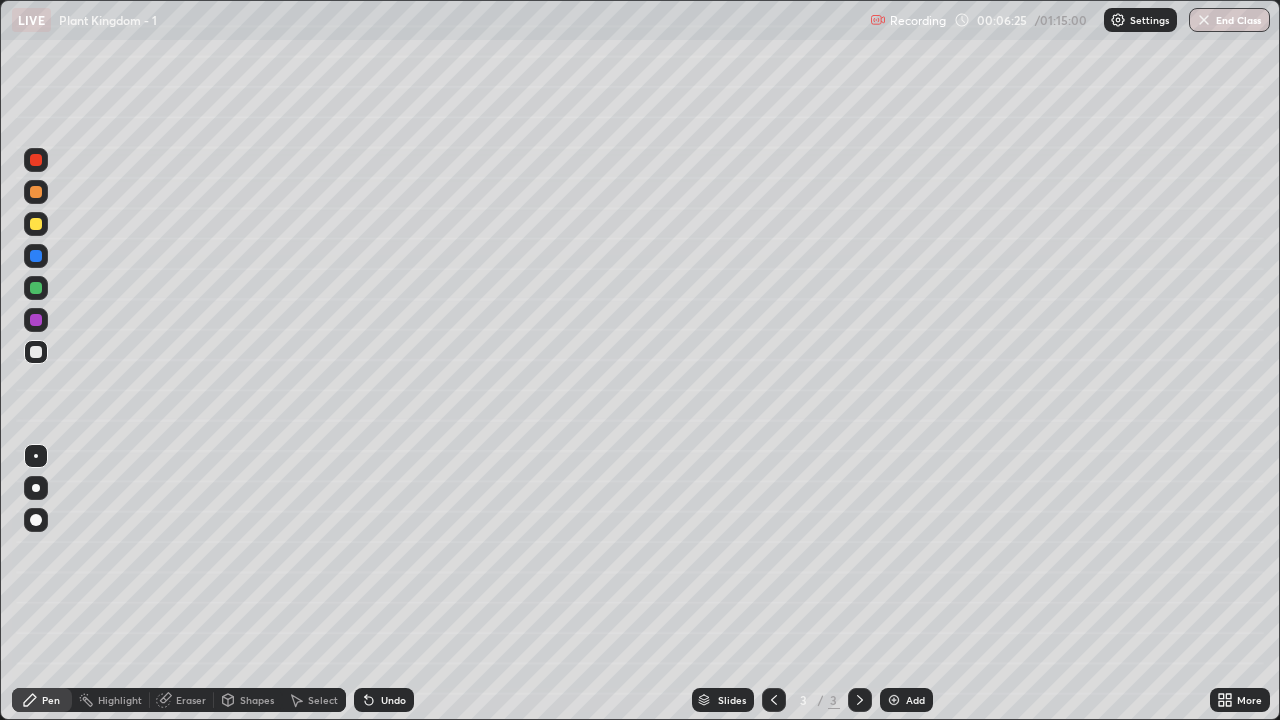 click at bounding box center [36, 320] 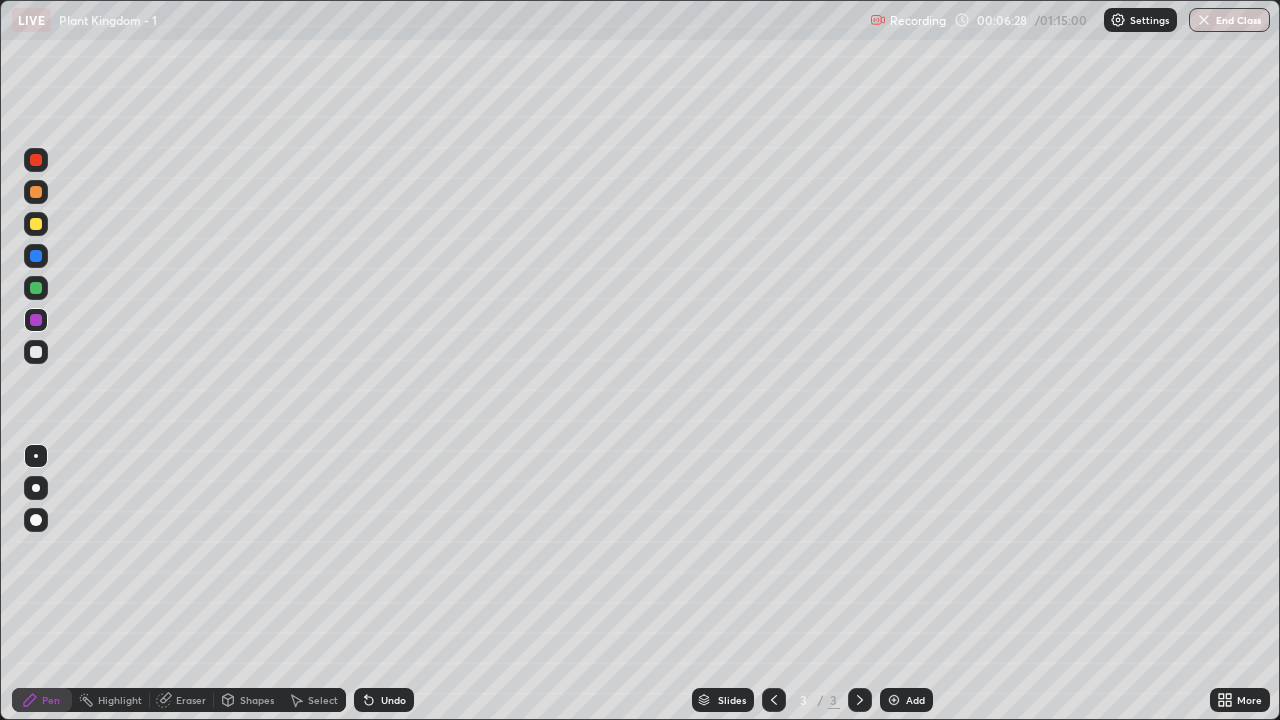 click at bounding box center [36, 488] 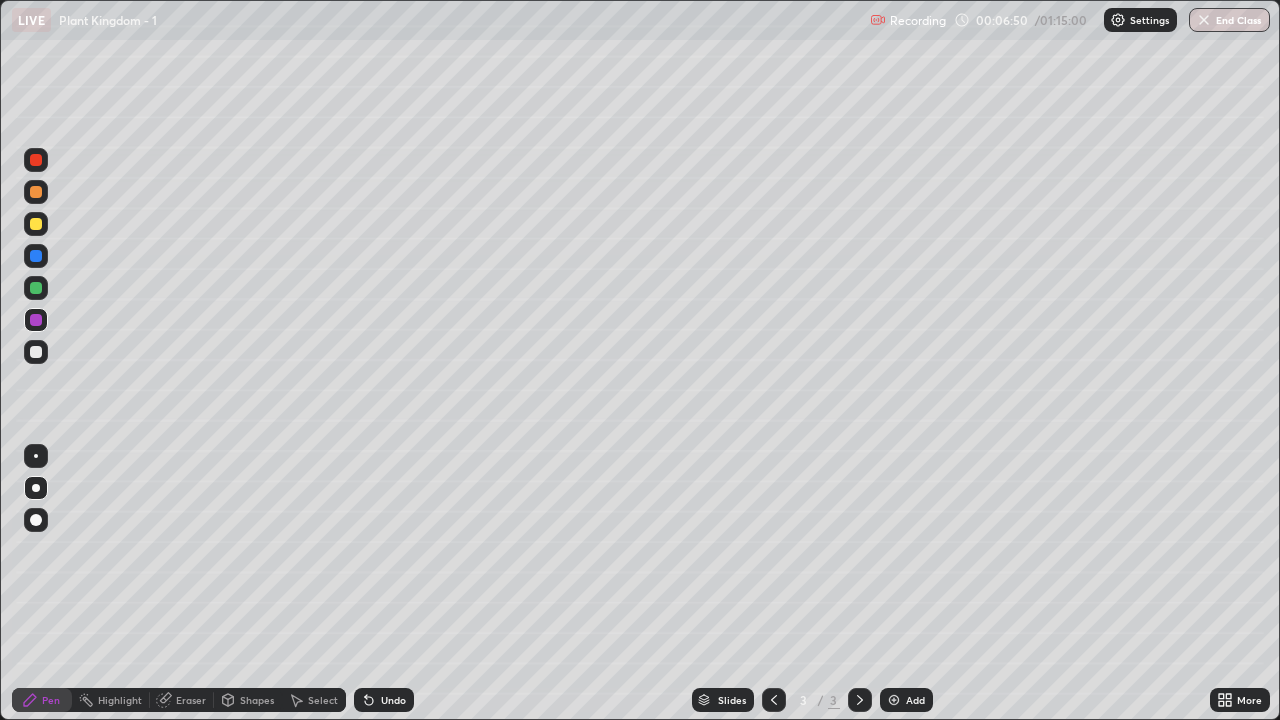 click at bounding box center [36, 224] 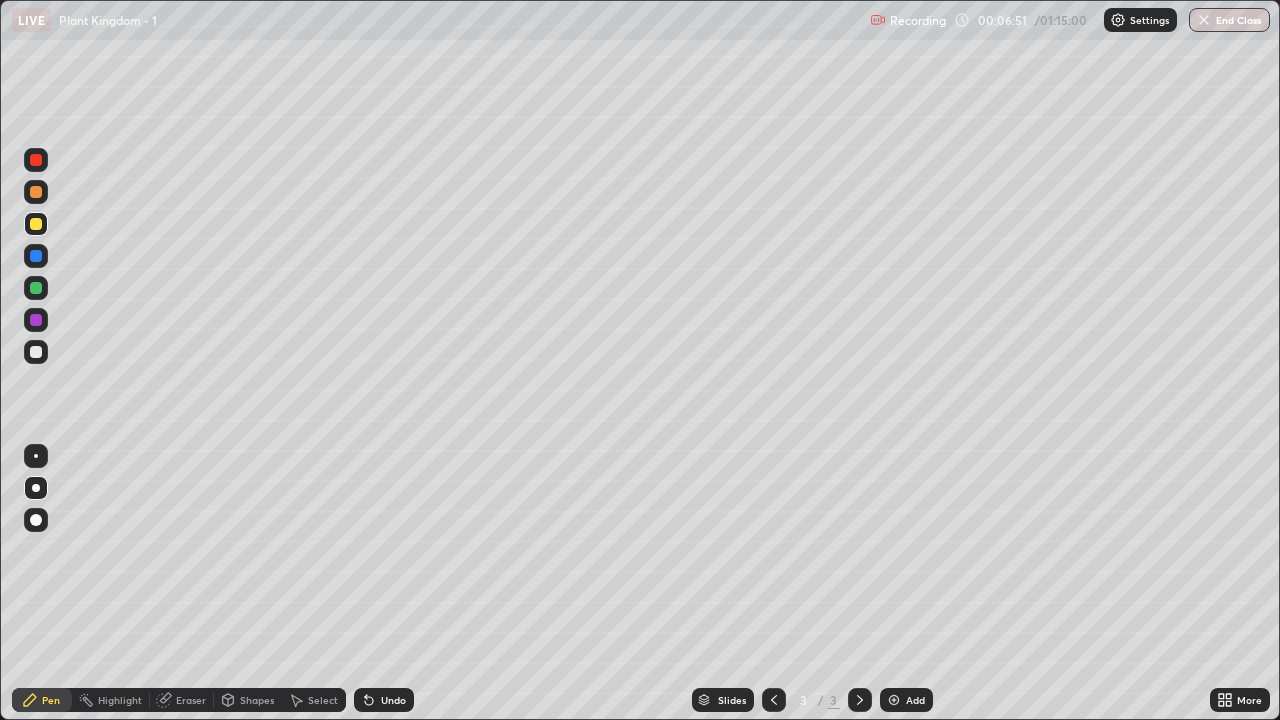 click at bounding box center [36, 456] 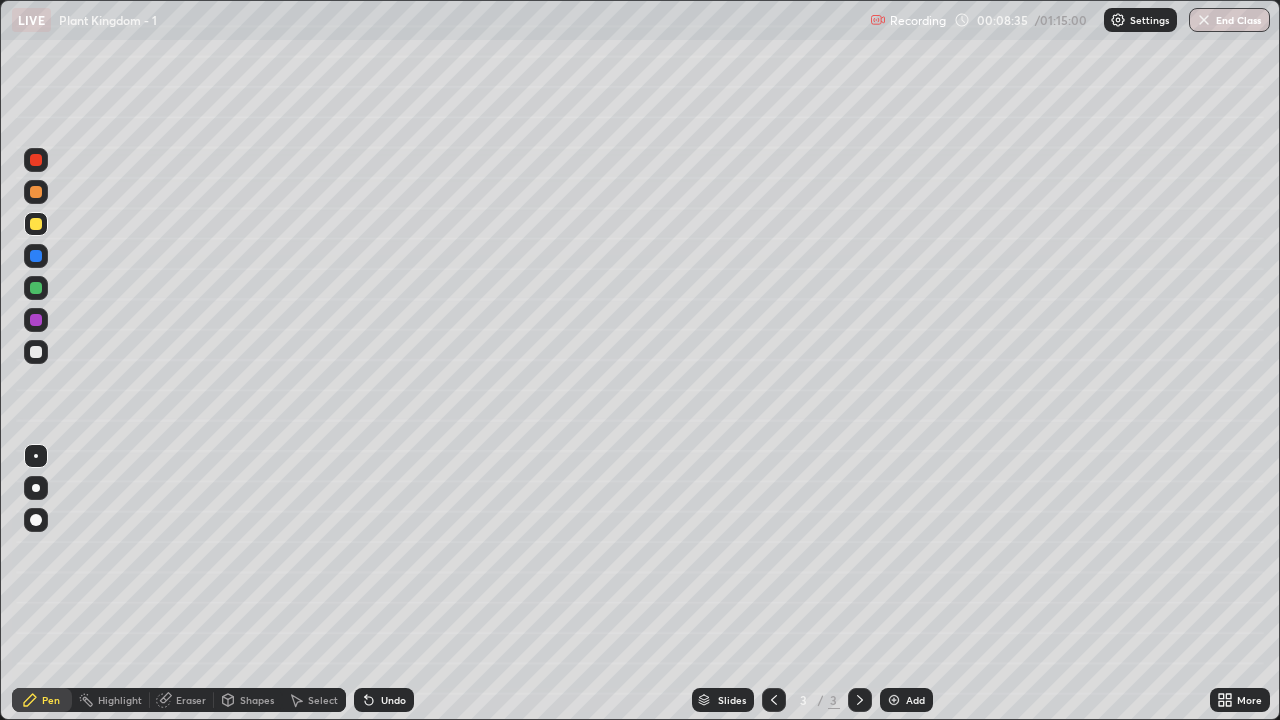 click at bounding box center [36, 352] 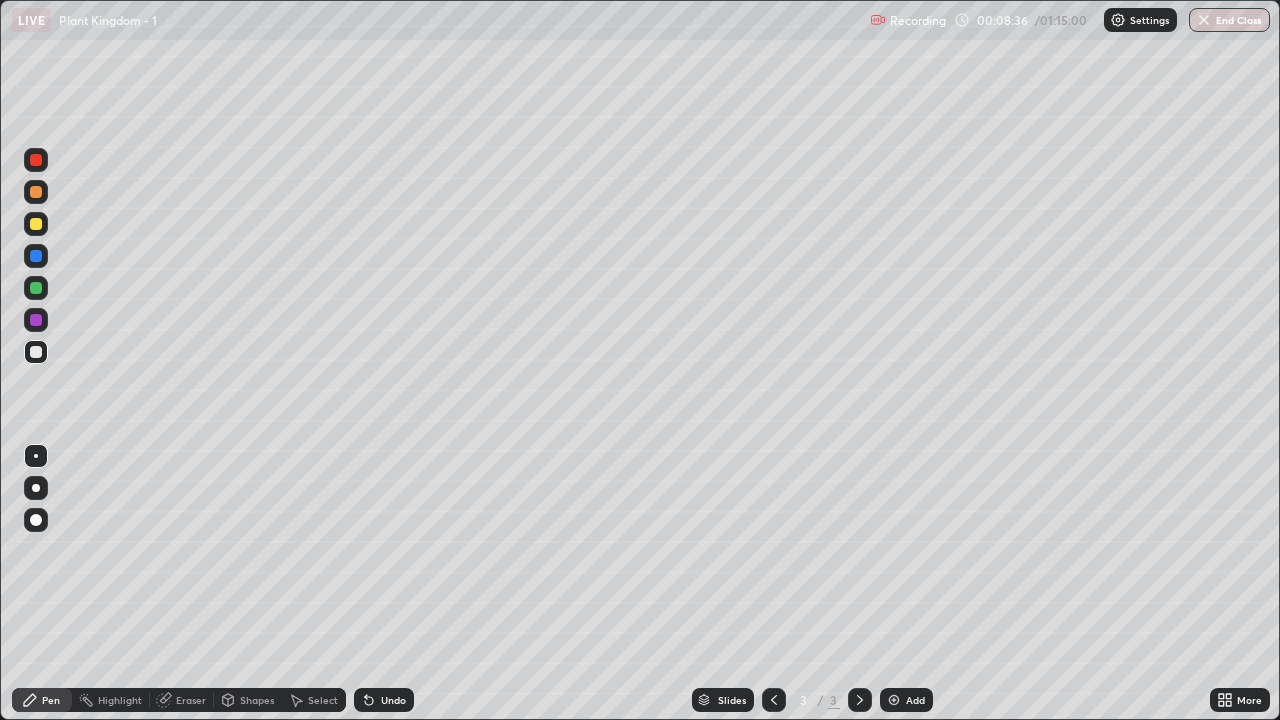 click at bounding box center (36, 456) 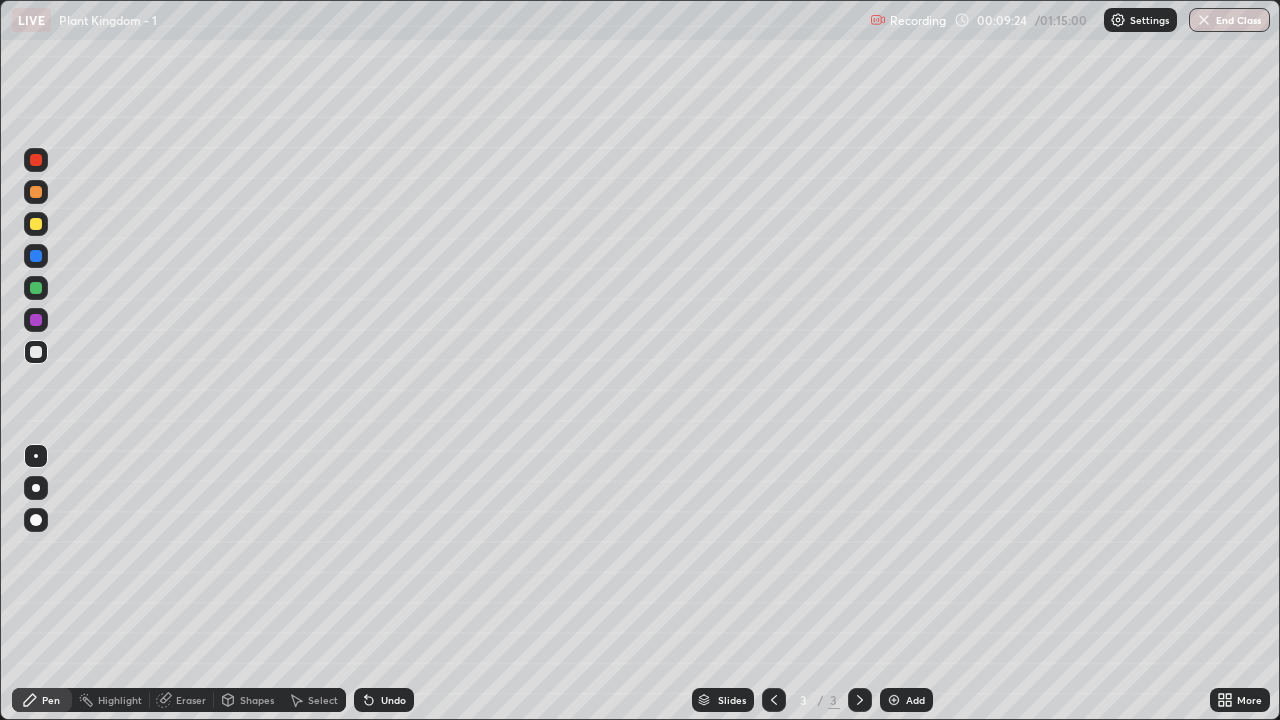 click on "Undo" at bounding box center [393, 700] 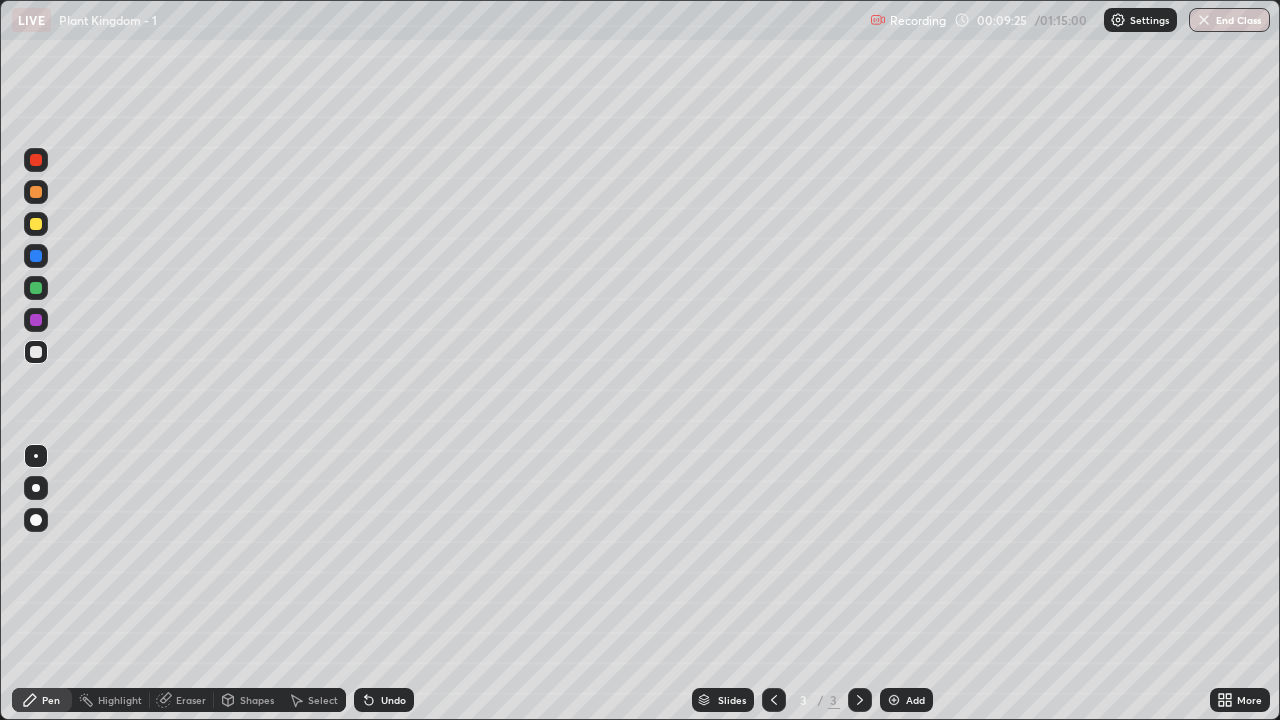 click on "Undo" at bounding box center [384, 700] 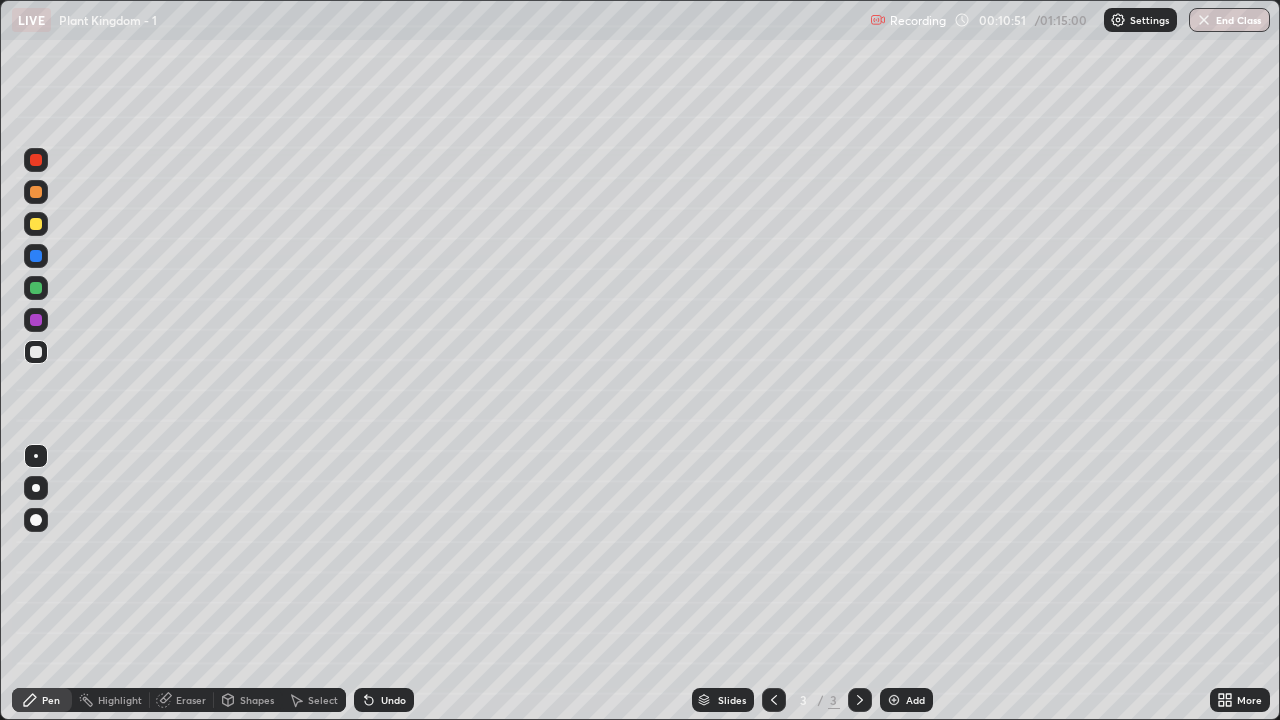 click 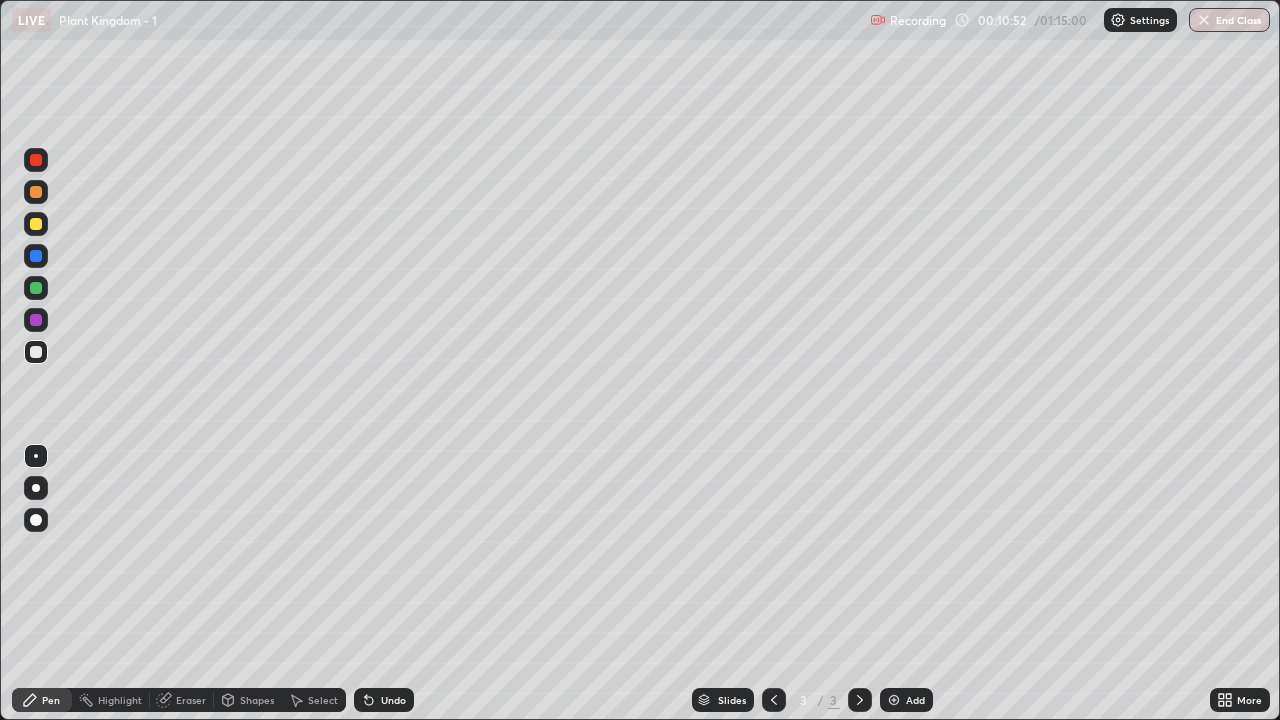 click 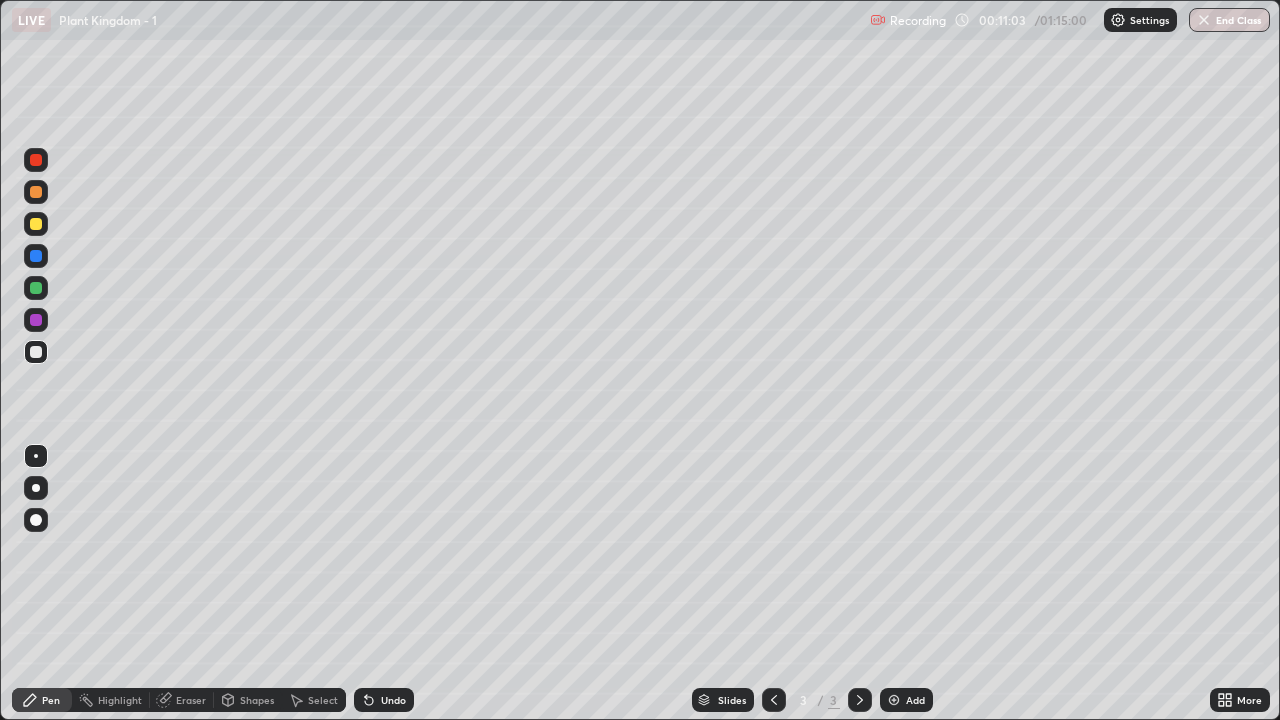 click on "Undo" at bounding box center [393, 700] 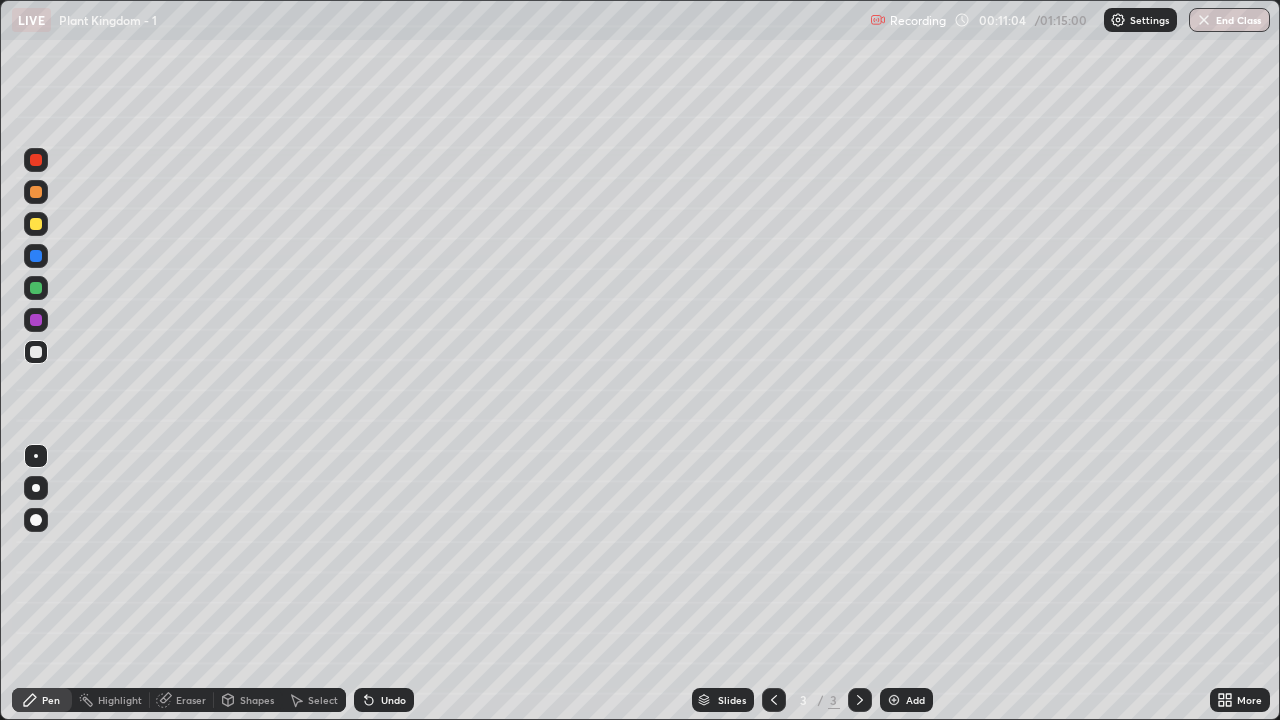 click on "Undo" at bounding box center (393, 700) 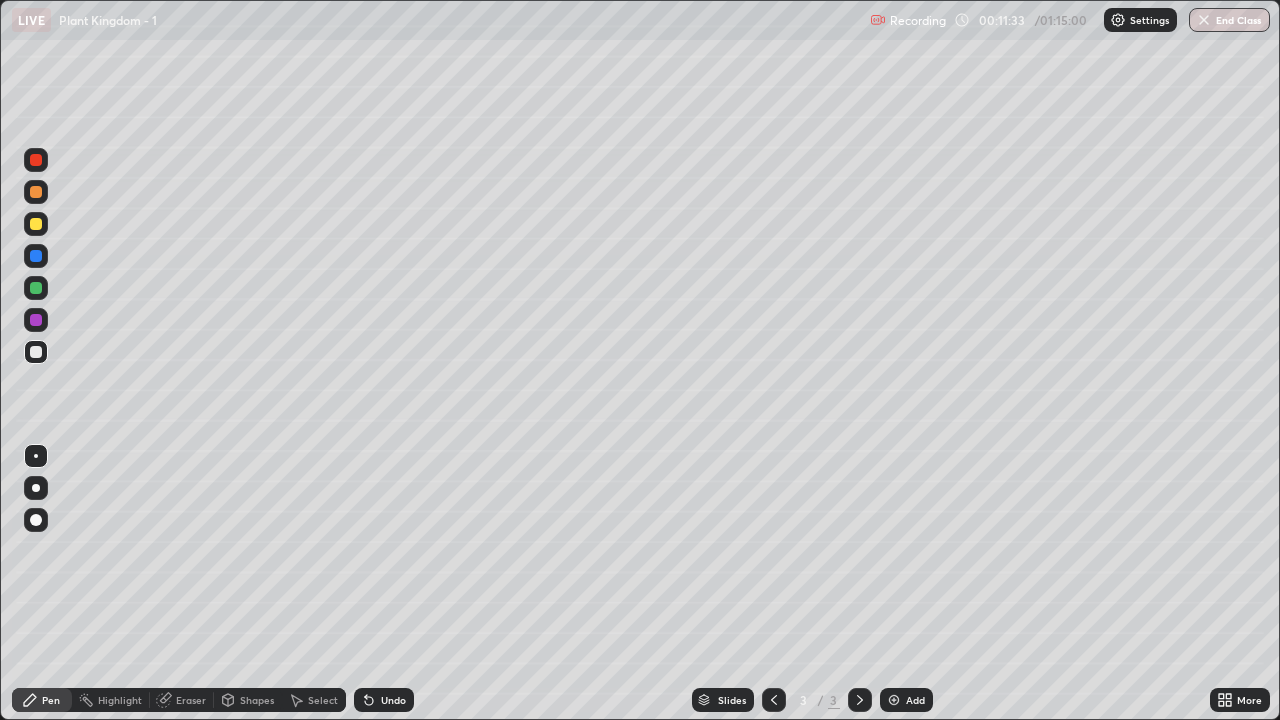 click at bounding box center (36, 224) 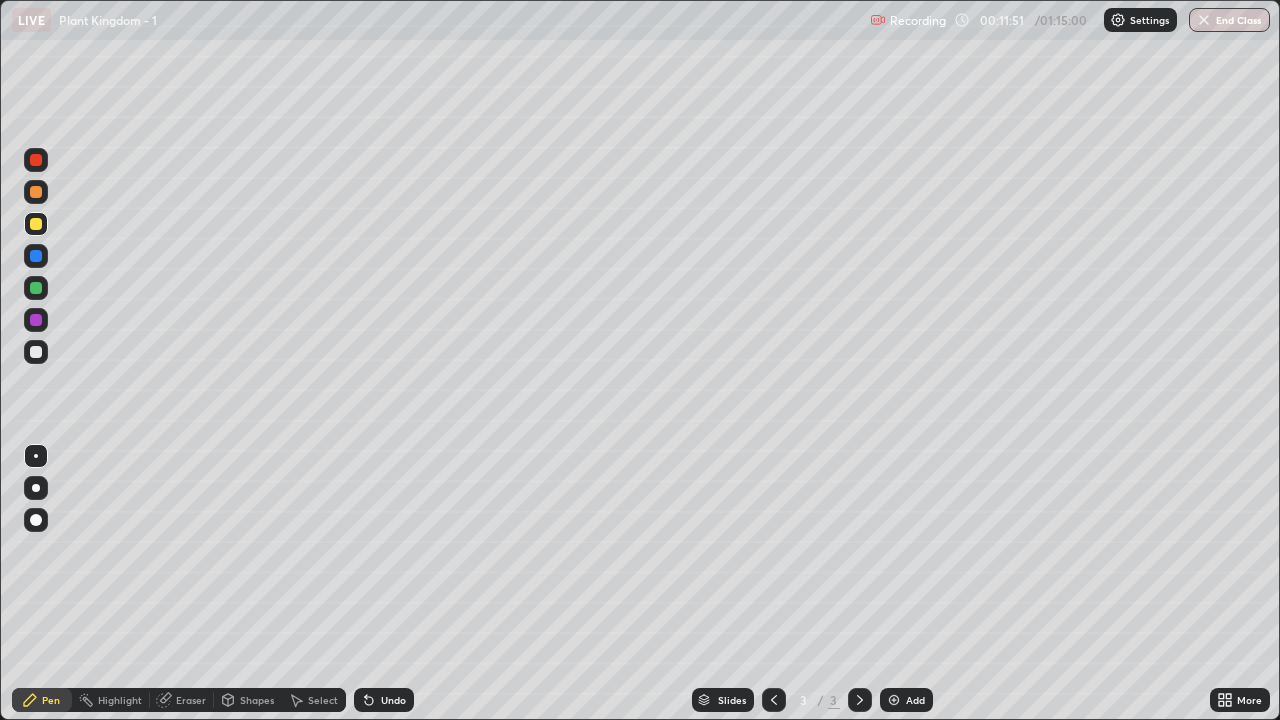 click at bounding box center (36, 352) 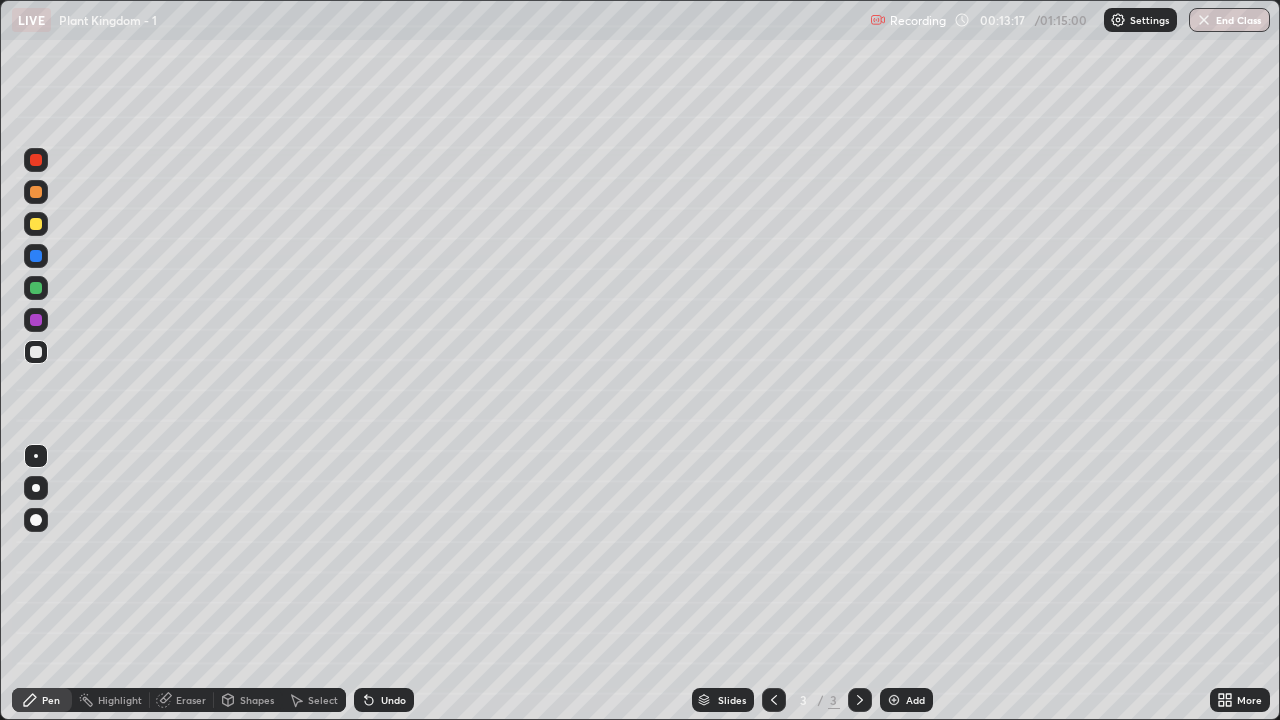 click on "Undo" at bounding box center (384, 700) 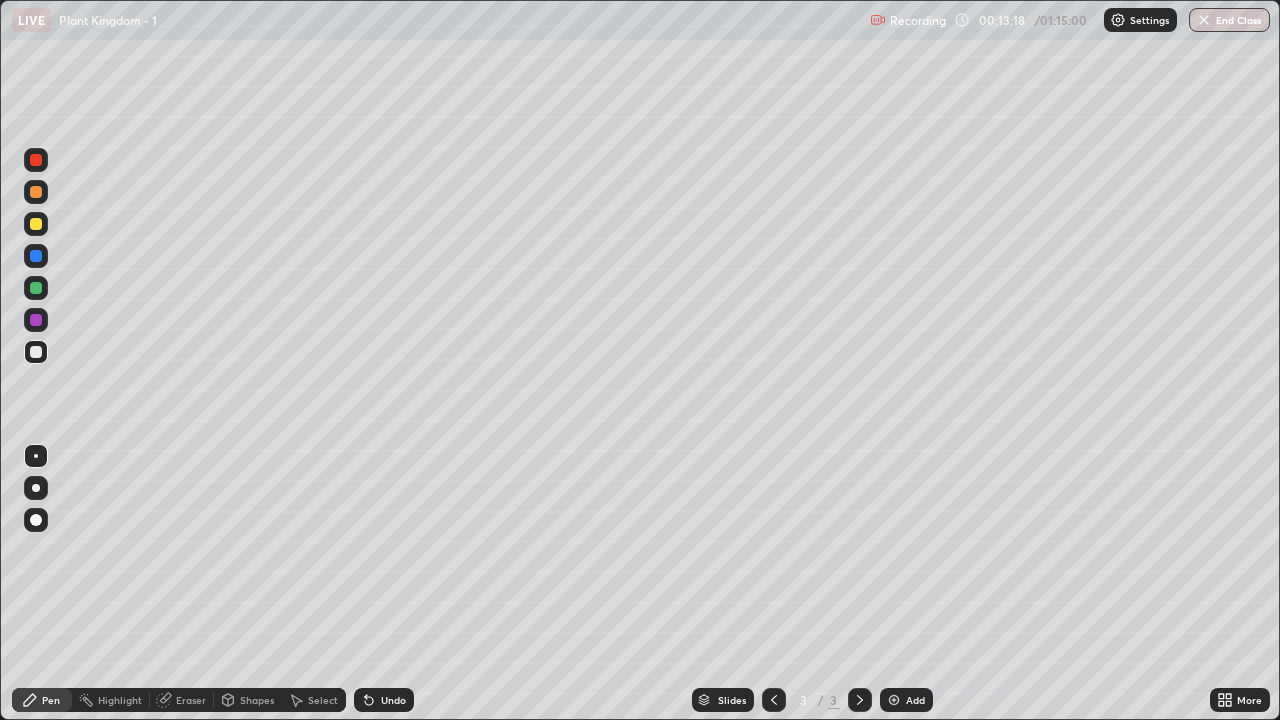 click on "Undo" at bounding box center (384, 700) 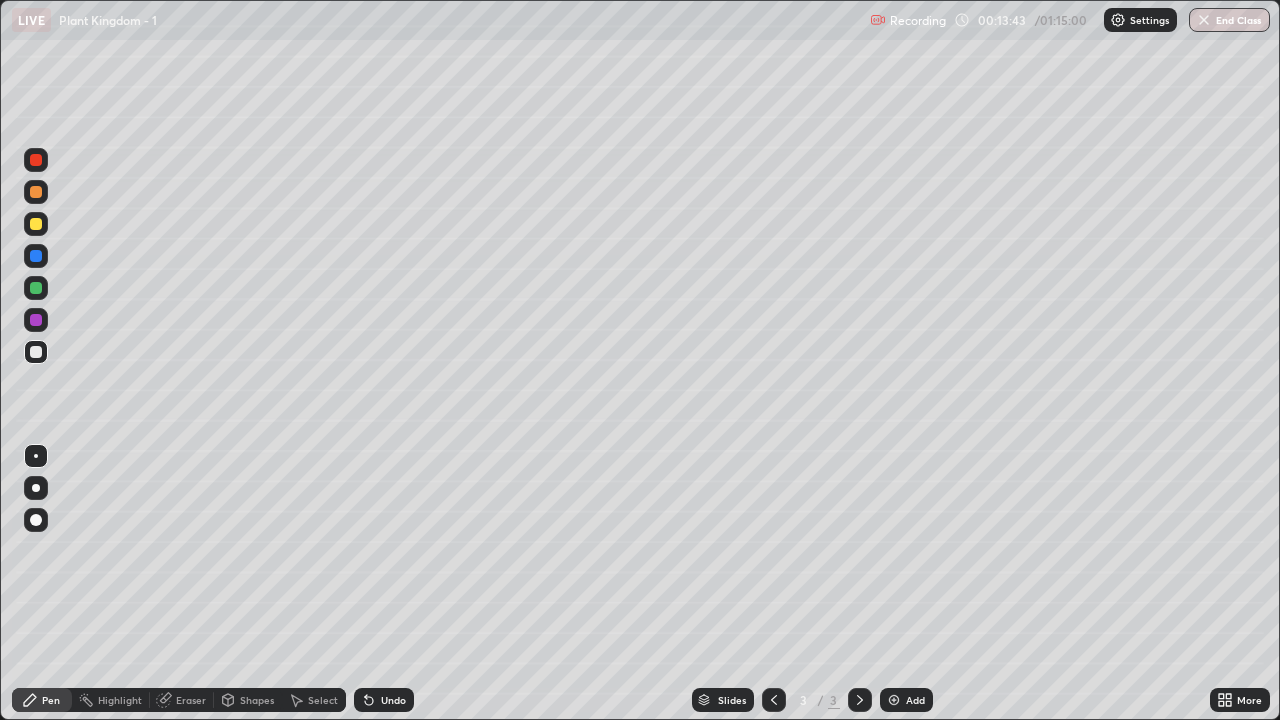 click at bounding box center [36, 224] 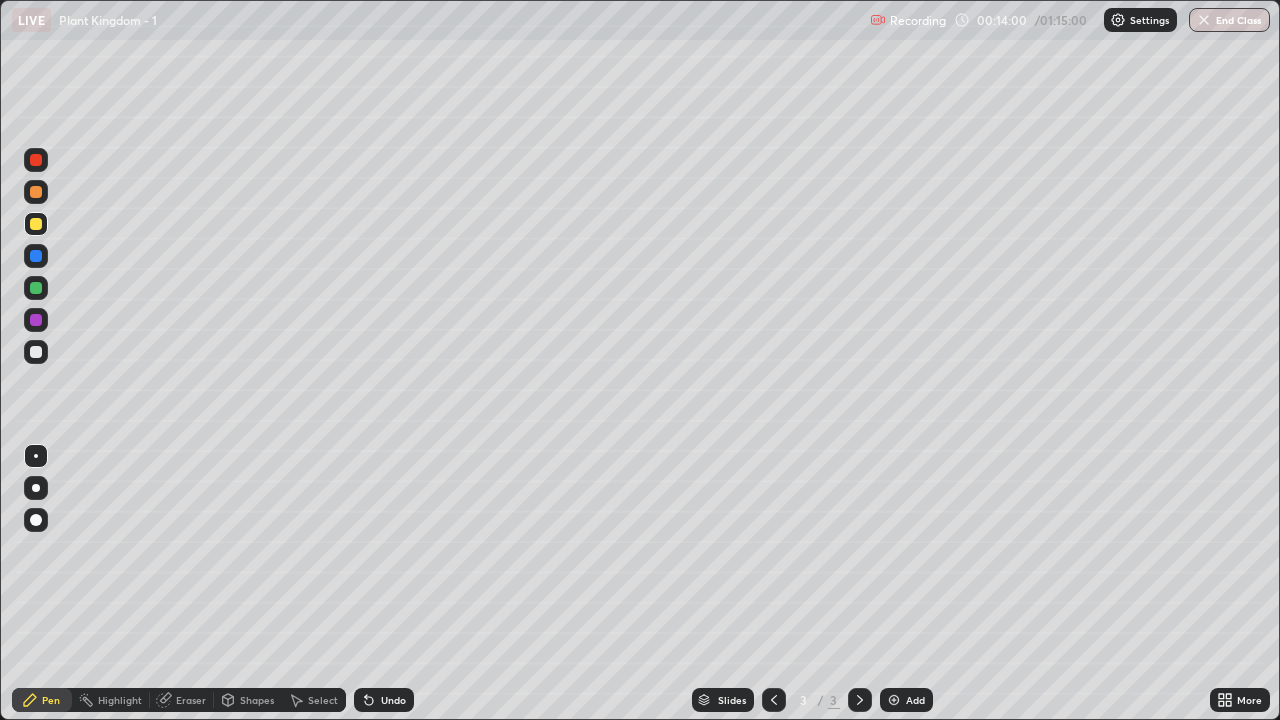 click at bounding box center (36, 352) 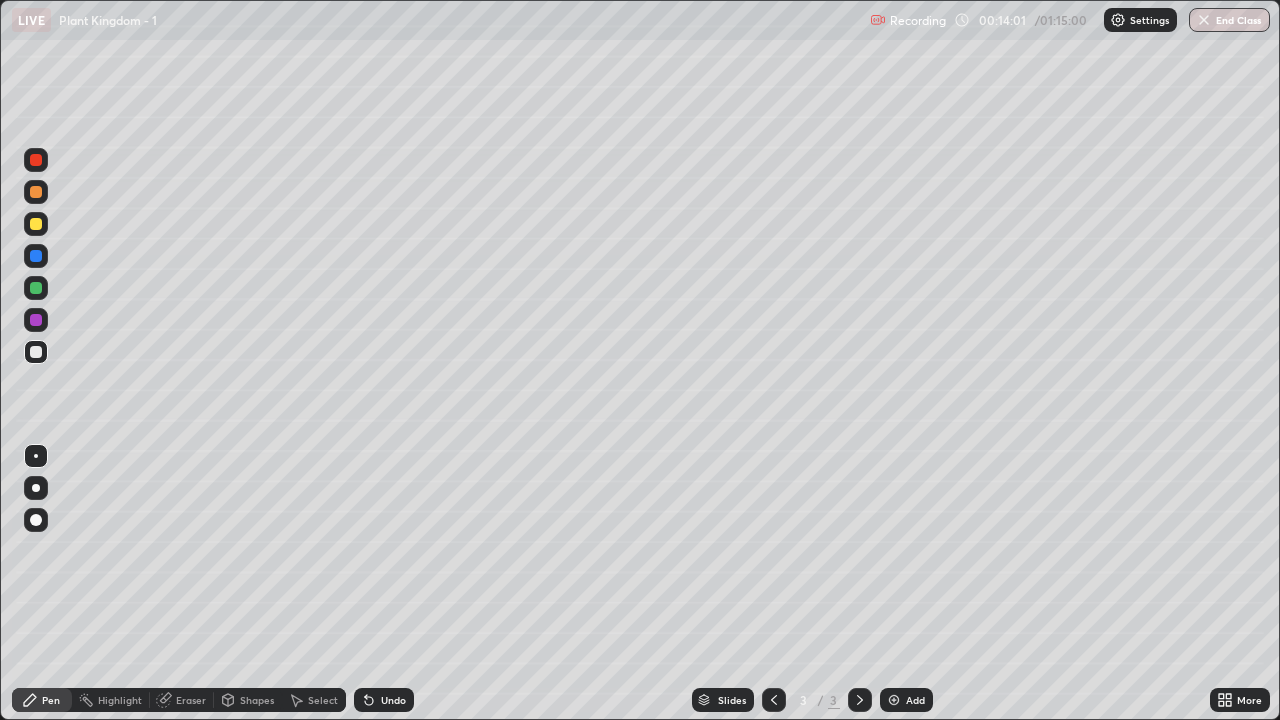 click at bounding box center [36, 456] 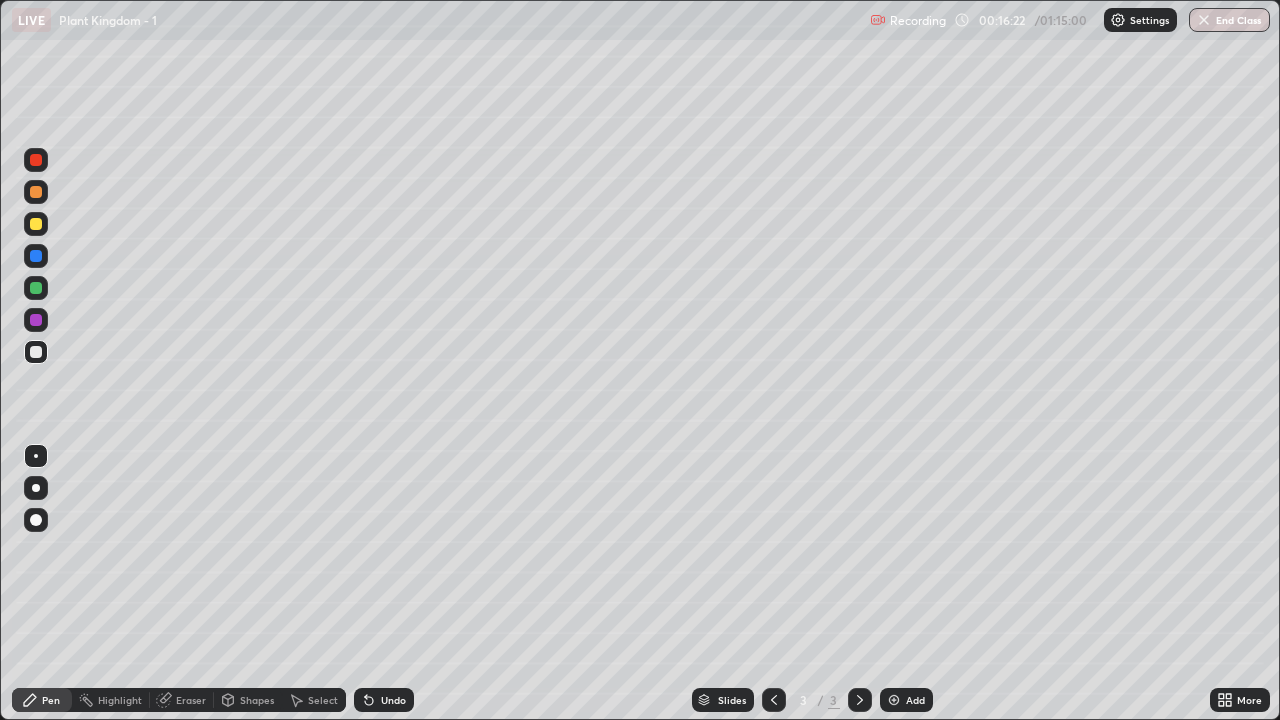 click on "Add" at bounding box center [915, 700] 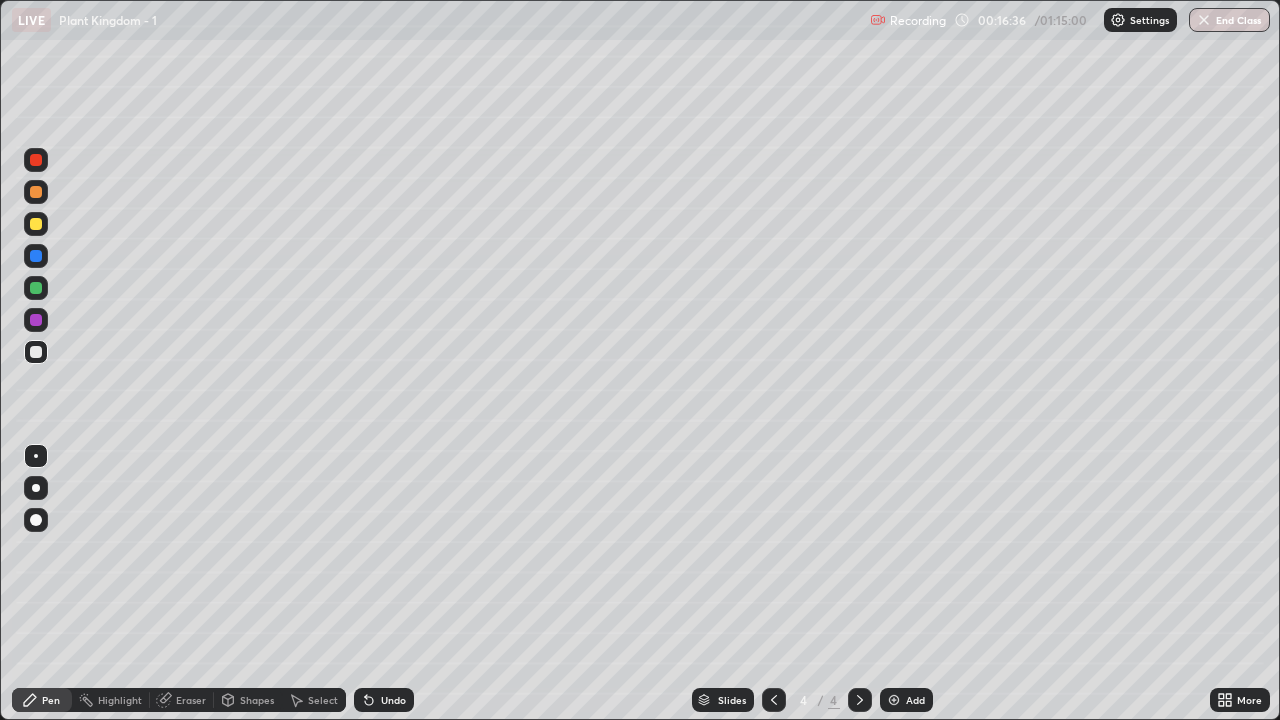click at bounding box center (36, 224) 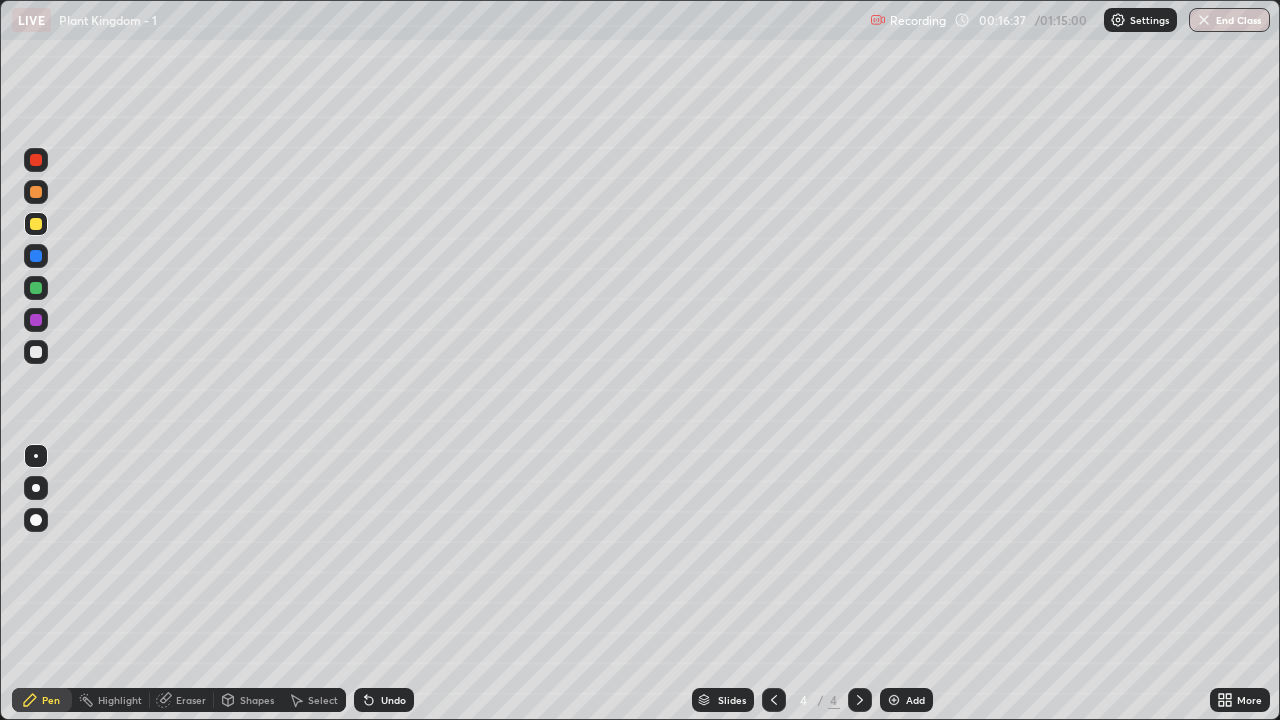 click at bounding box center (36, 456) 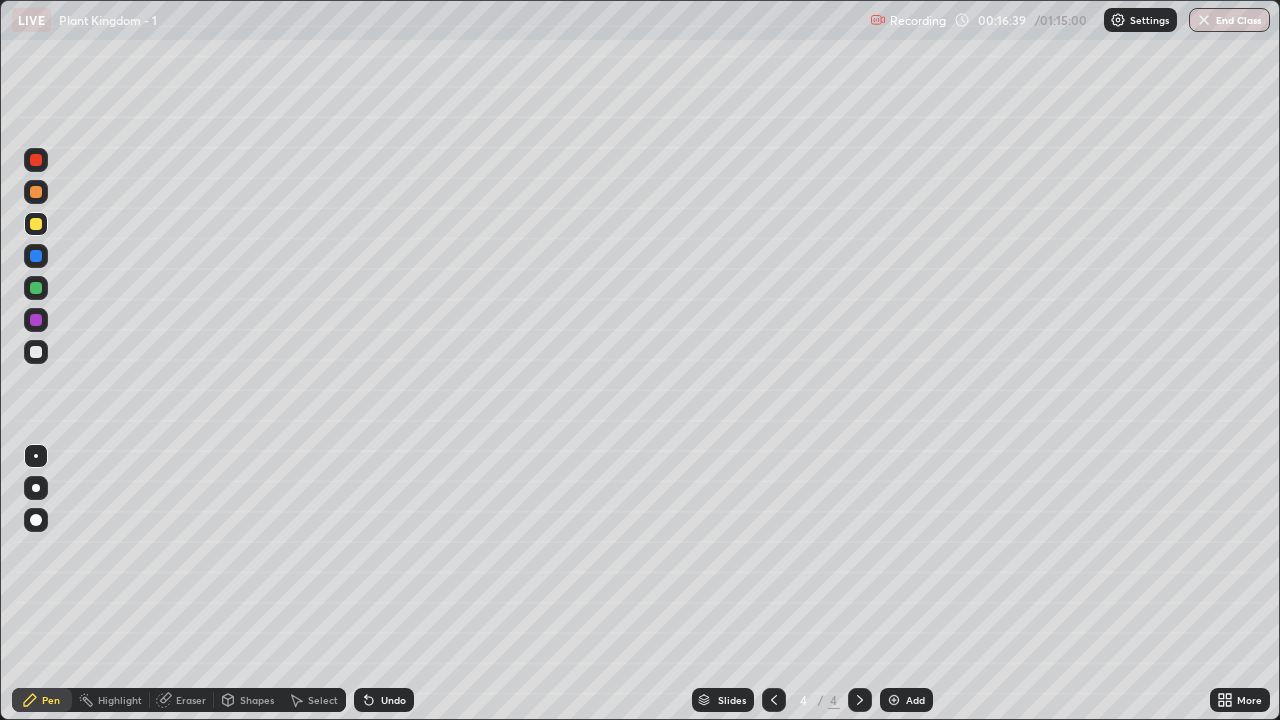 click at bounding box center (36, 488) 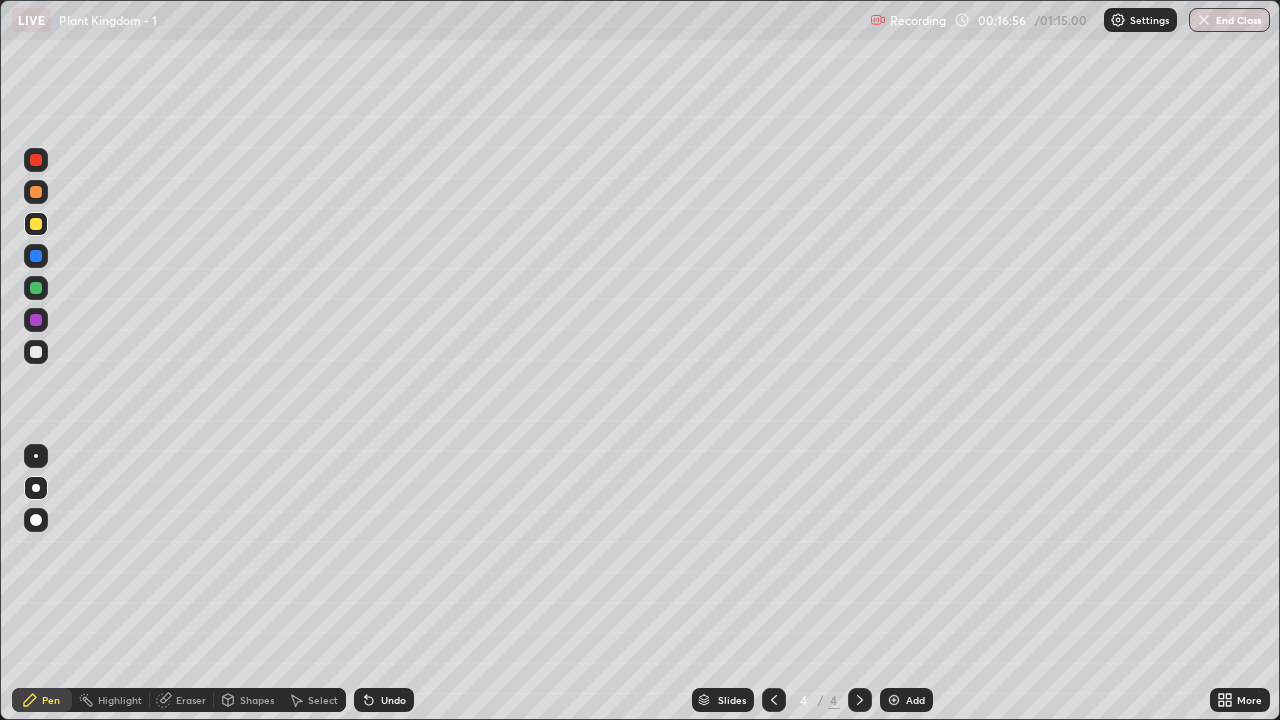 click at bounding box center (36, 288) 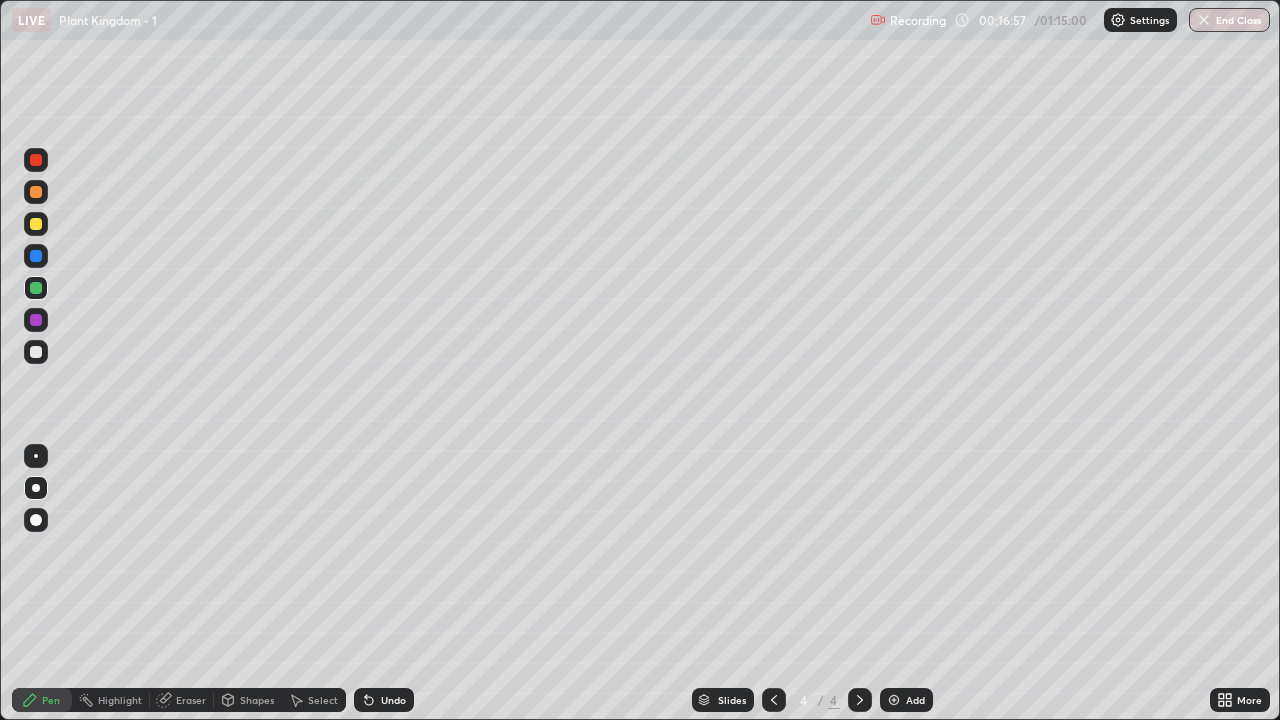 click at bounding box center (36, 456) 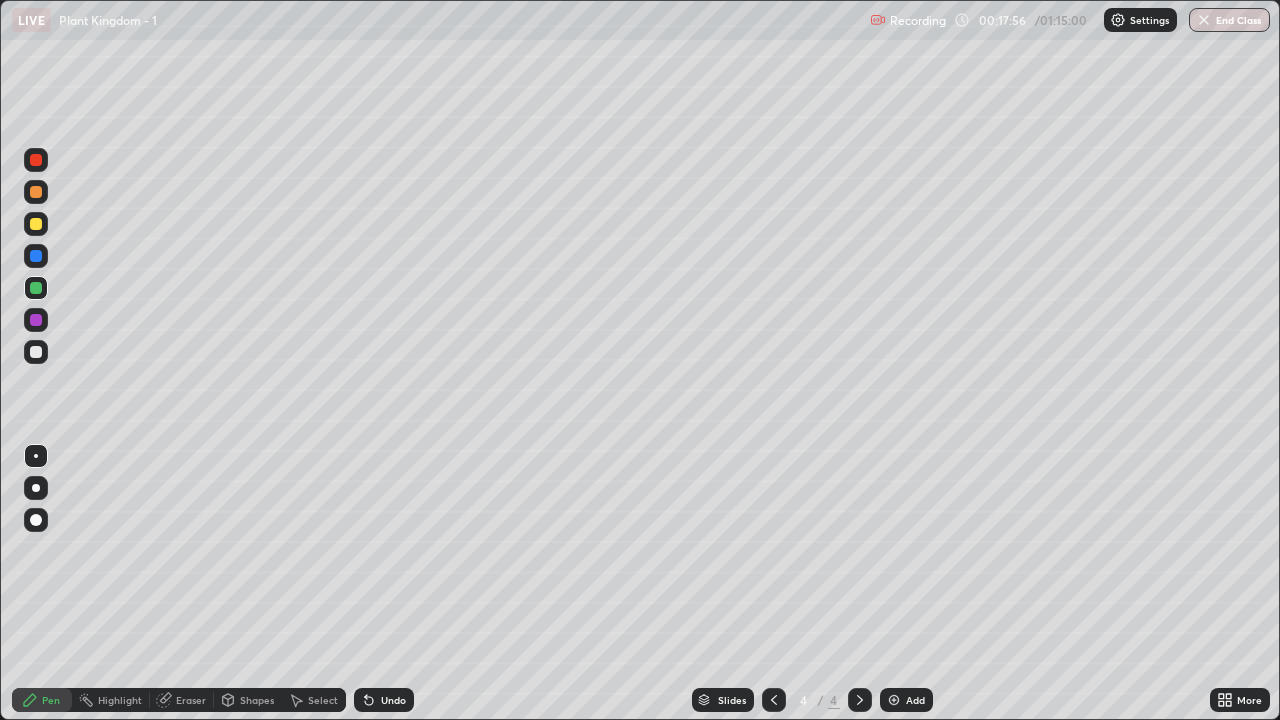 click at bounding box center (36, 352) 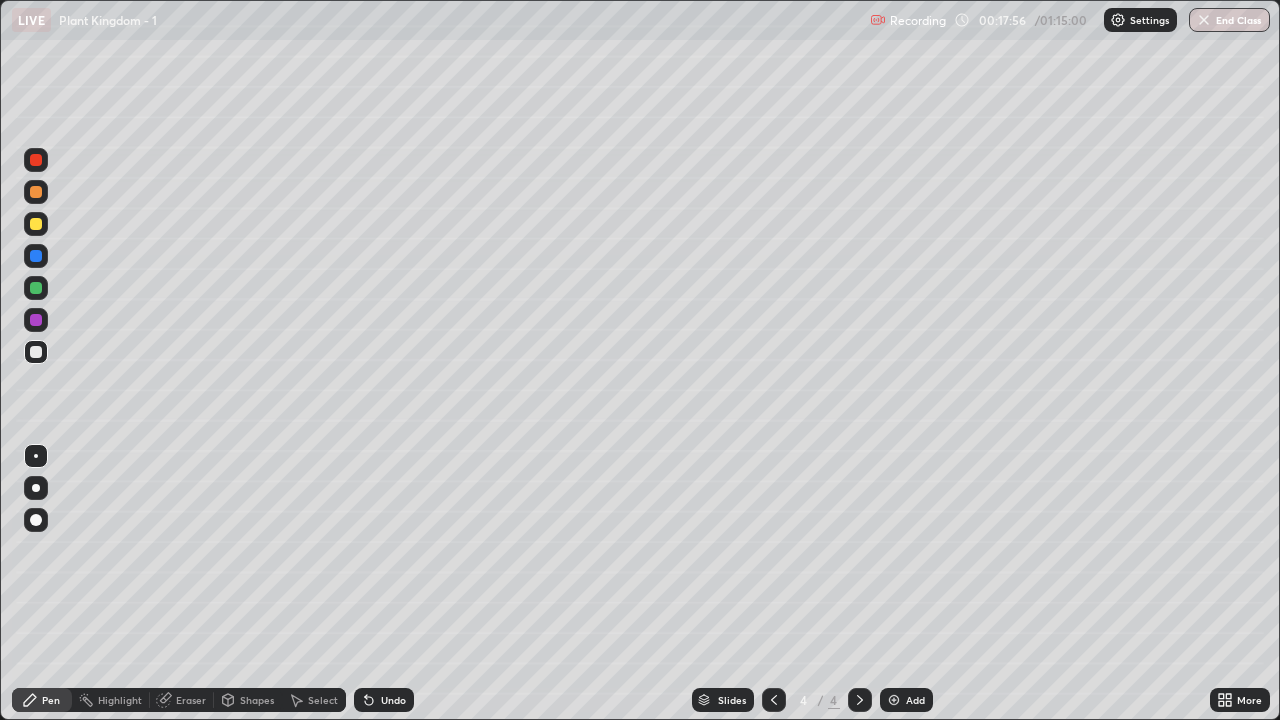 click at bounding box center (36, 456) 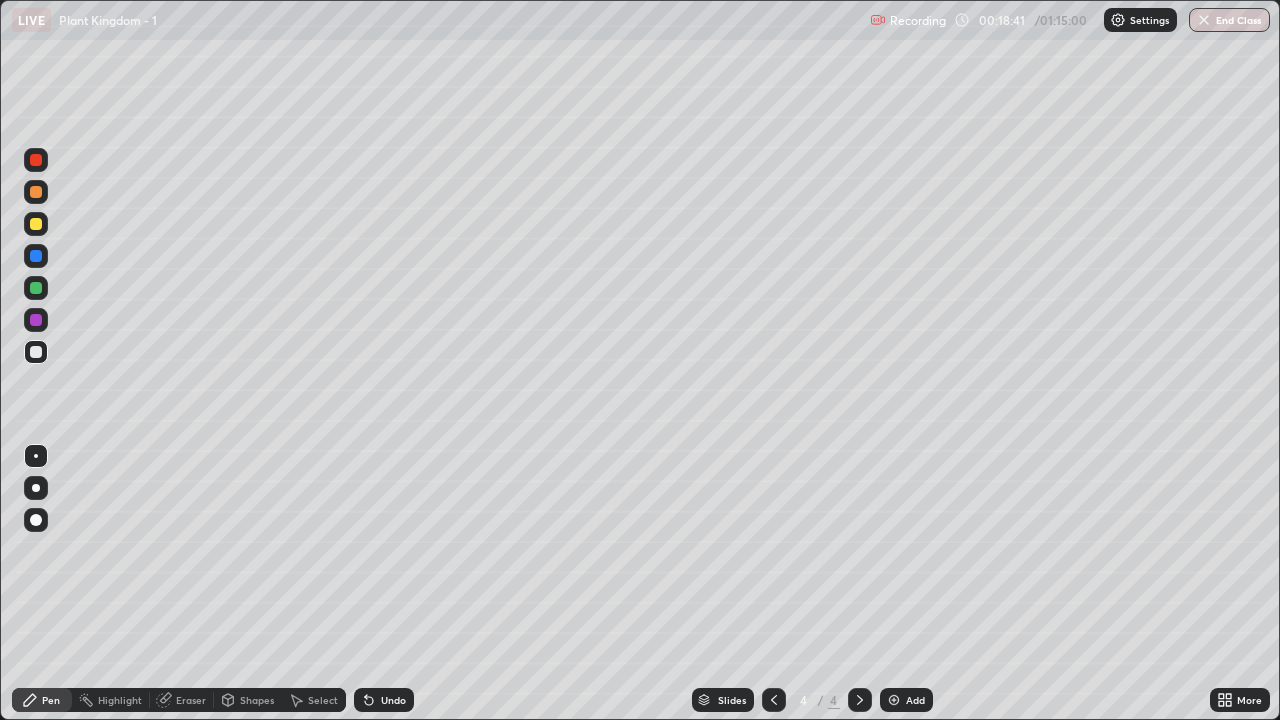 click at bounding box center [36, 288] 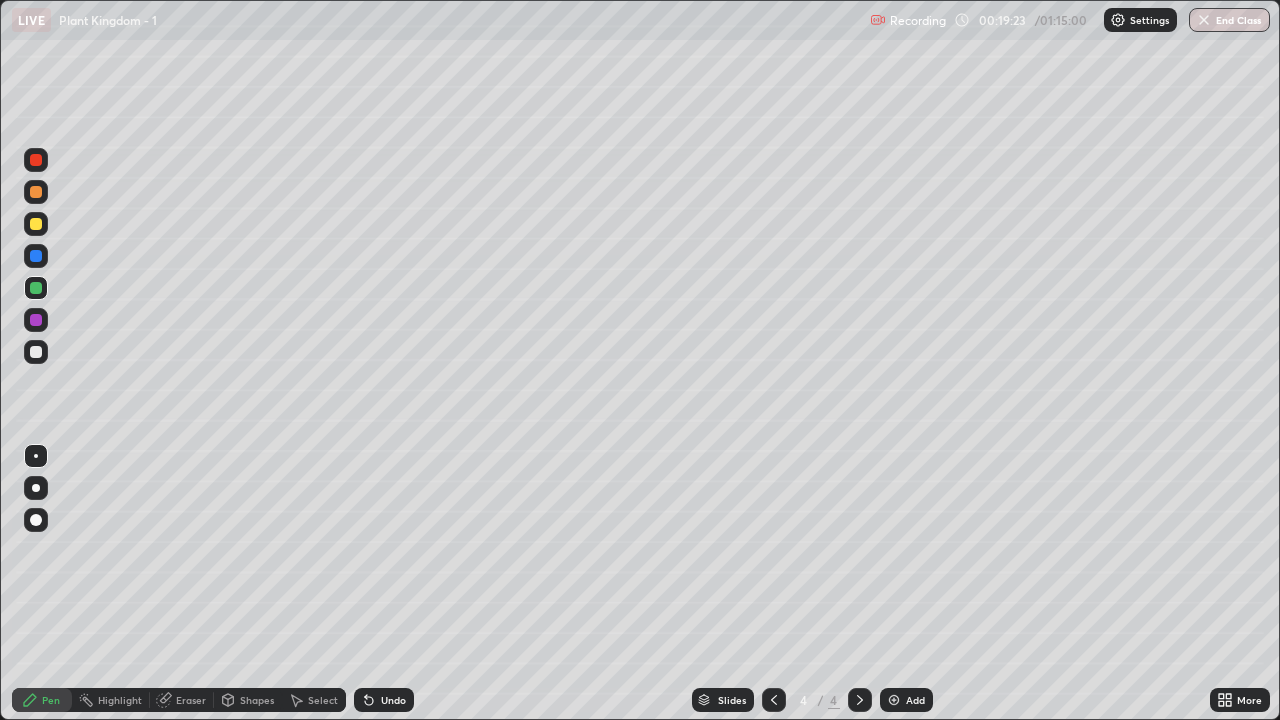 click at bounding box center [36, 192] 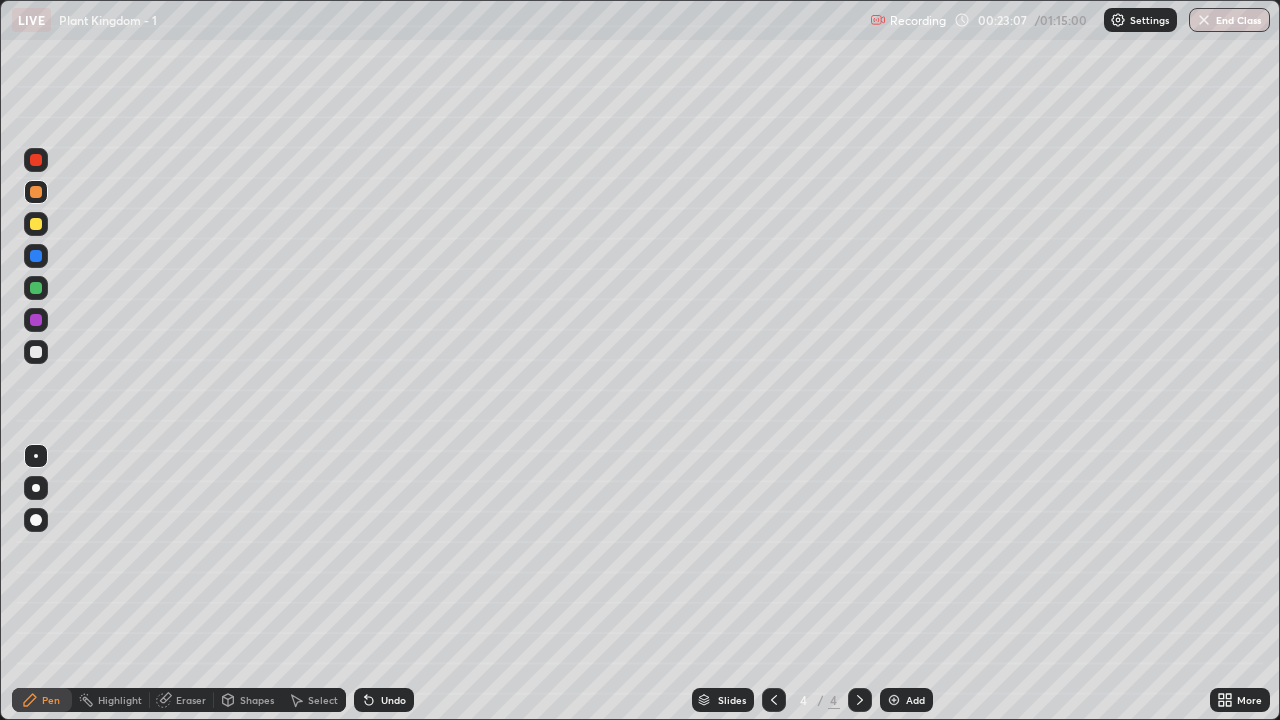 click at bounding box center [36, 352] 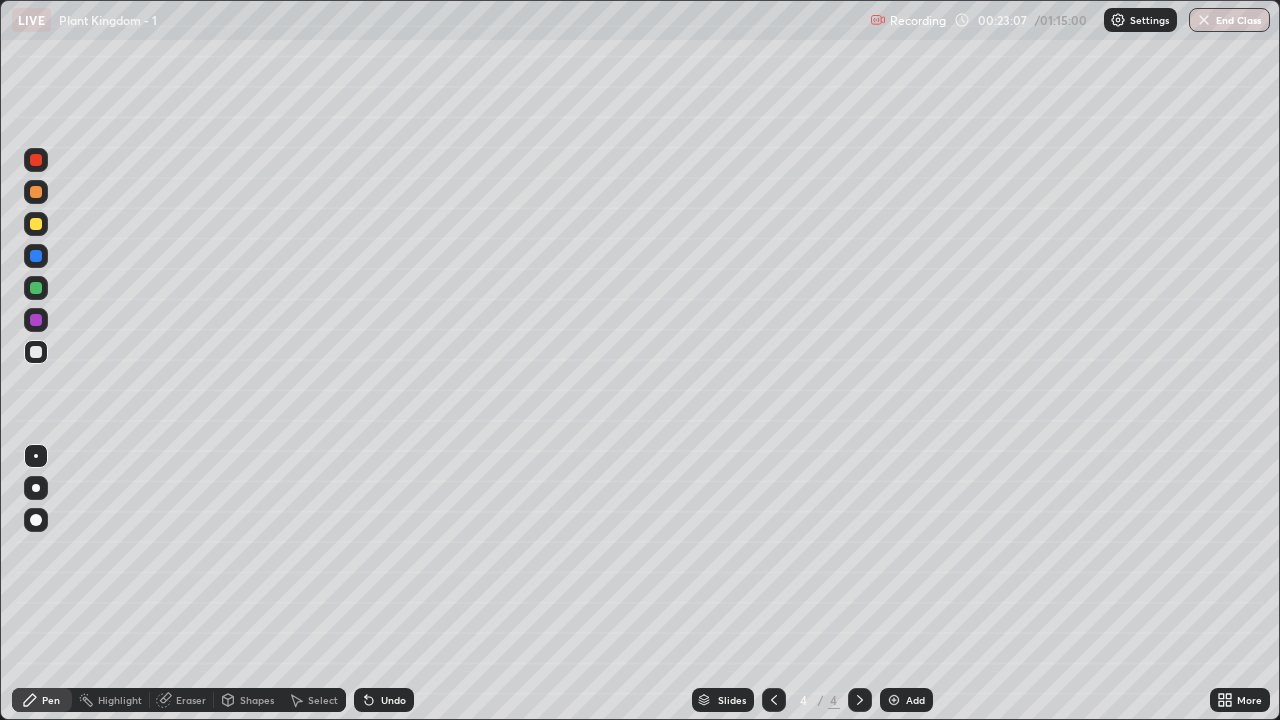 click at bounding box center (36, 456) 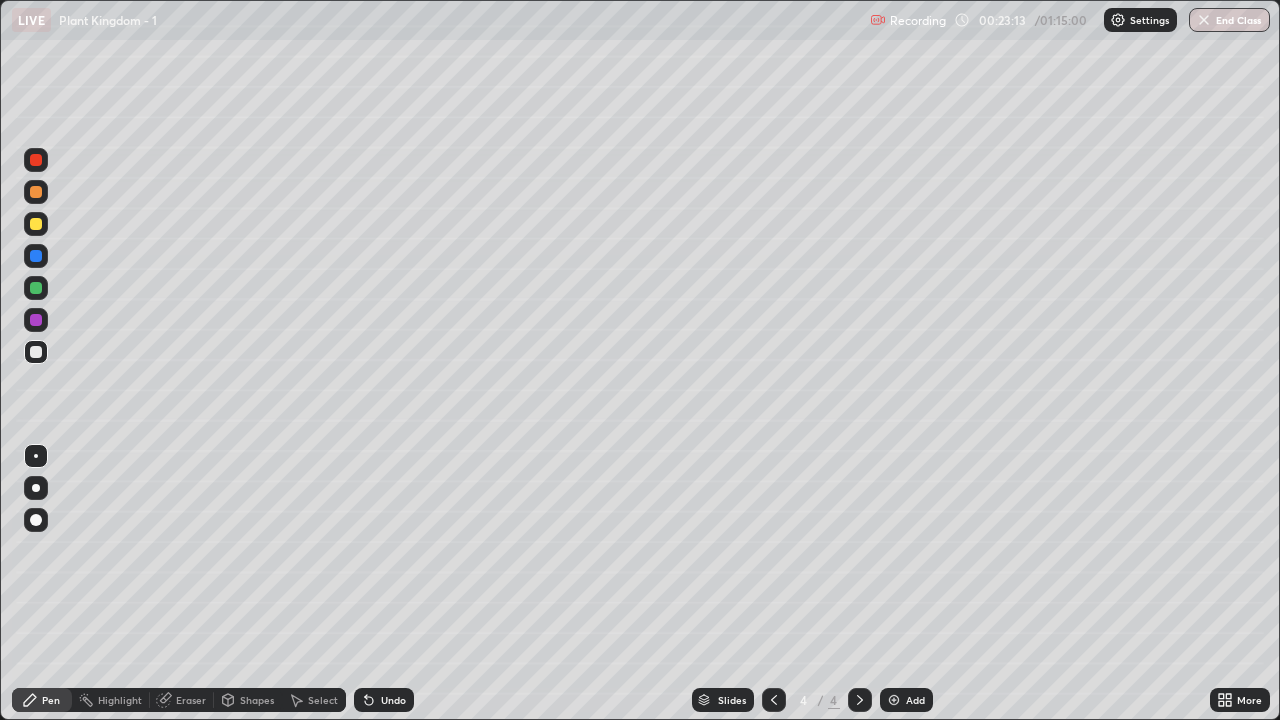 click 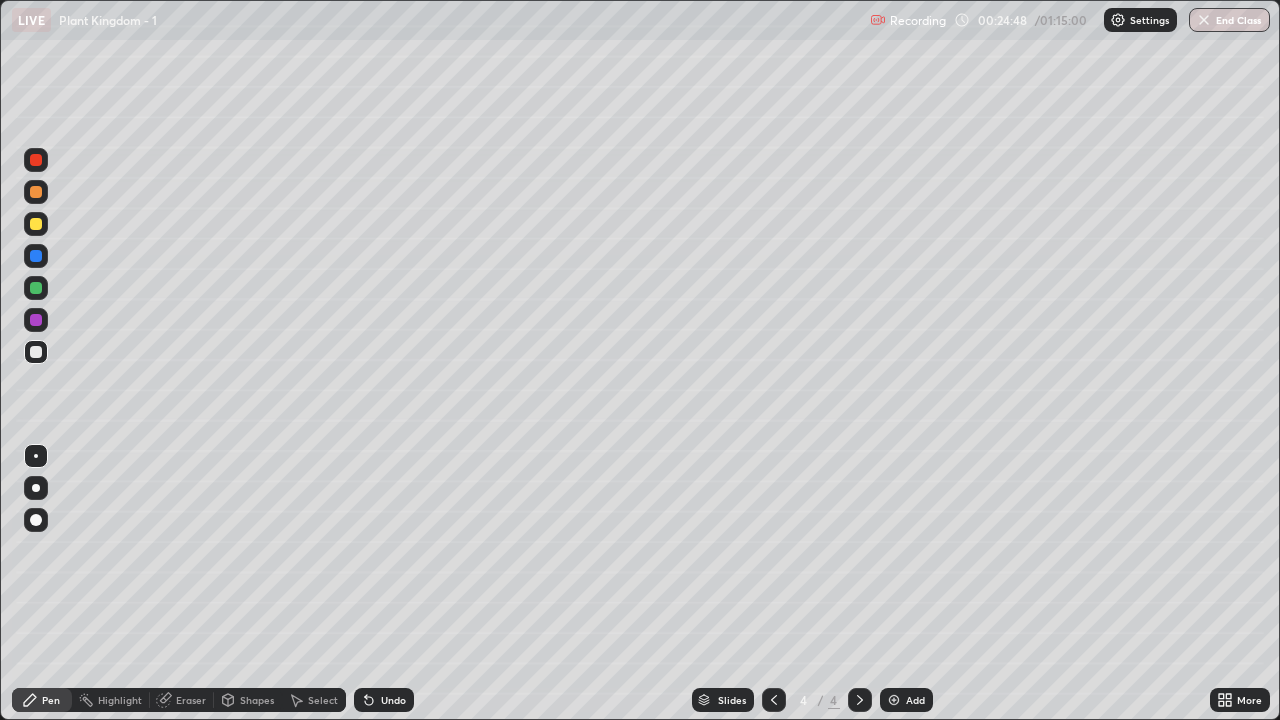 click at bounding box center [36, 288] 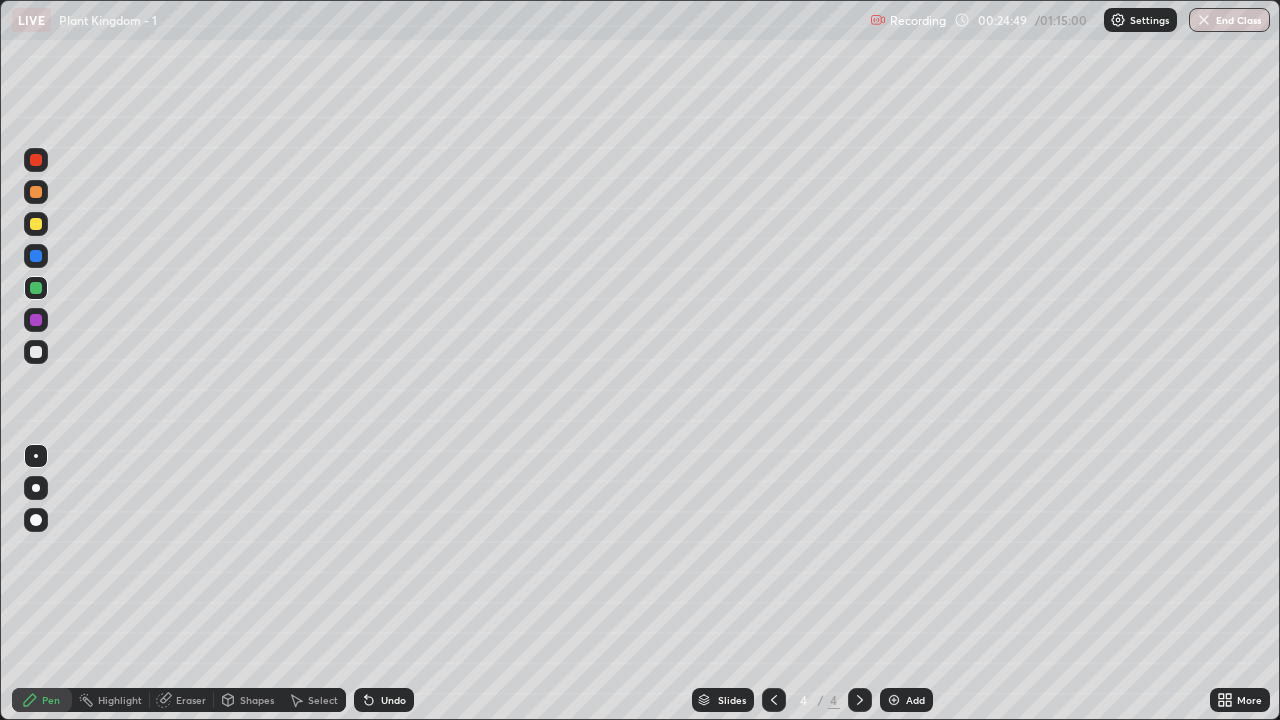 click at bounding box center (36, 224) 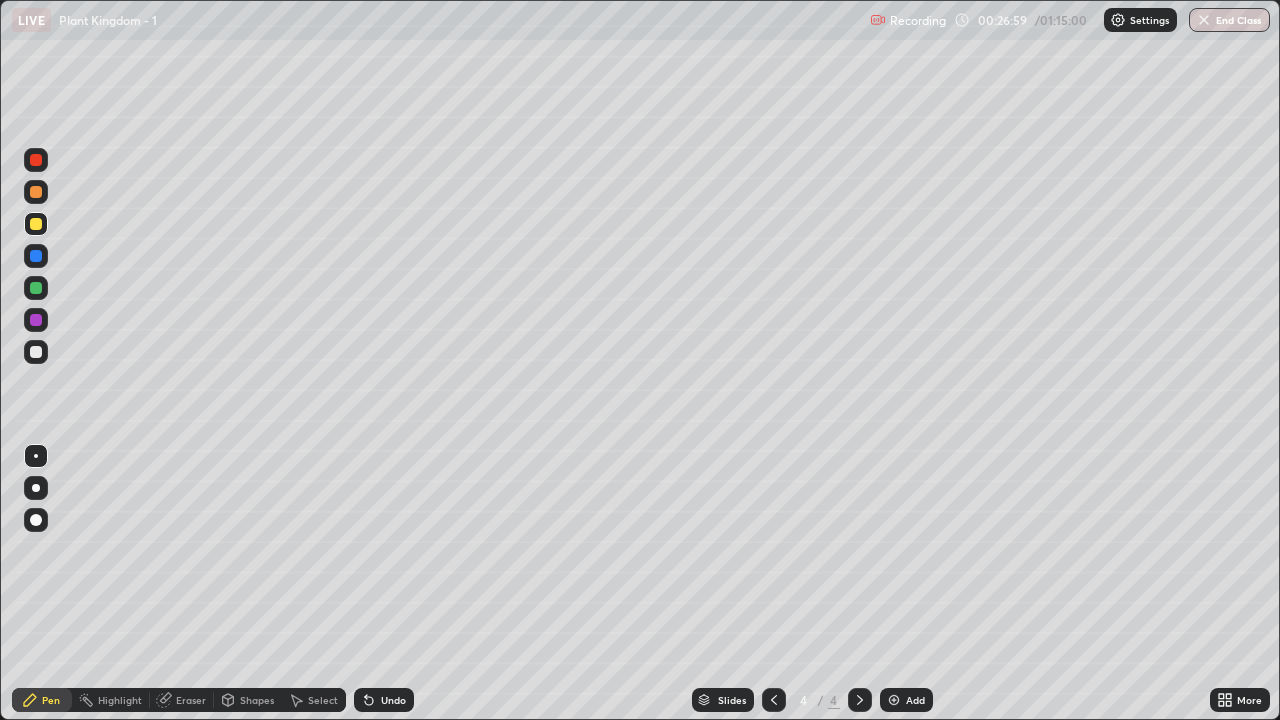 click at bounding box center (36, 352) 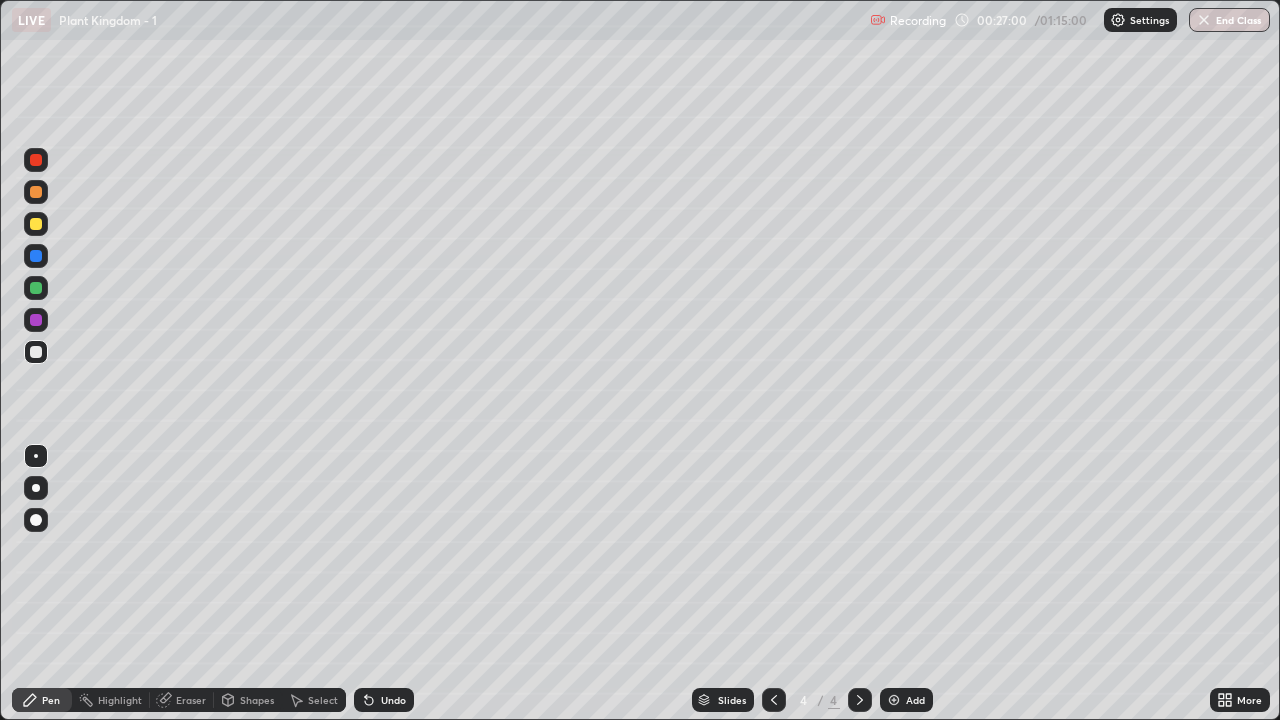 click at bounding box center (36, 456) 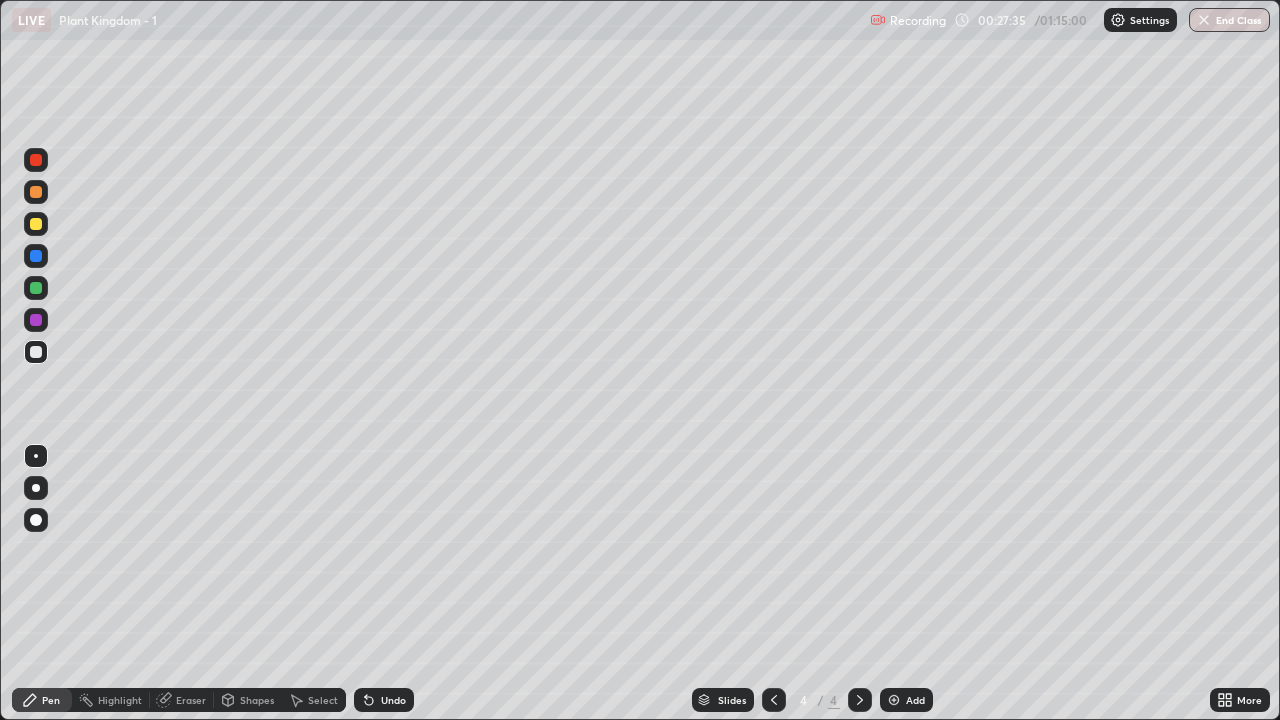 click at bounding box center (36, 224) 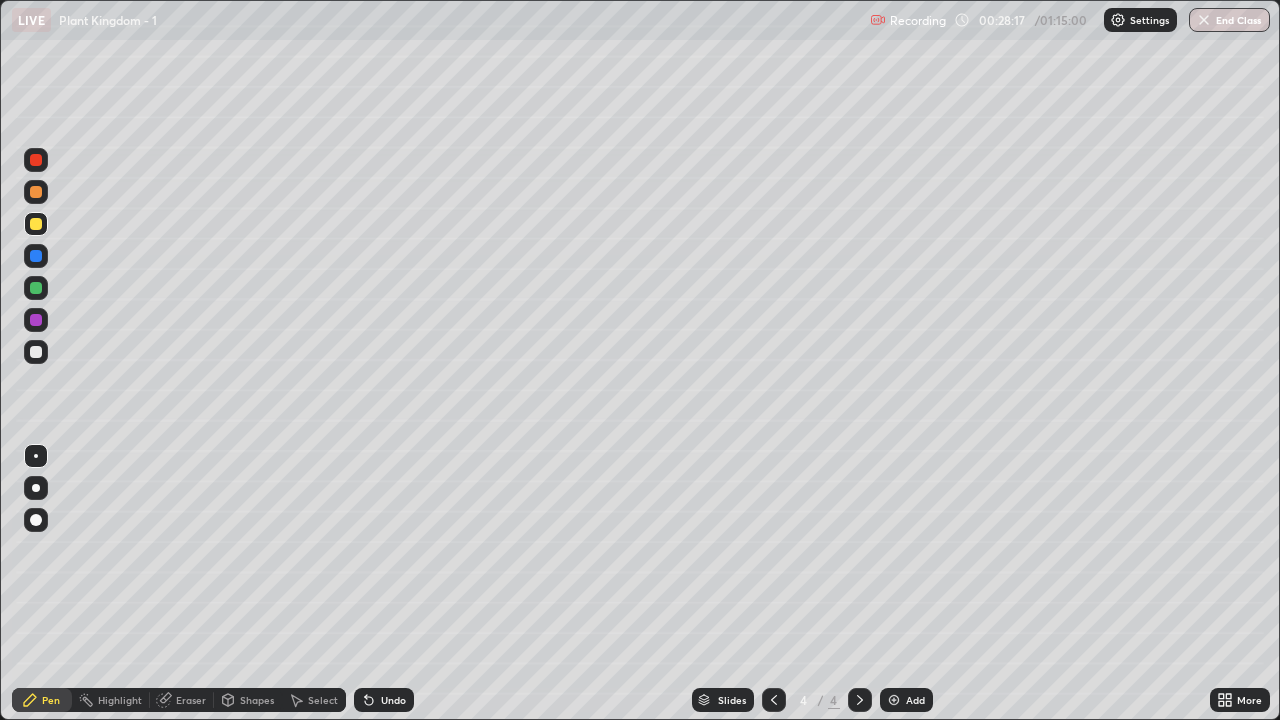 click at bounding box center [36, 288] 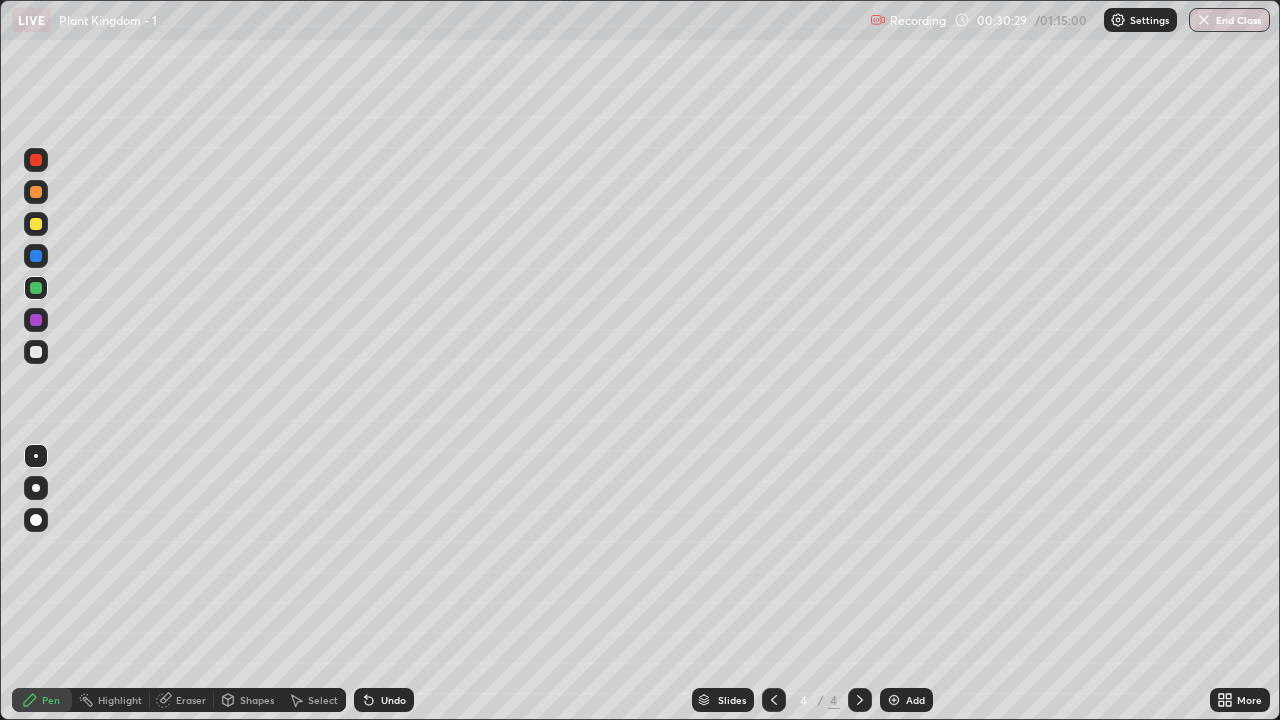 click at bounding box center (36, 352) 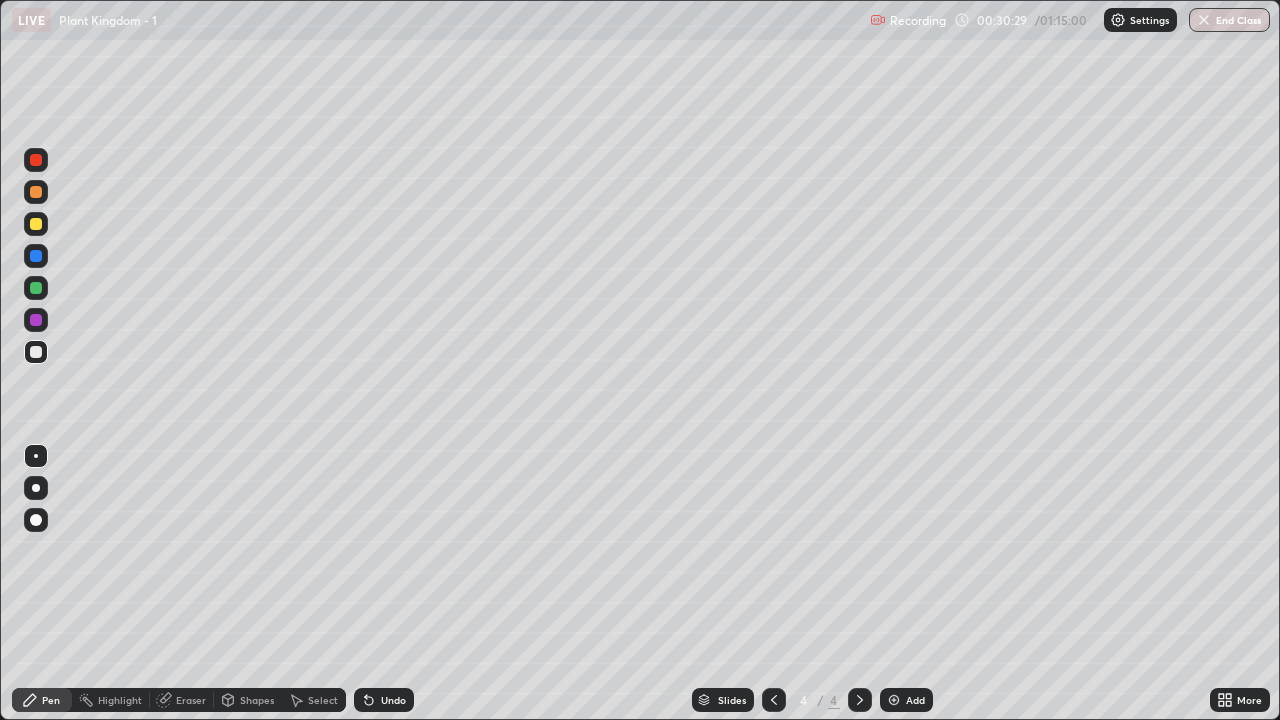 click at bounding box center (36, 456) 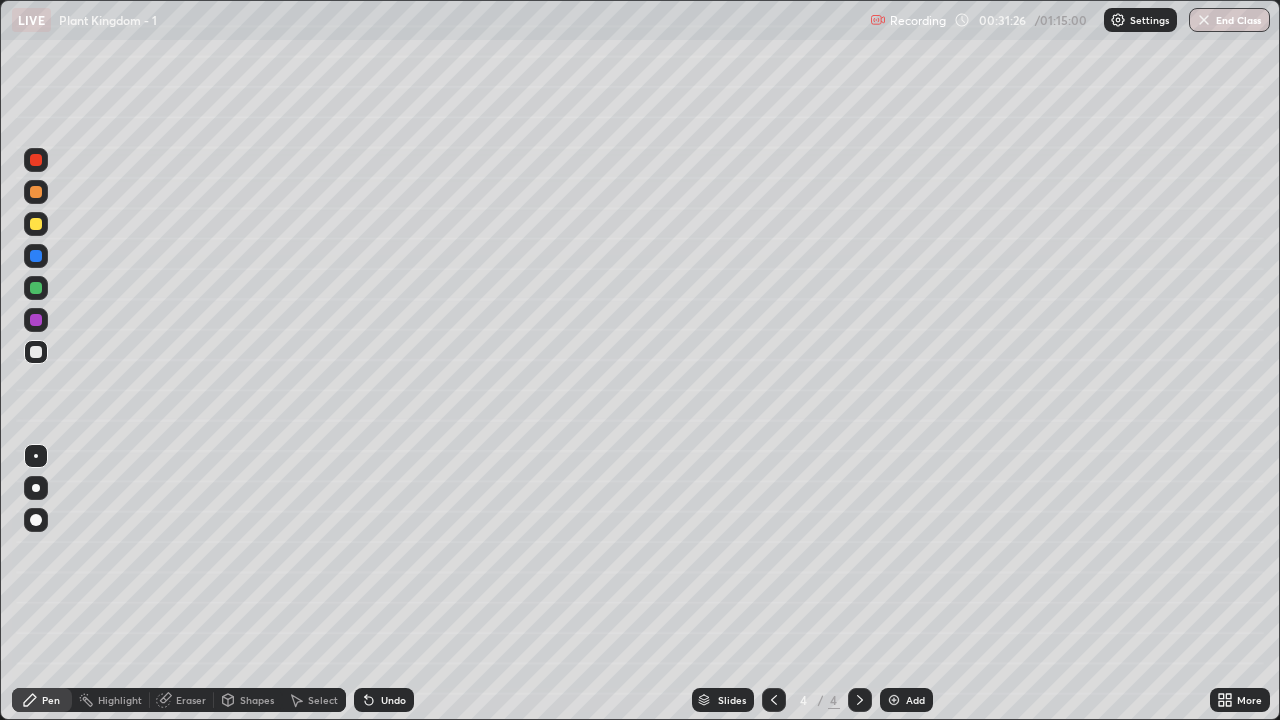 click at bounding box center (894, 700) 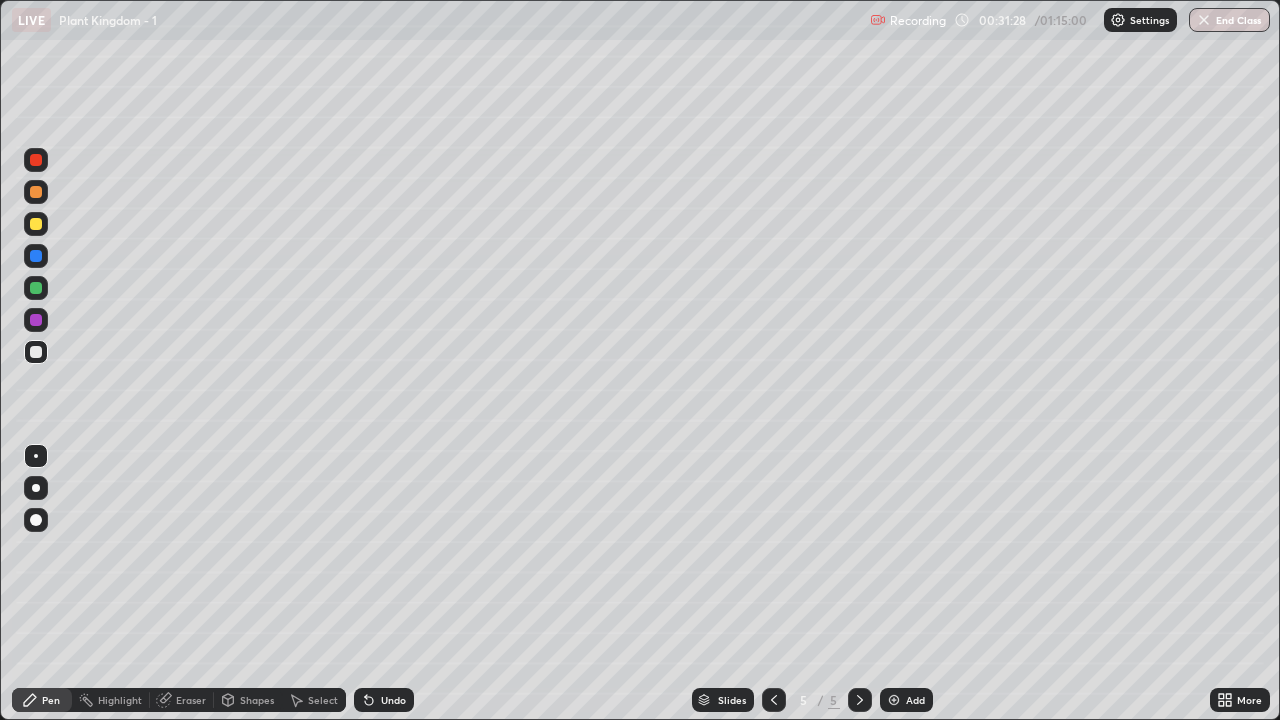 click at bounding box center [36, 288] 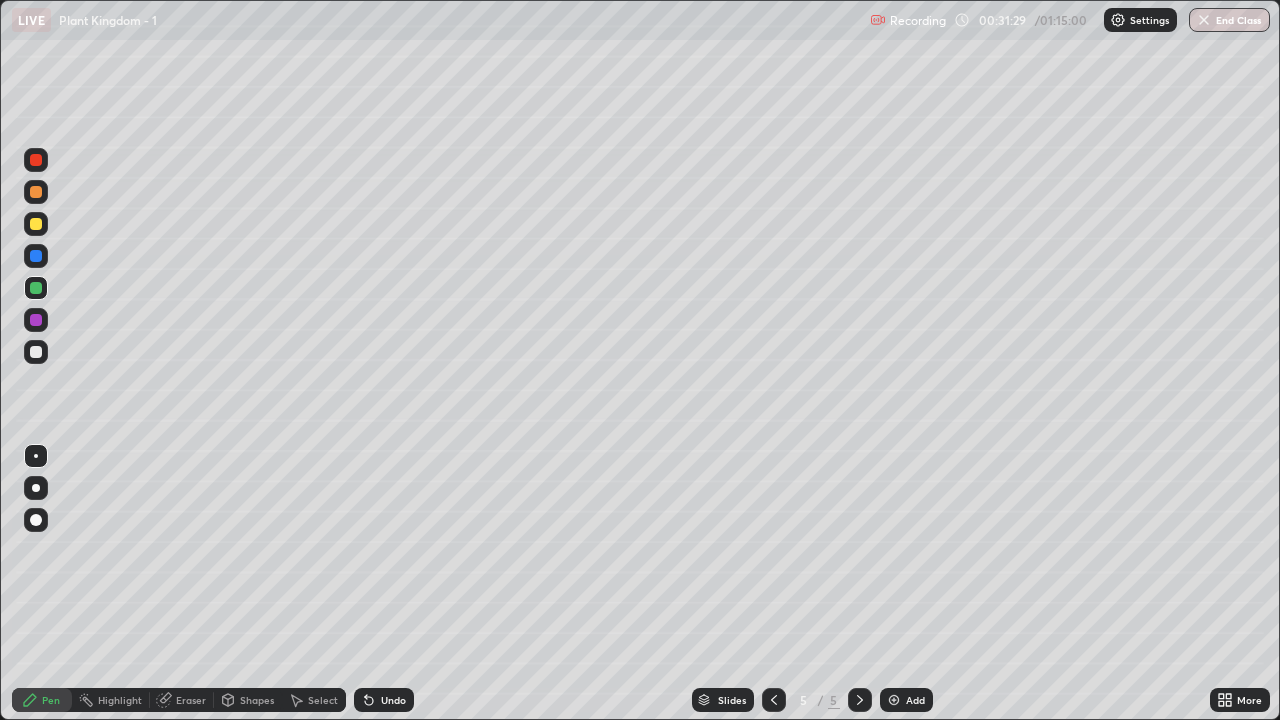 click at bounding box center [36, 456] 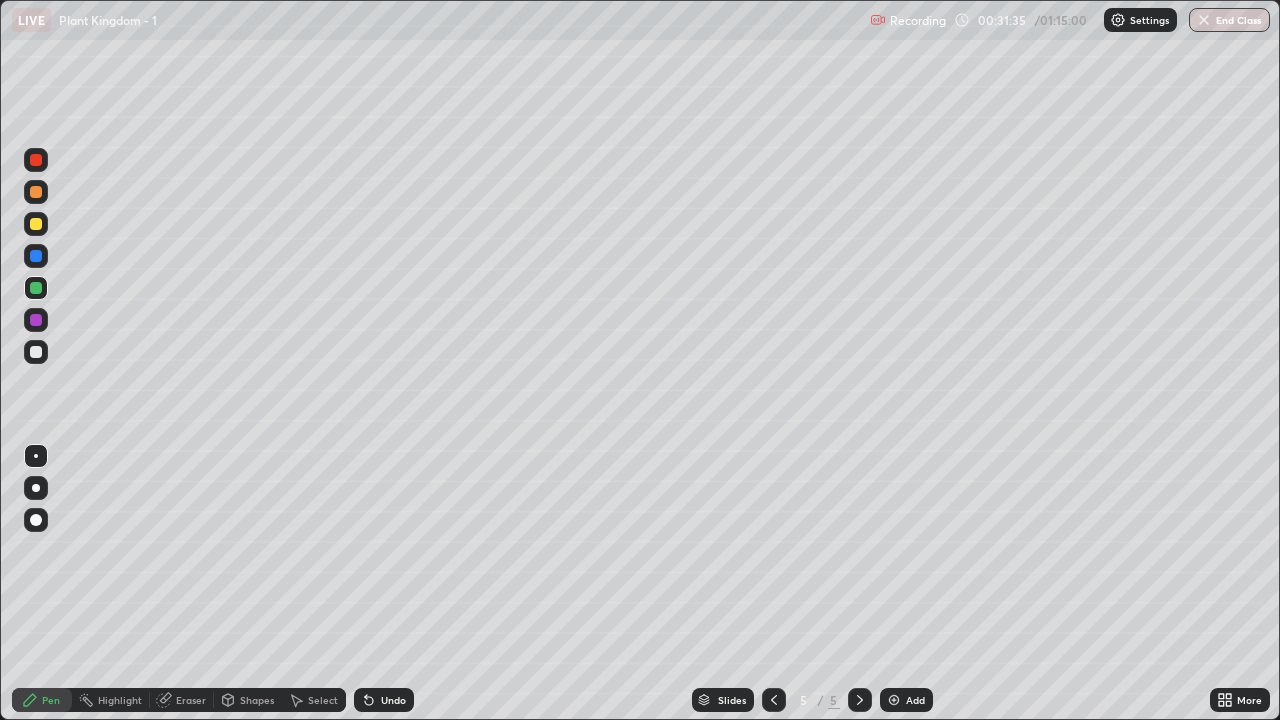 click on "Undo" at bounding box center [393, 700] 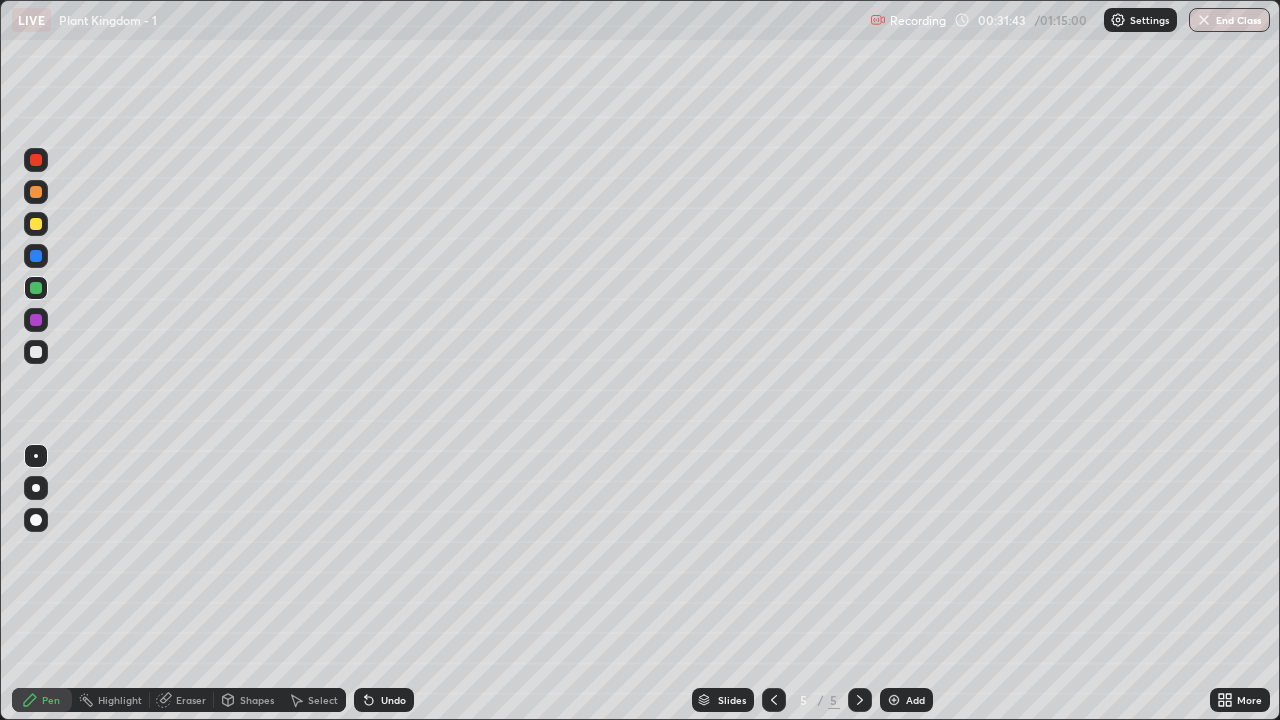 click at bounding box center [36, 352] 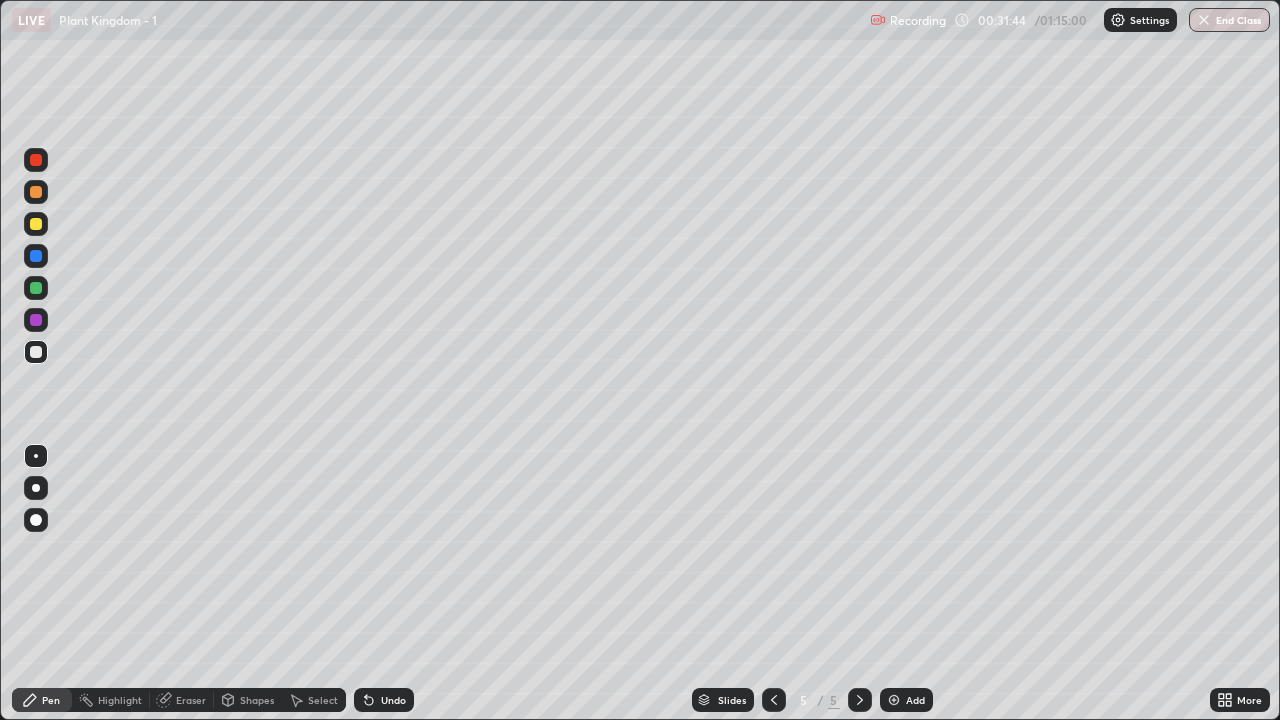 click at bounding box center (36, 456) 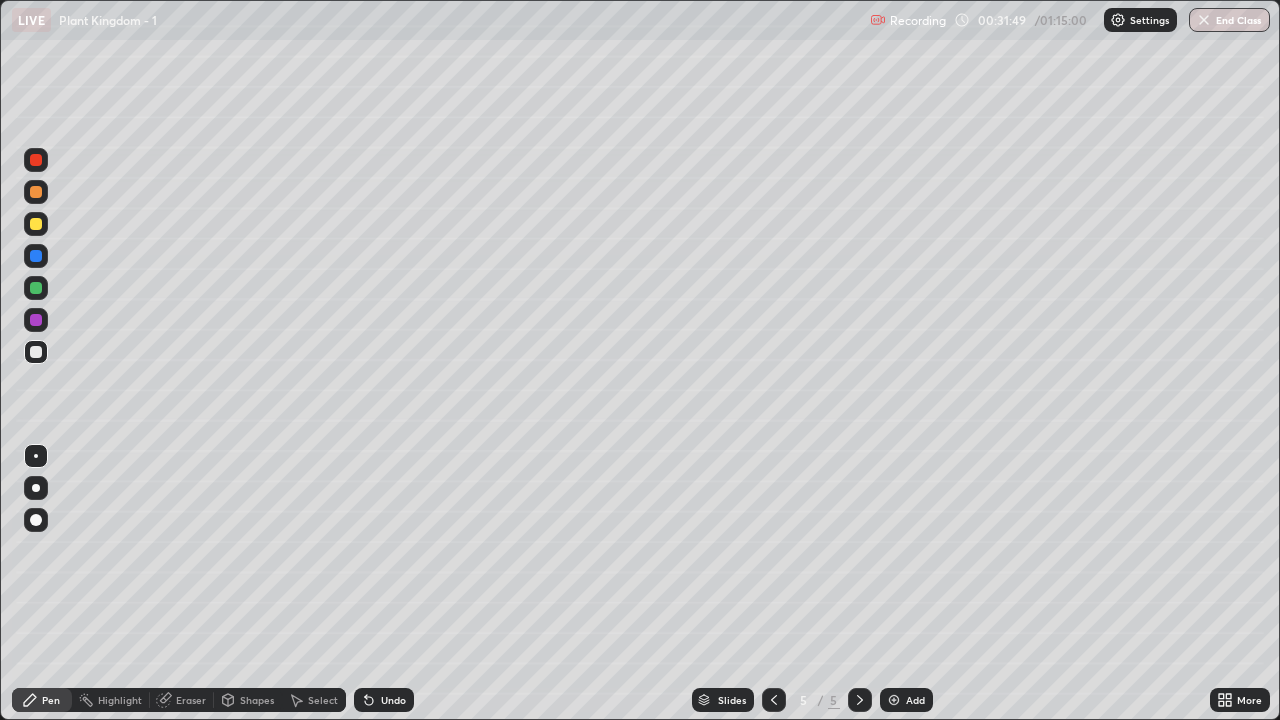 click on "Shapes" at bounding box center (257, 700) 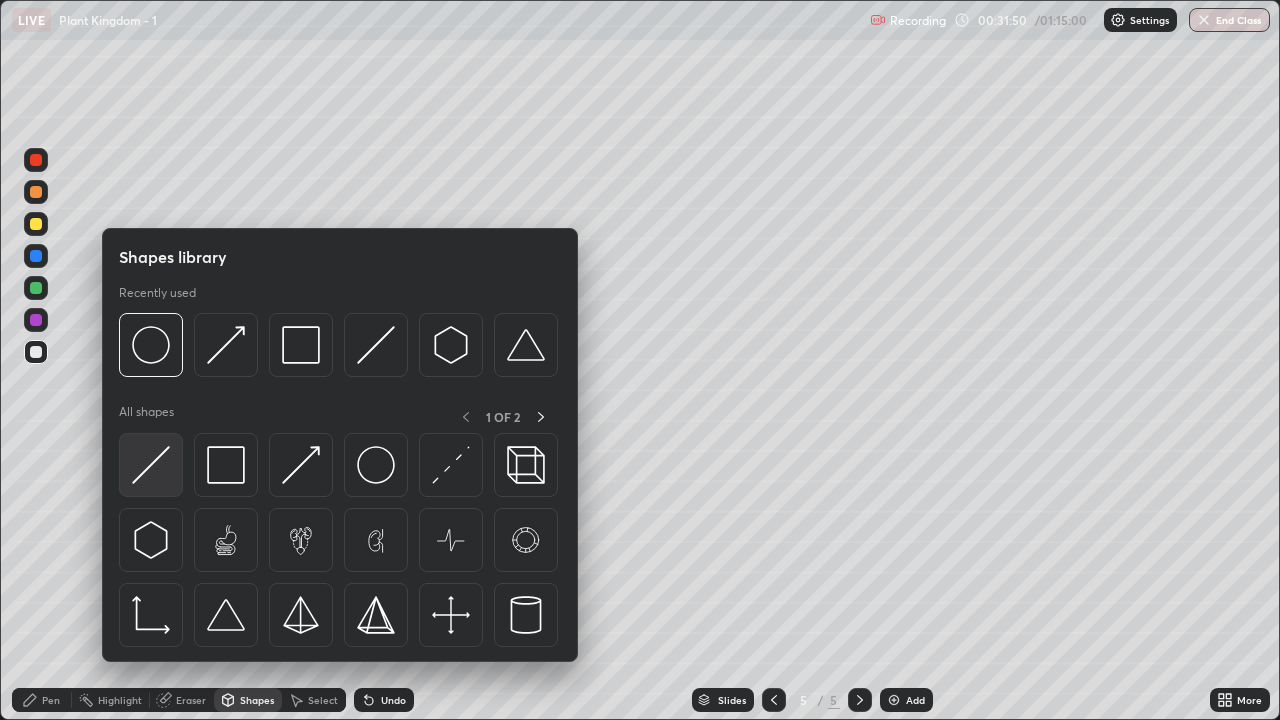 click at bounding box center [151, 465] 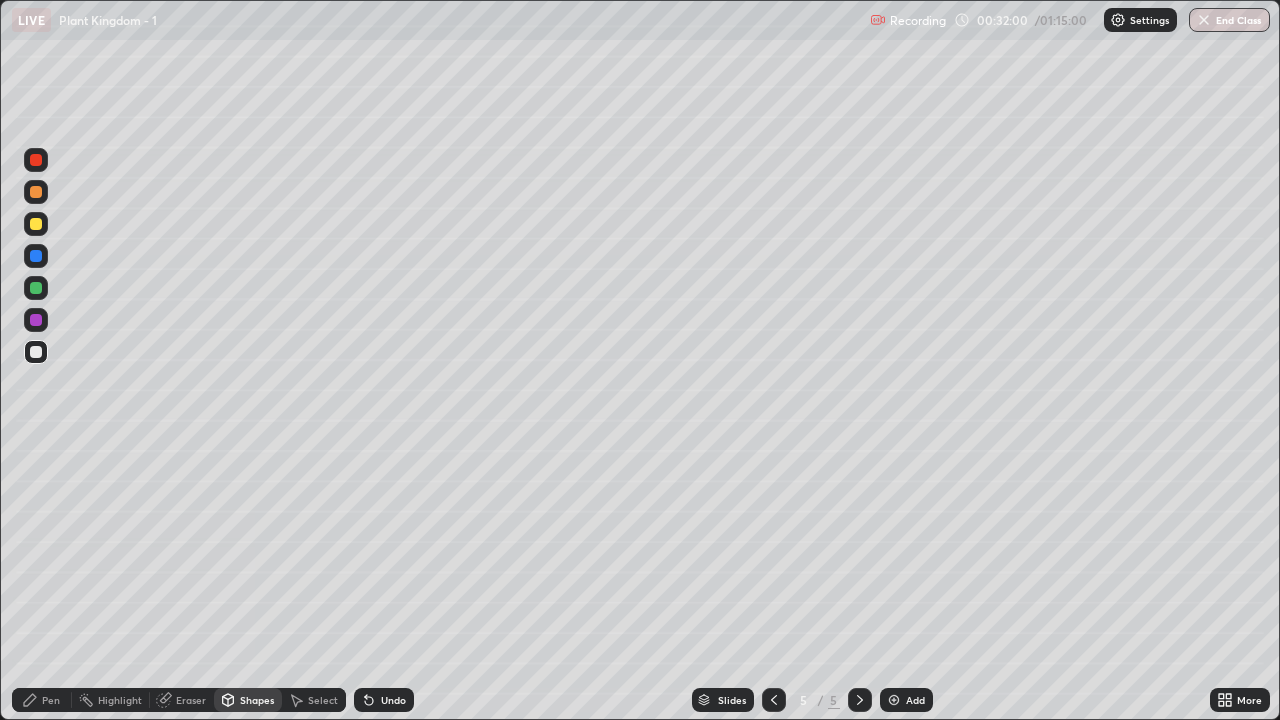 click on "Pen" at bounding box center [51, 700] 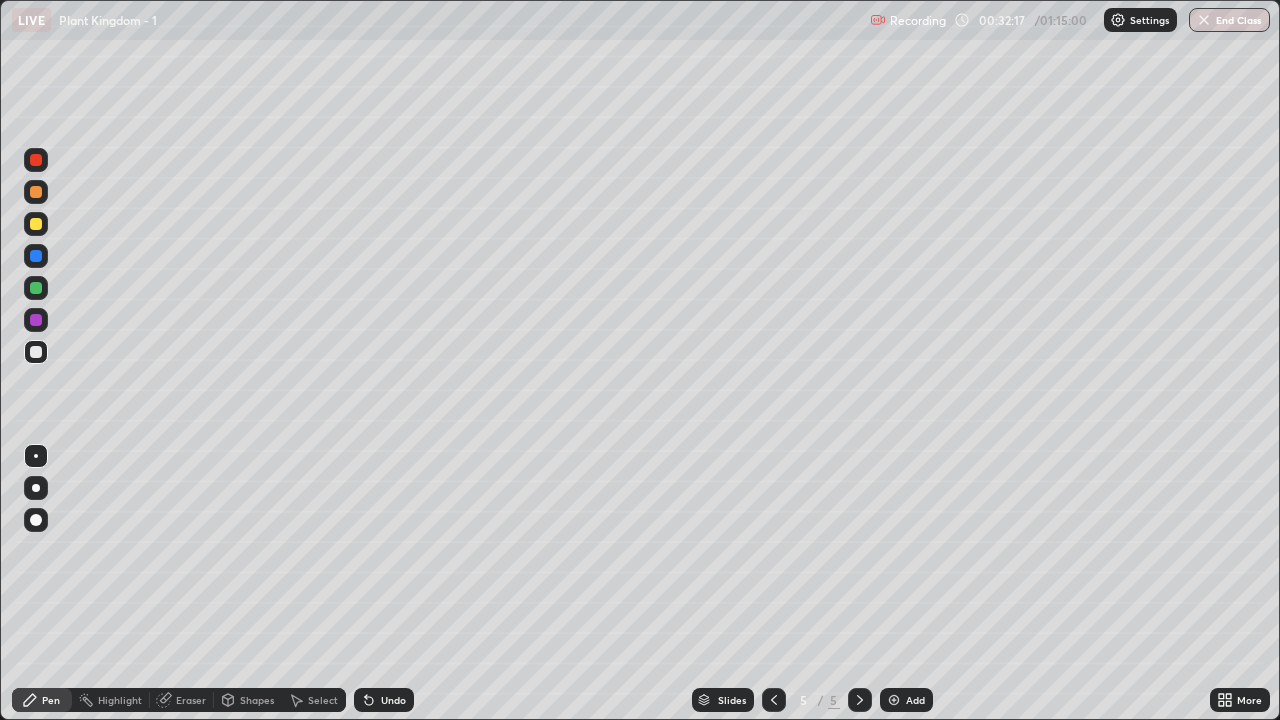 click at bounding box center (36, 192) 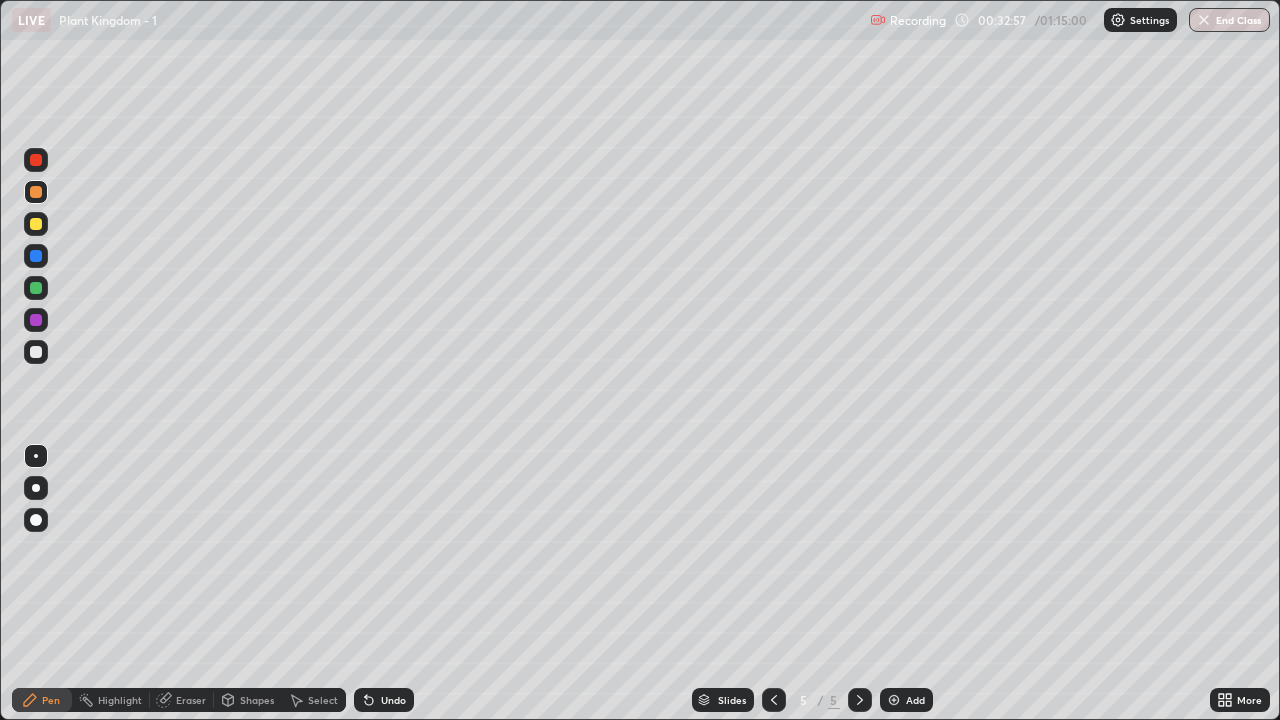 click at bounding box center (36, 352) 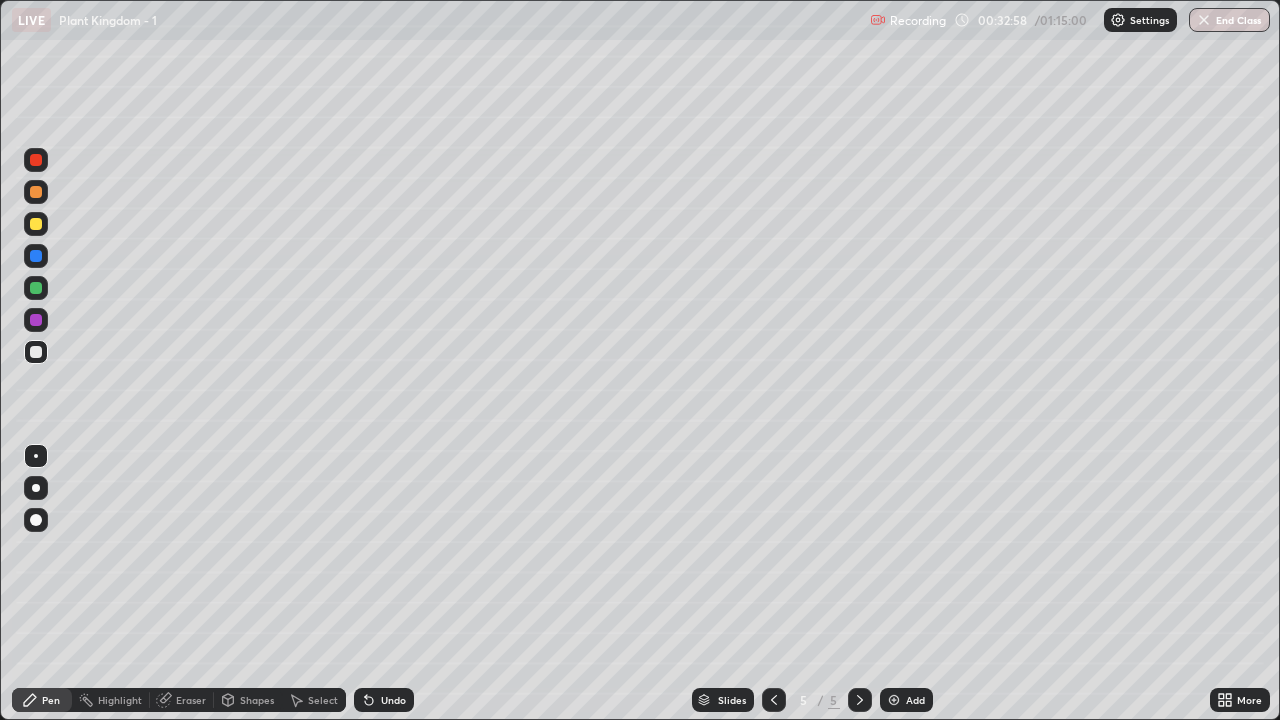 click at bounding box center [36, 456] 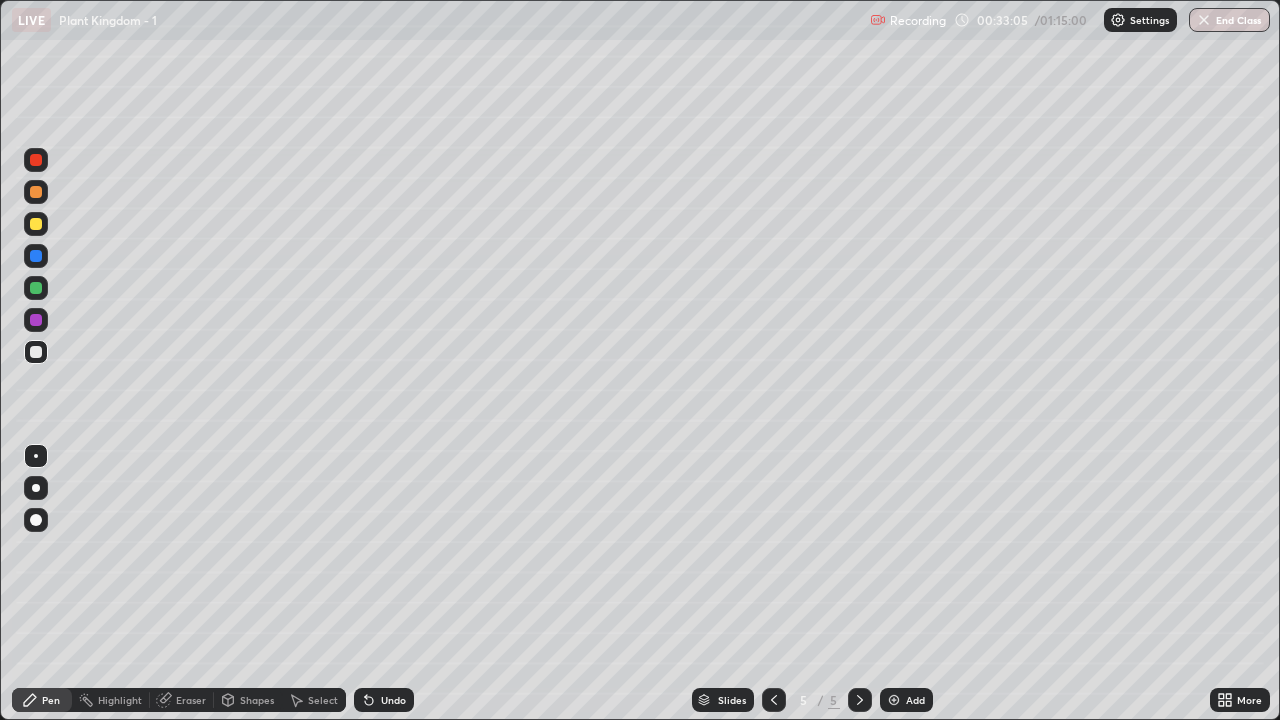 click at bounding box center (36, 288) 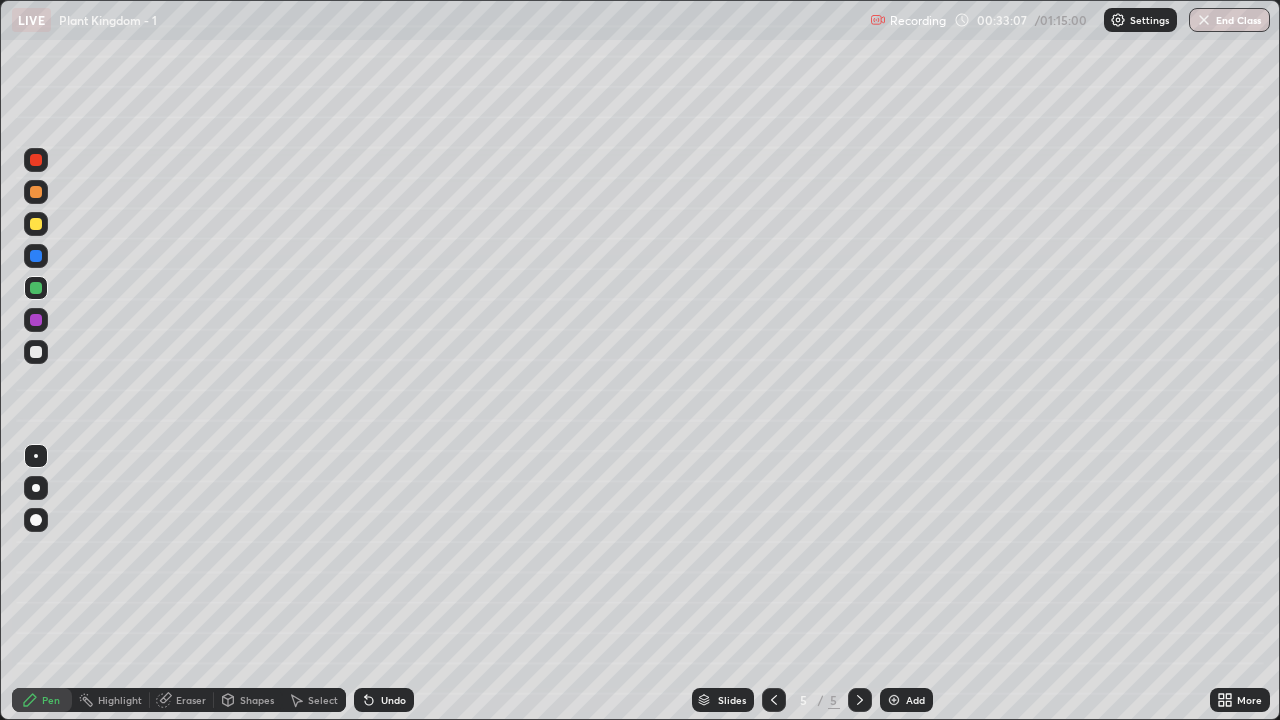 click at bounding box center (36, 224) 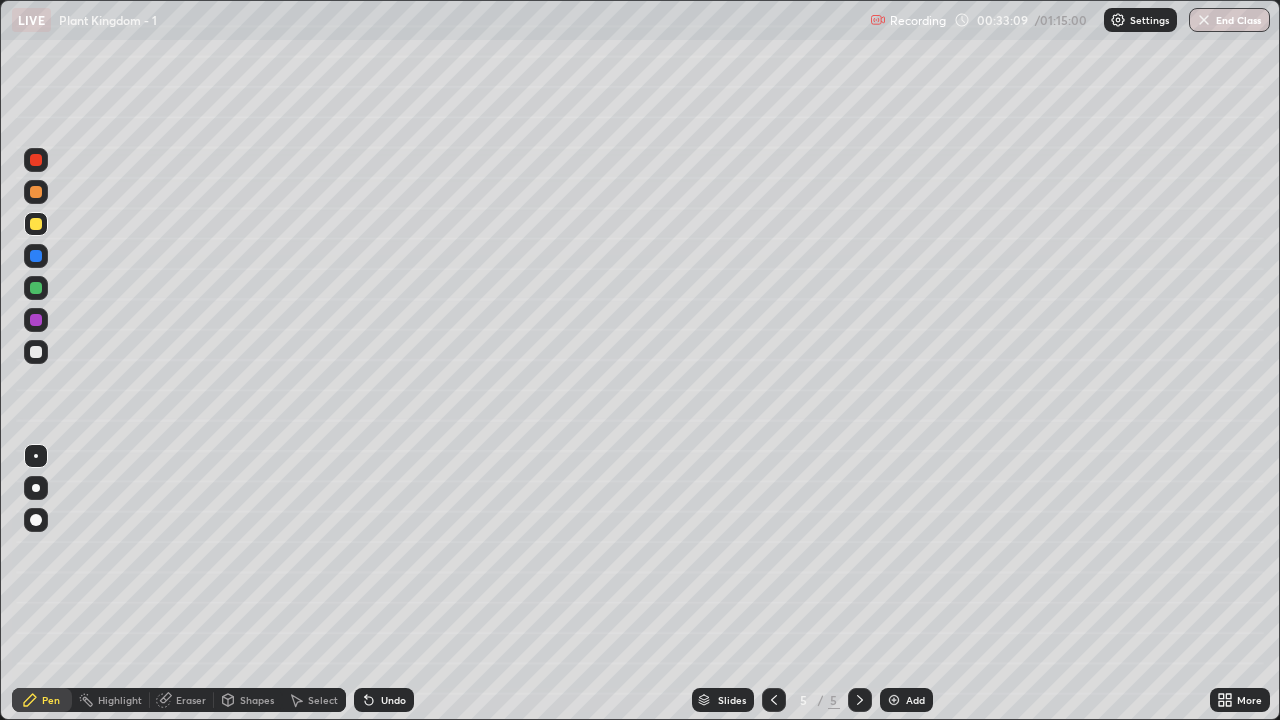 click at bounding box center (36, 320) 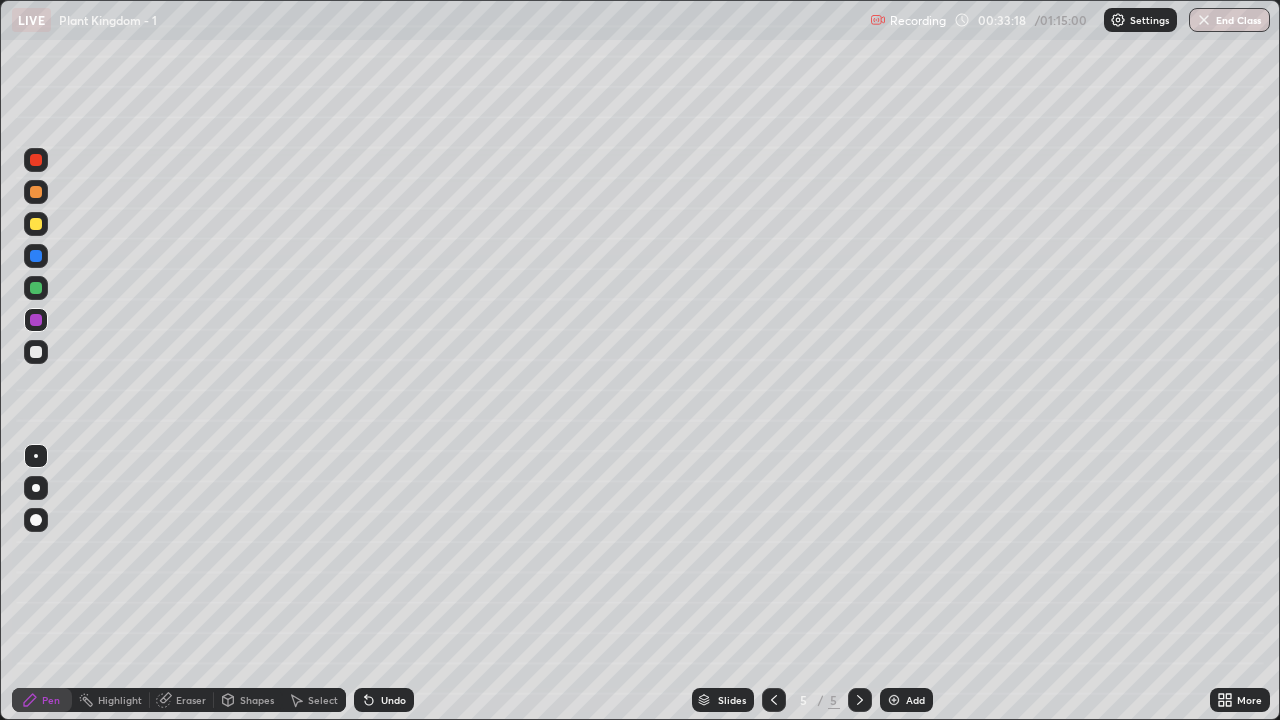 click at bounding box center [36, 288] 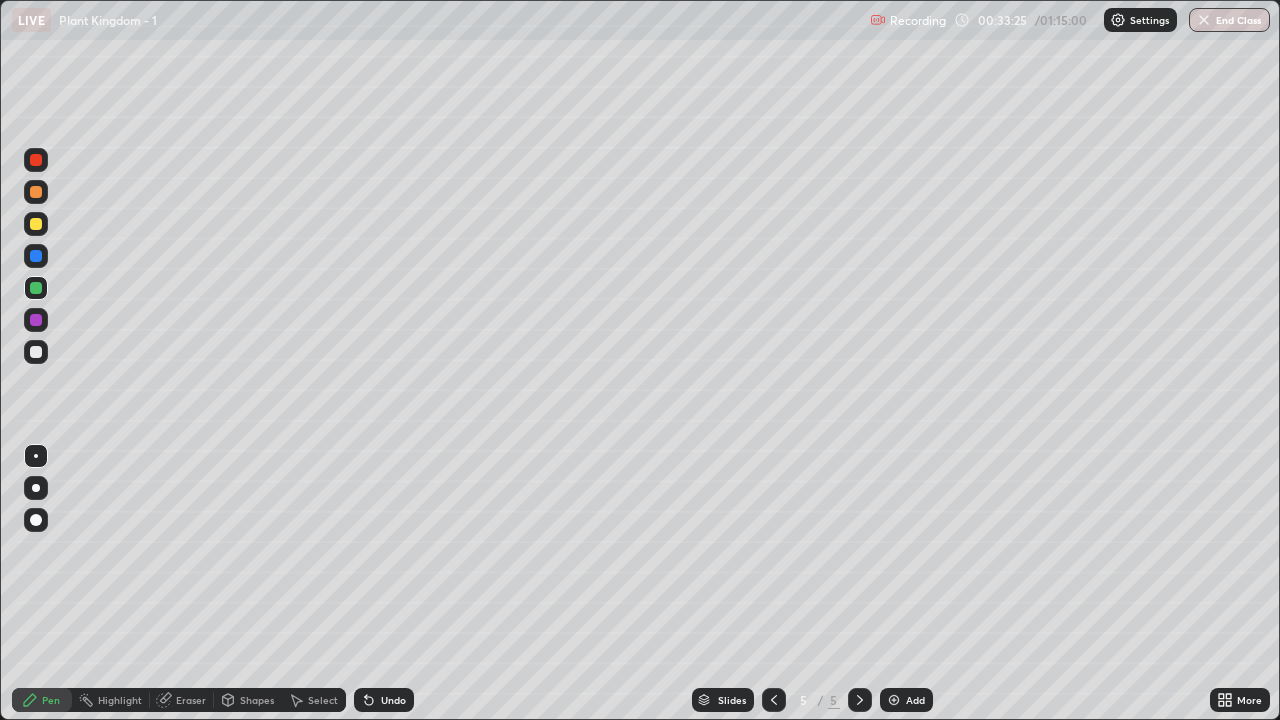 click 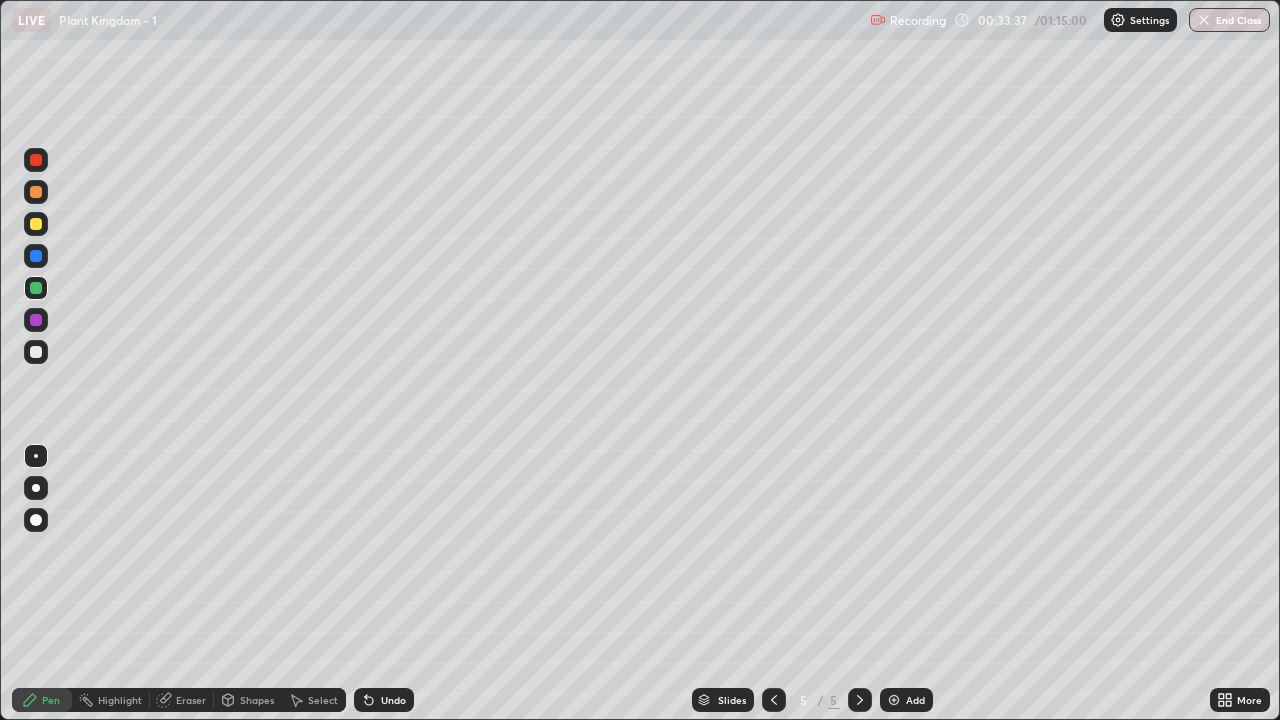 click at bounding box center [36, 352] 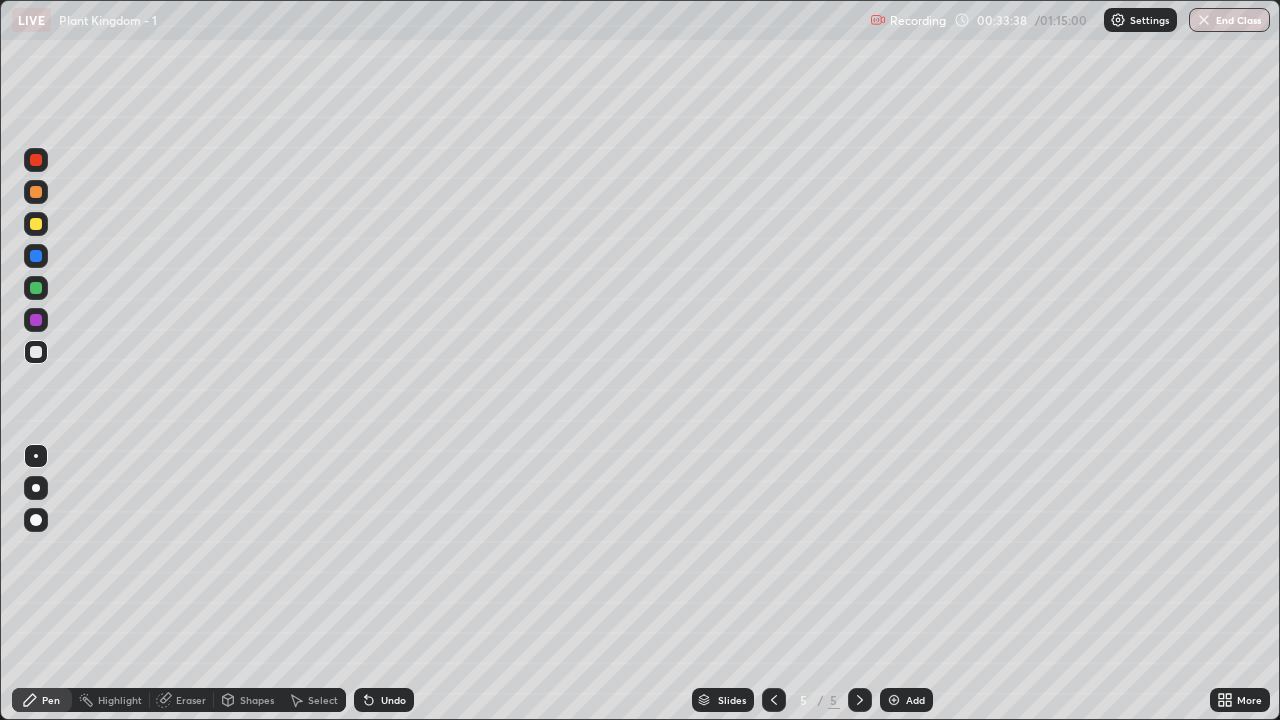 click at bounding box center [36, 488] 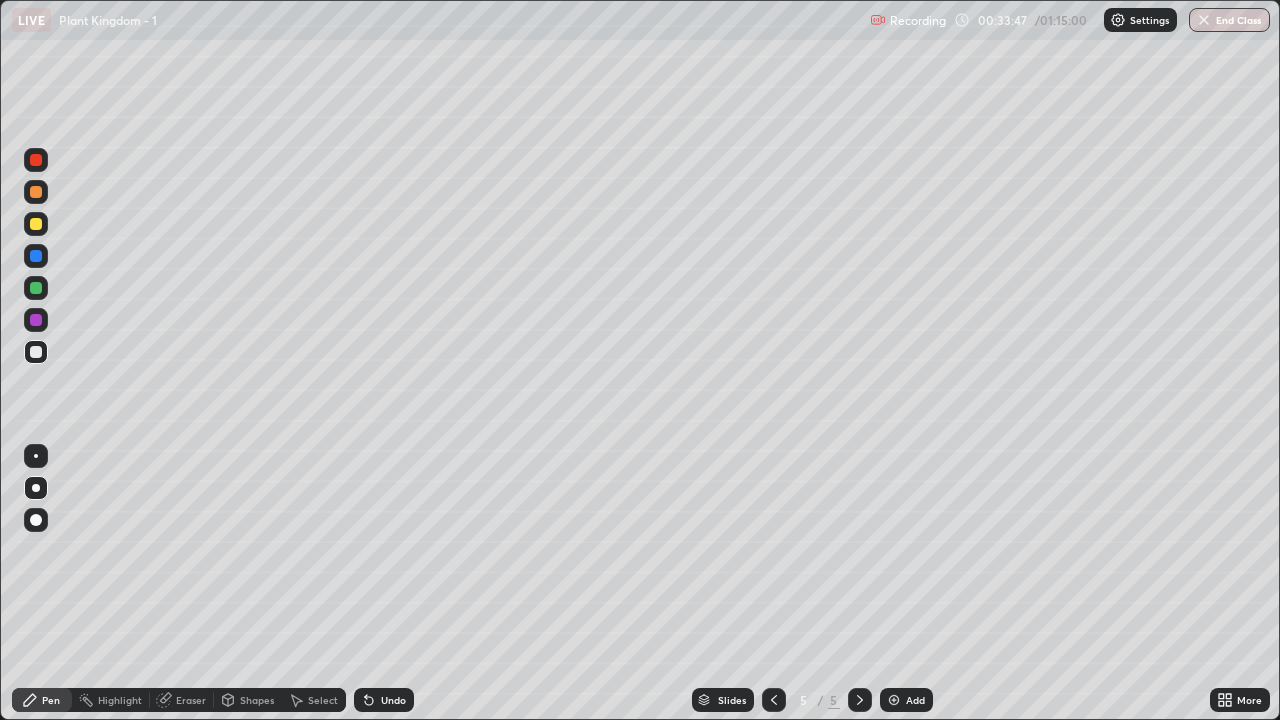 click at bounding box center (36, 288) 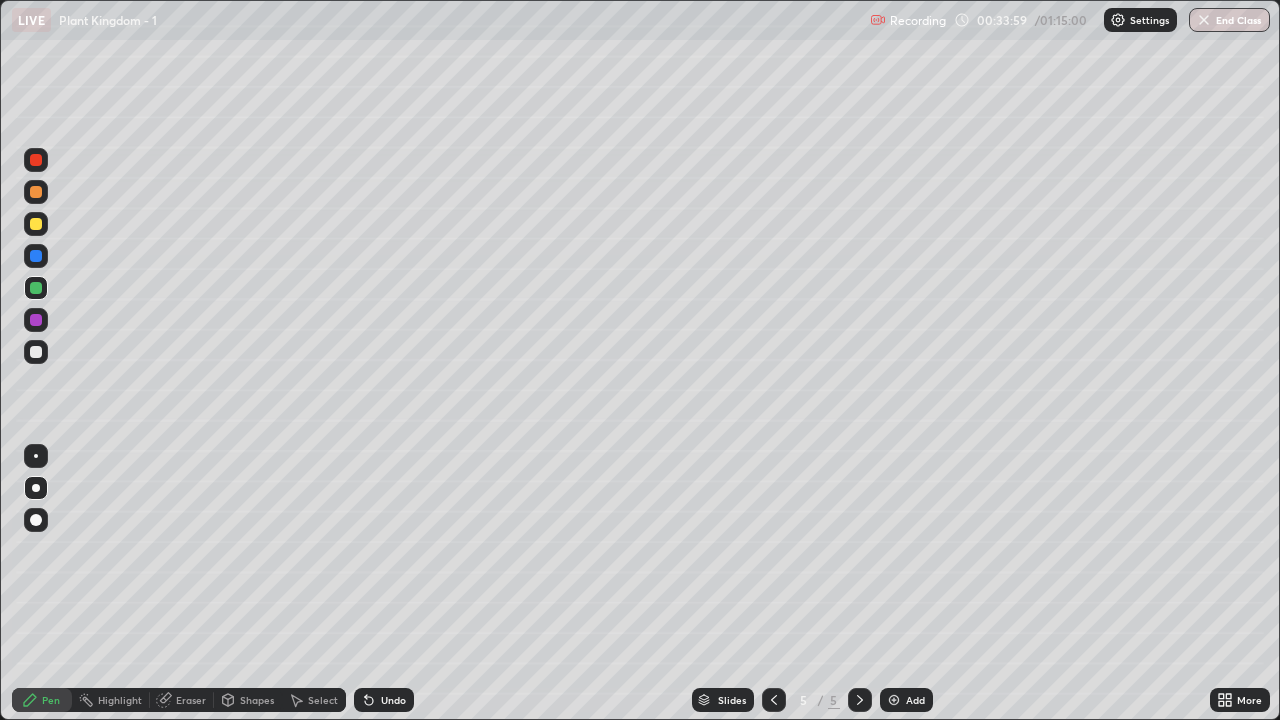 click 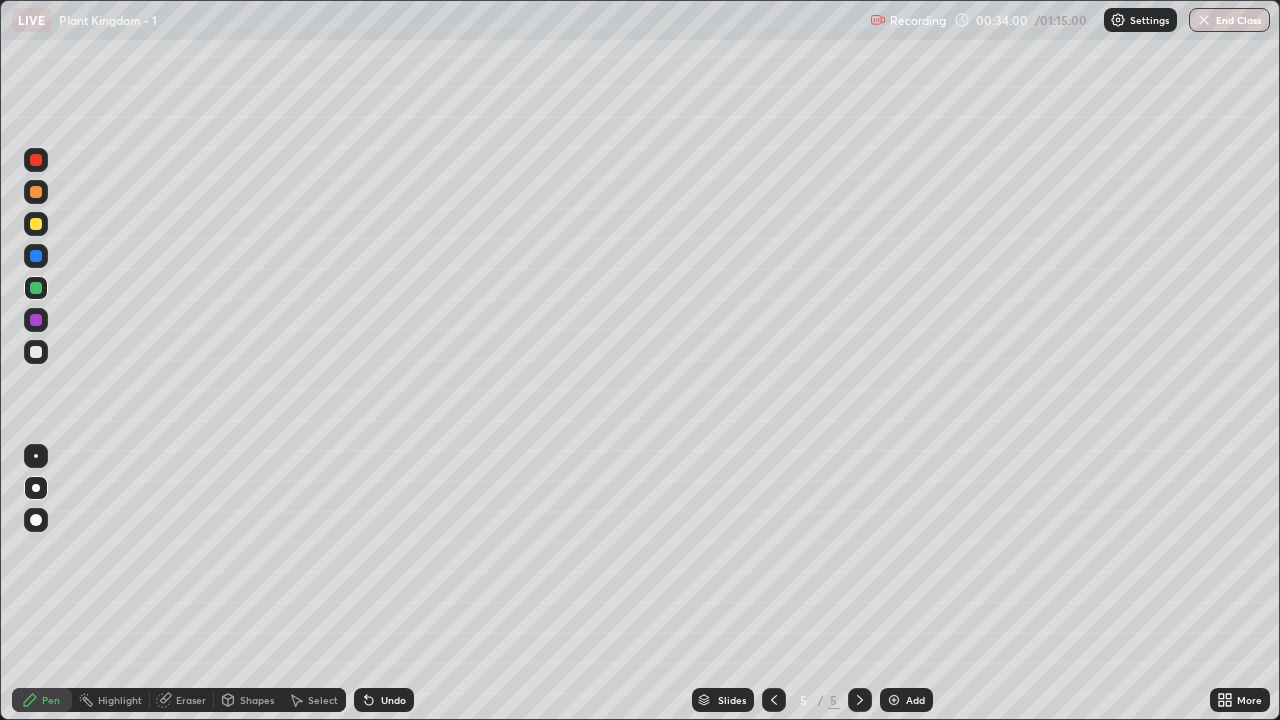 click at bounding box center [36, 456] 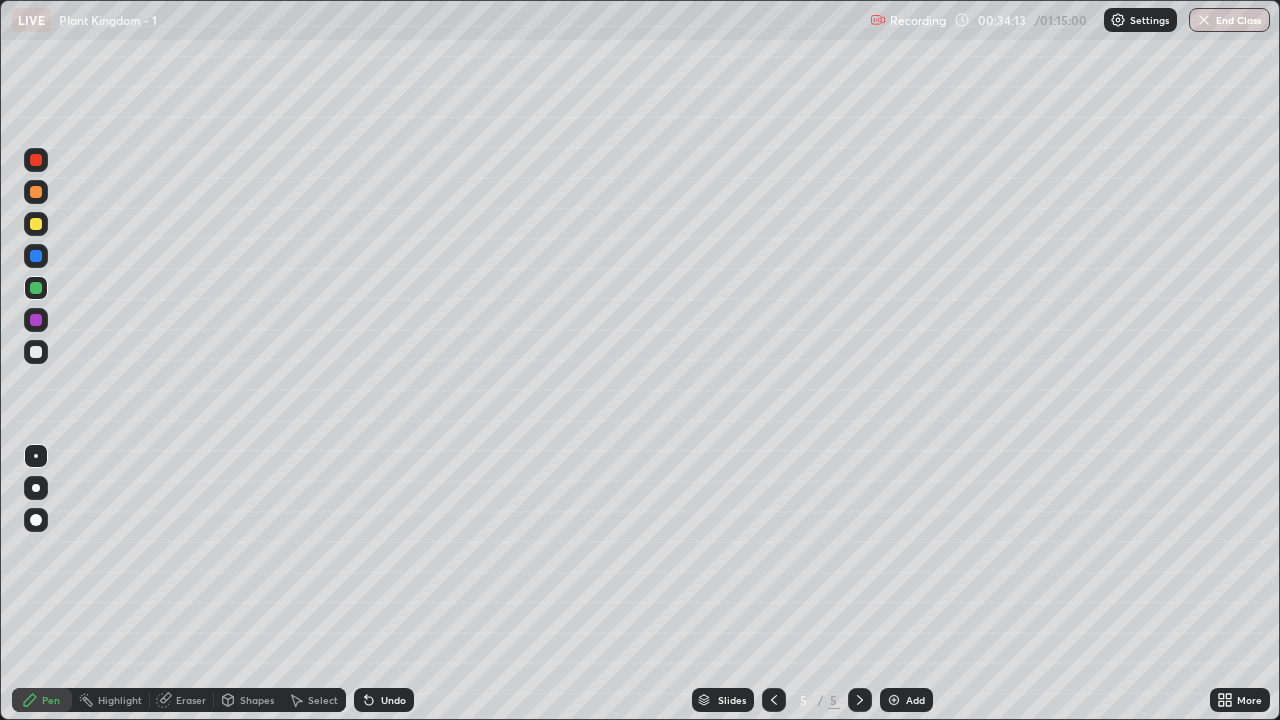 click at bounding box center (36, 320) 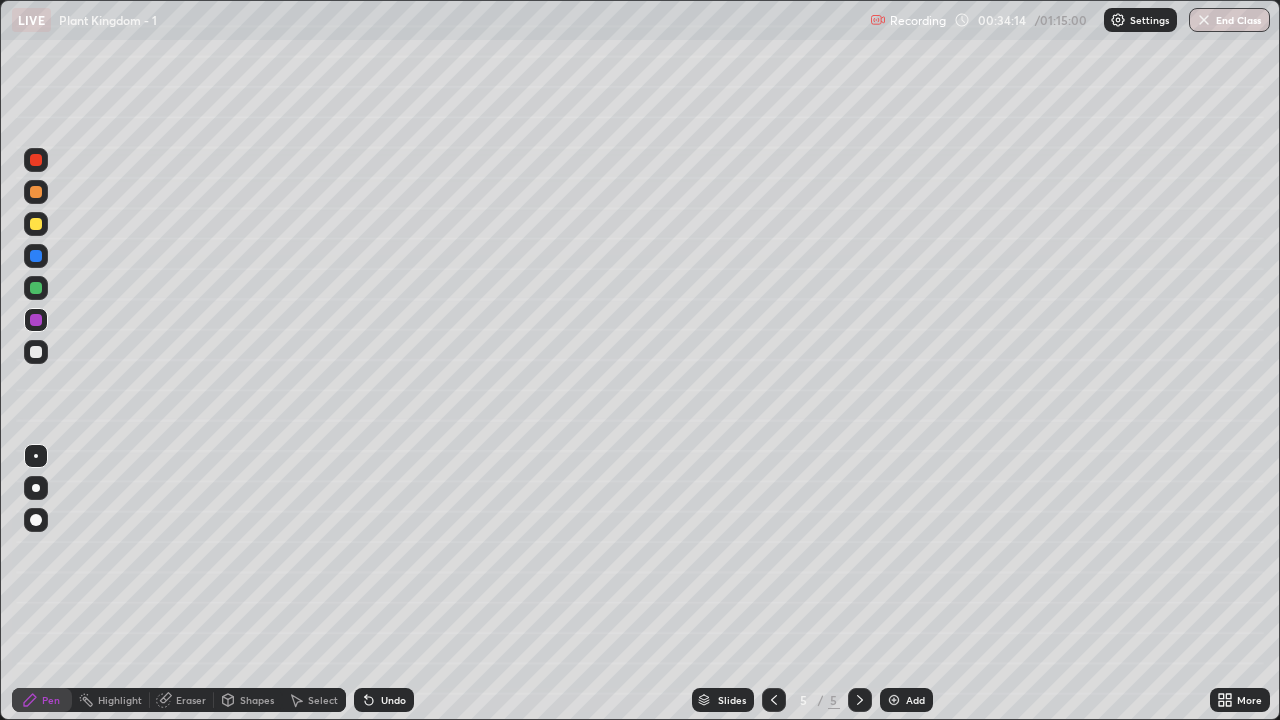 click at bounding box center (36, 160) 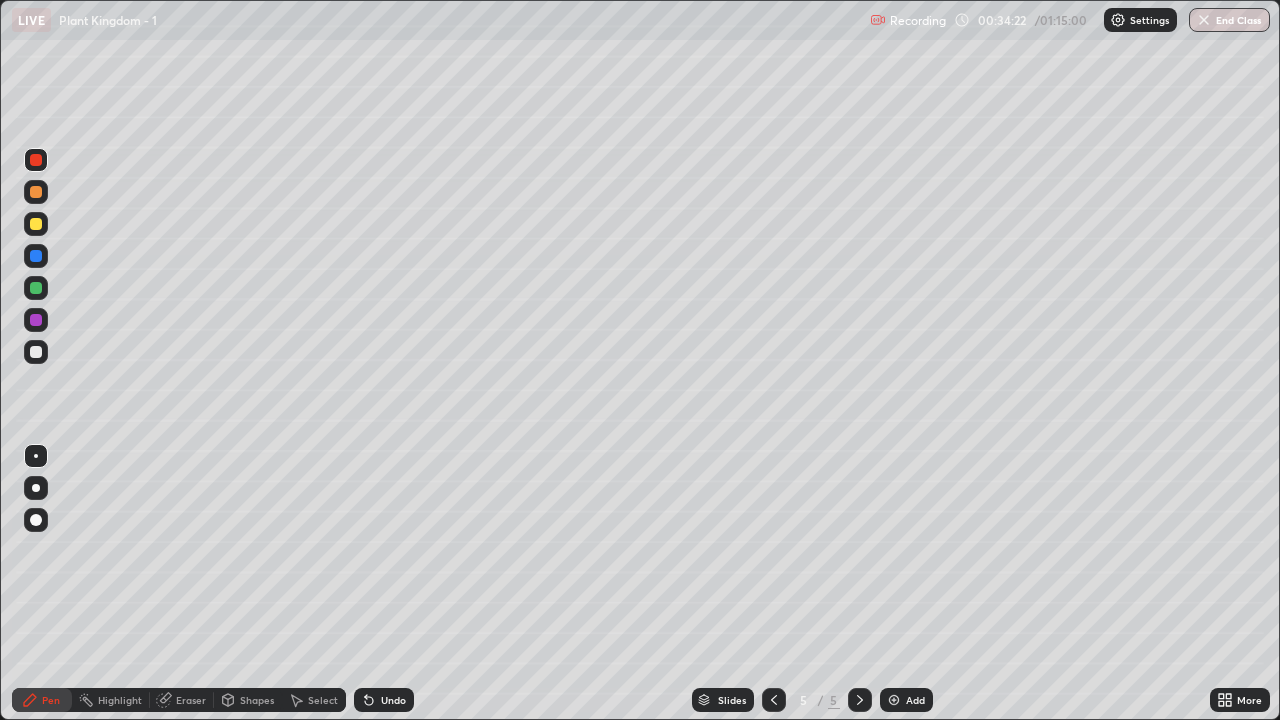 click at bounding box center (36, 352) 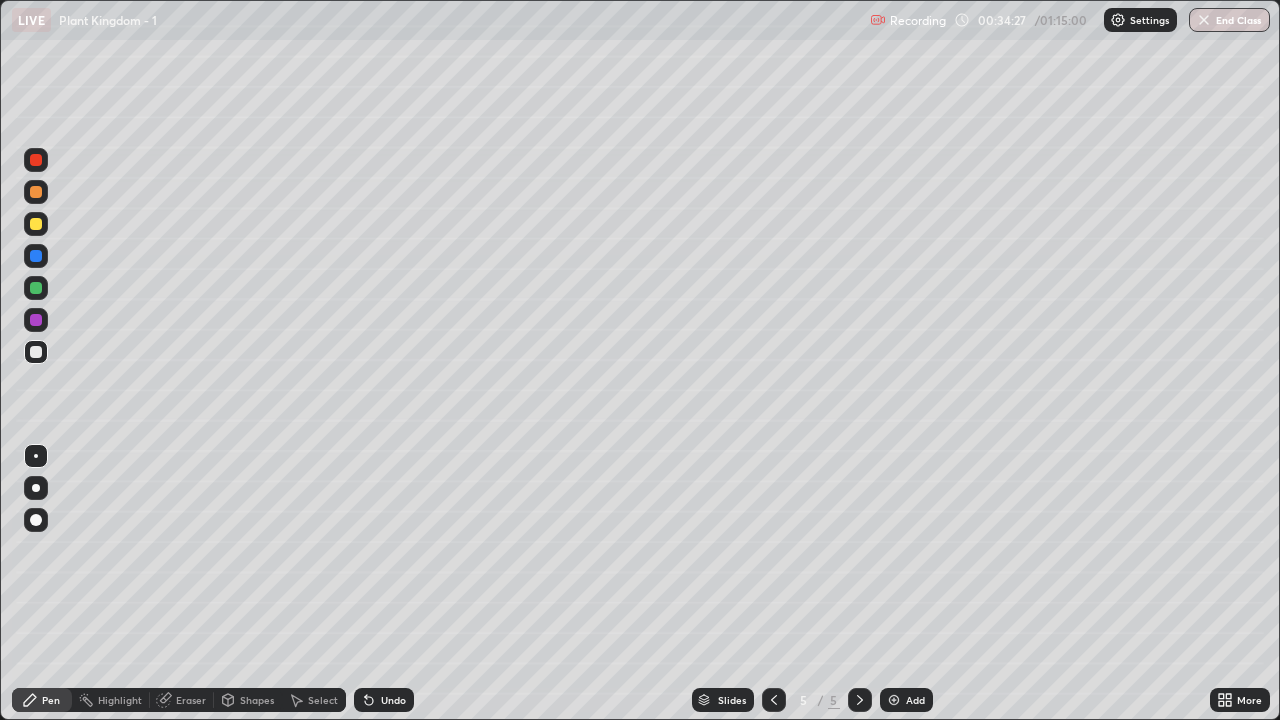 click at bounding box center (36, 288) 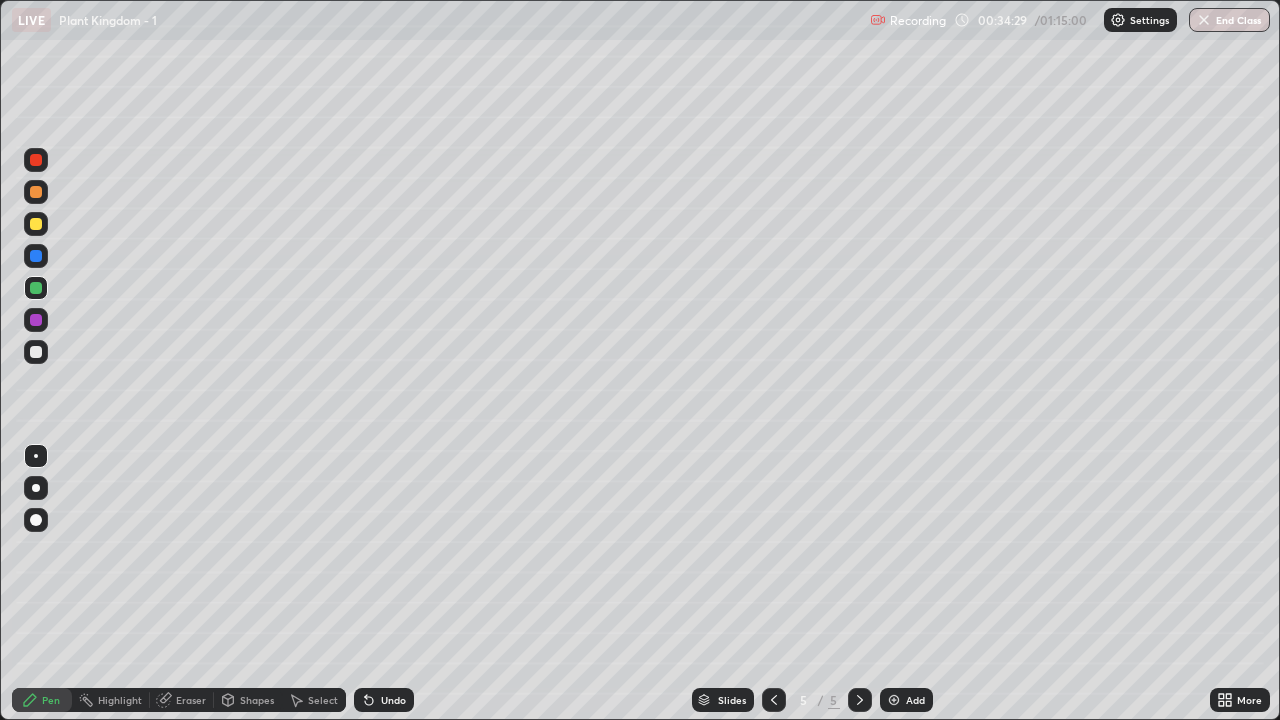 click at bounding box center (36, 488) 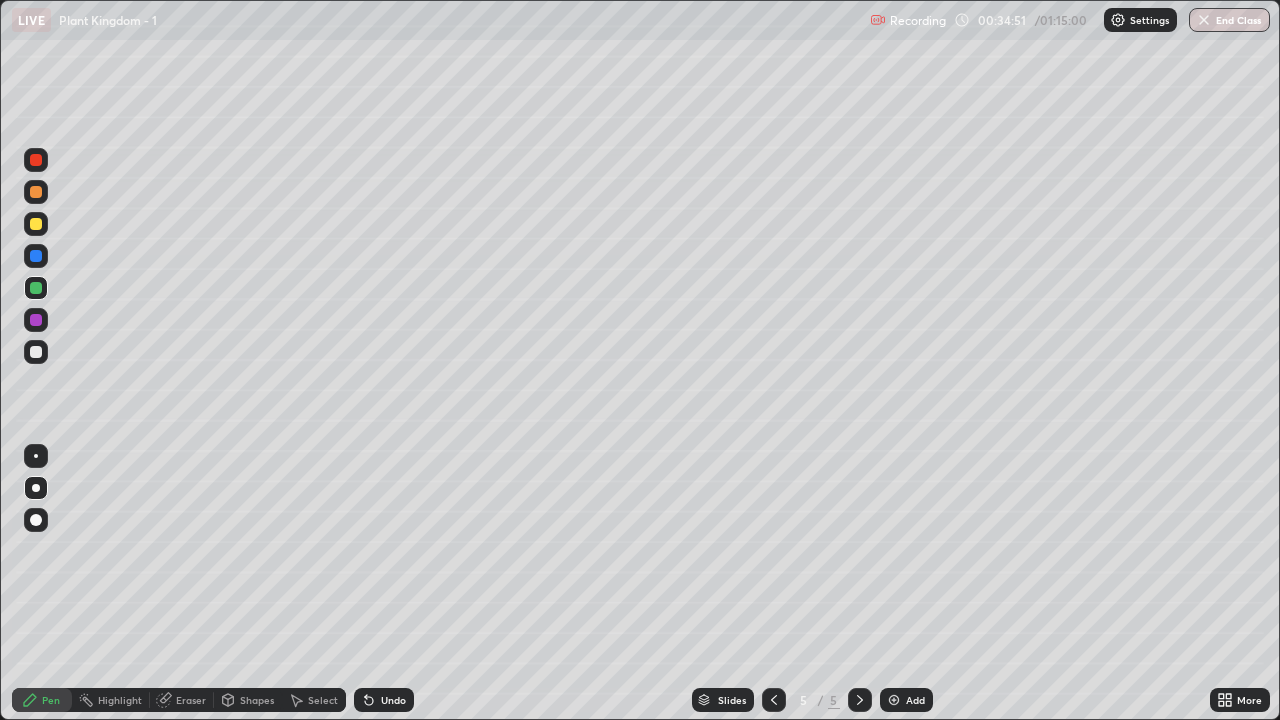 click at bounding box center [36, 352] 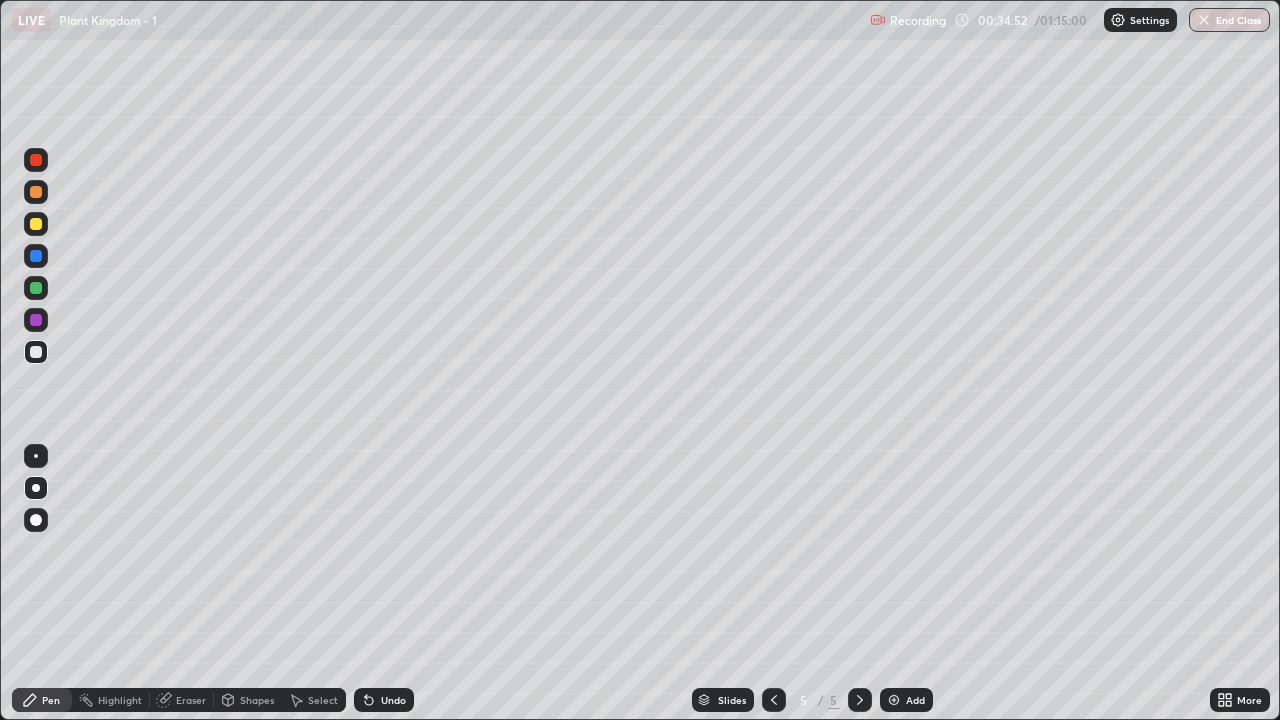 click at bounding box center (36, 456) 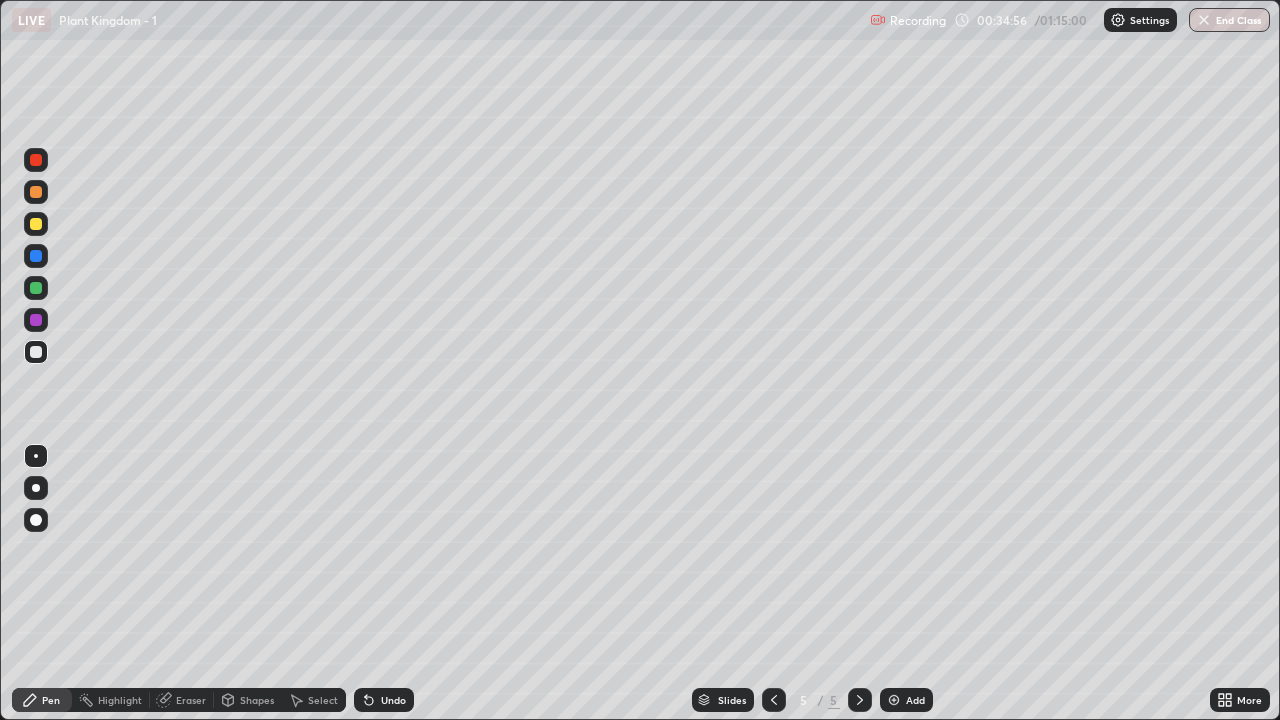 click at bounding box center (36, 456) 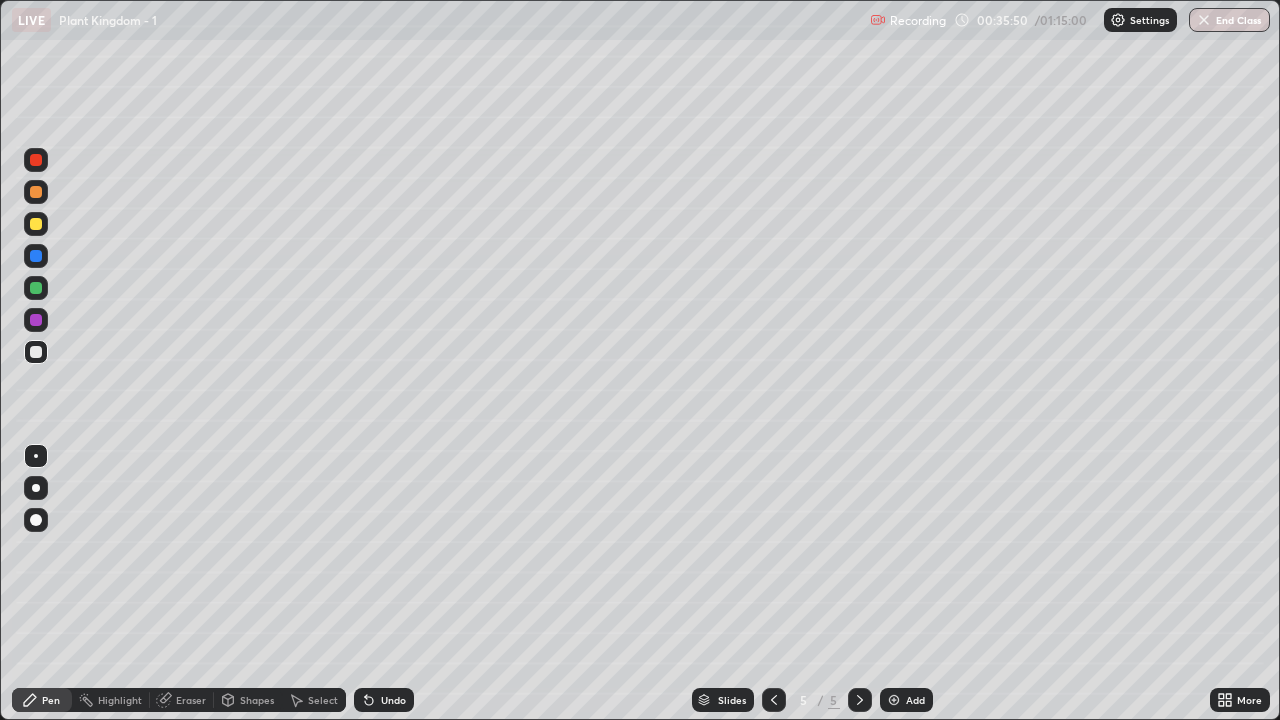 click at bounding box center (36, 320) 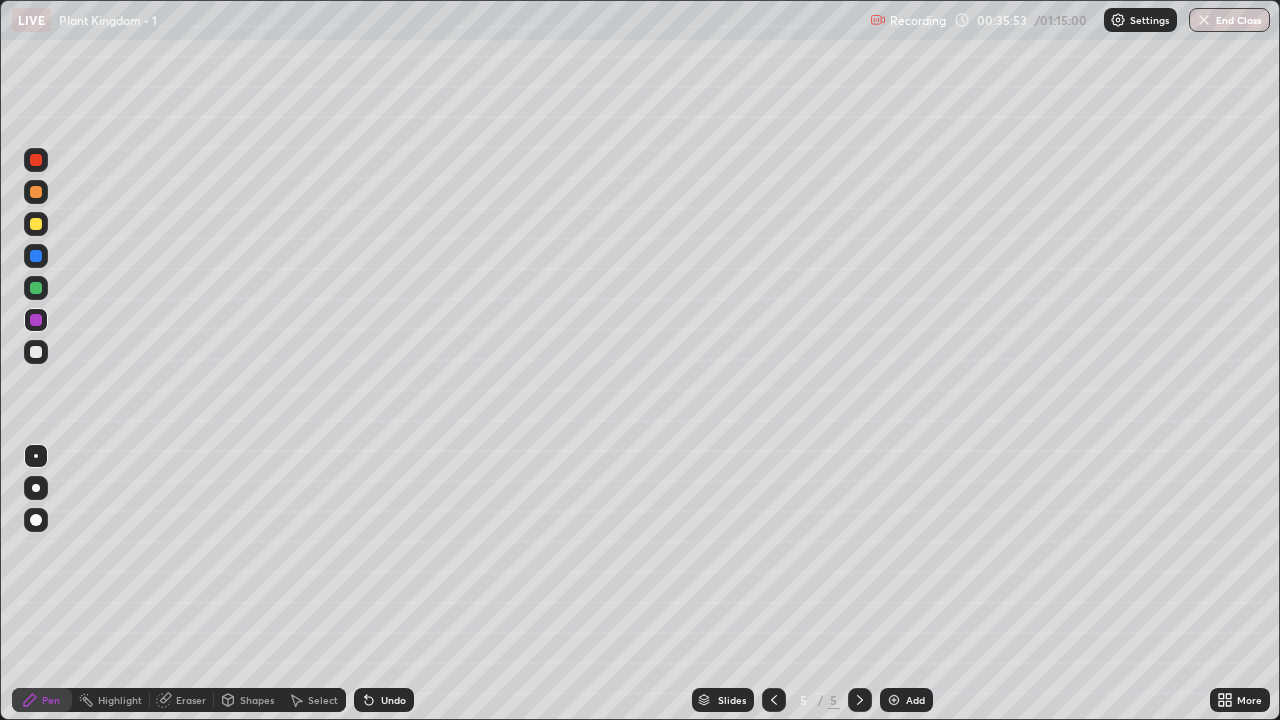 click at bounding box center [36, 224] 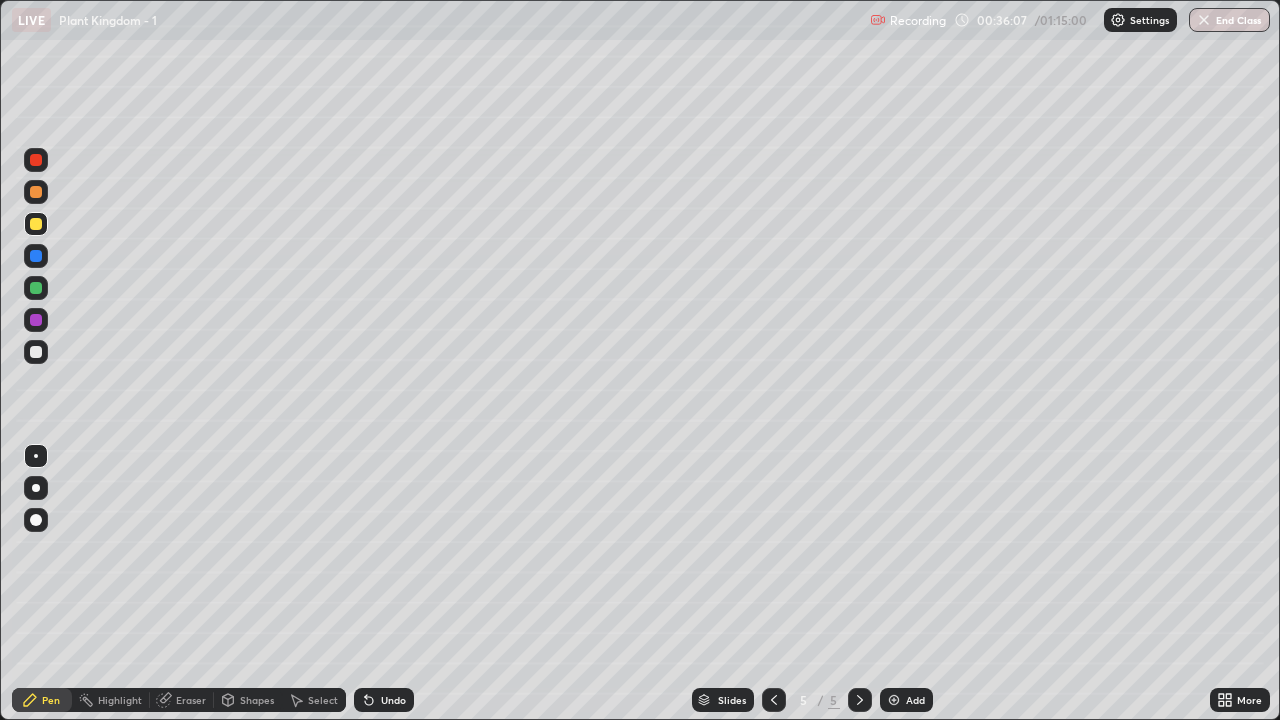 click at bounding box center [36, 320] 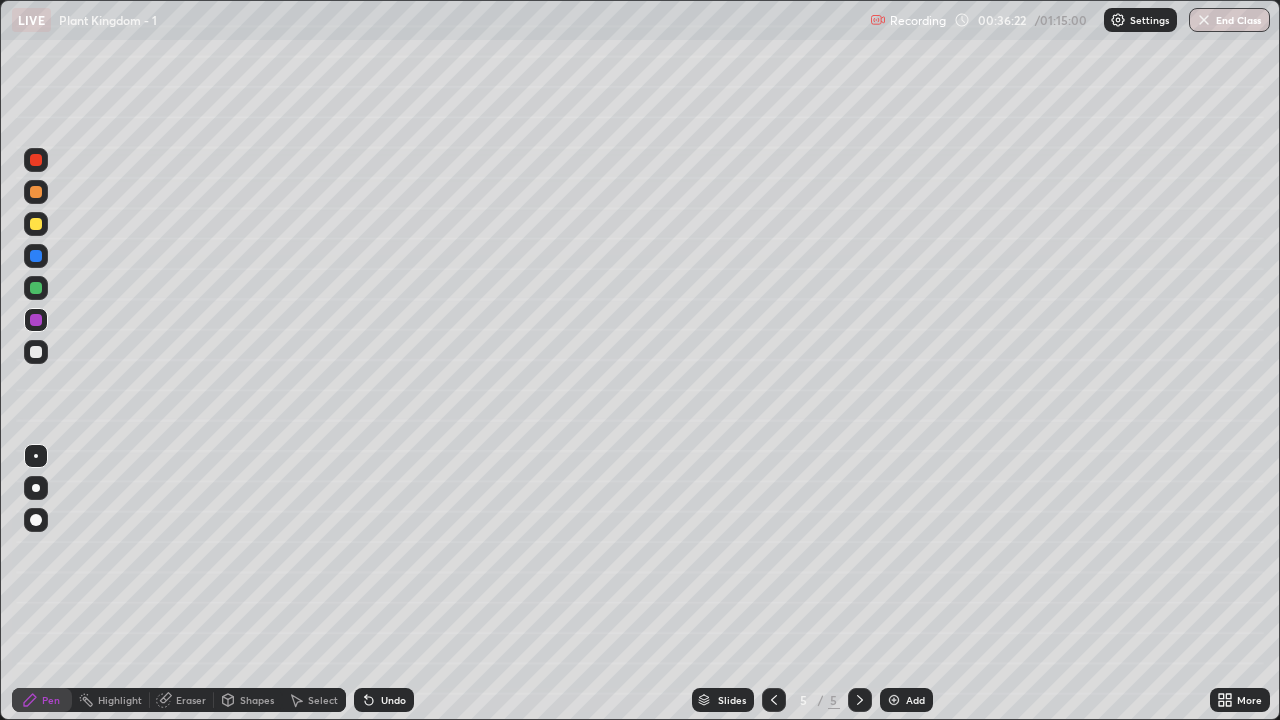click at bounding box center (36, 288) 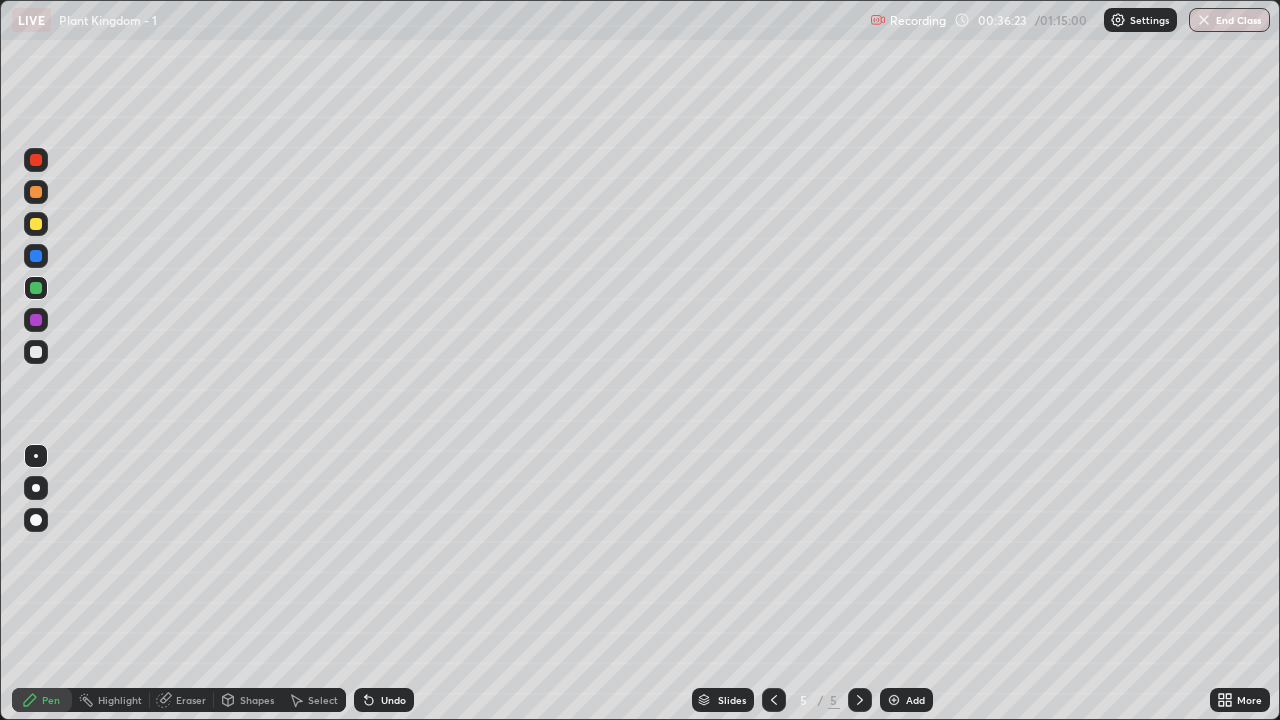 click at bounding box center [36, 456] 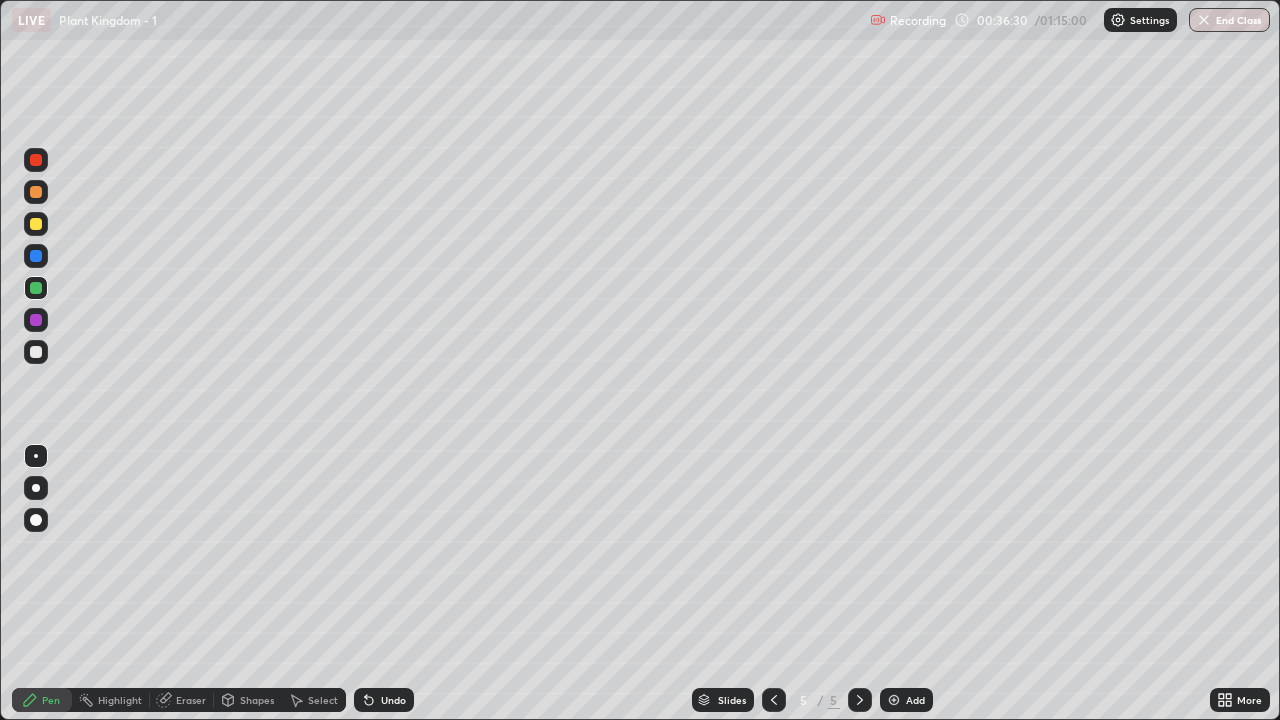 click 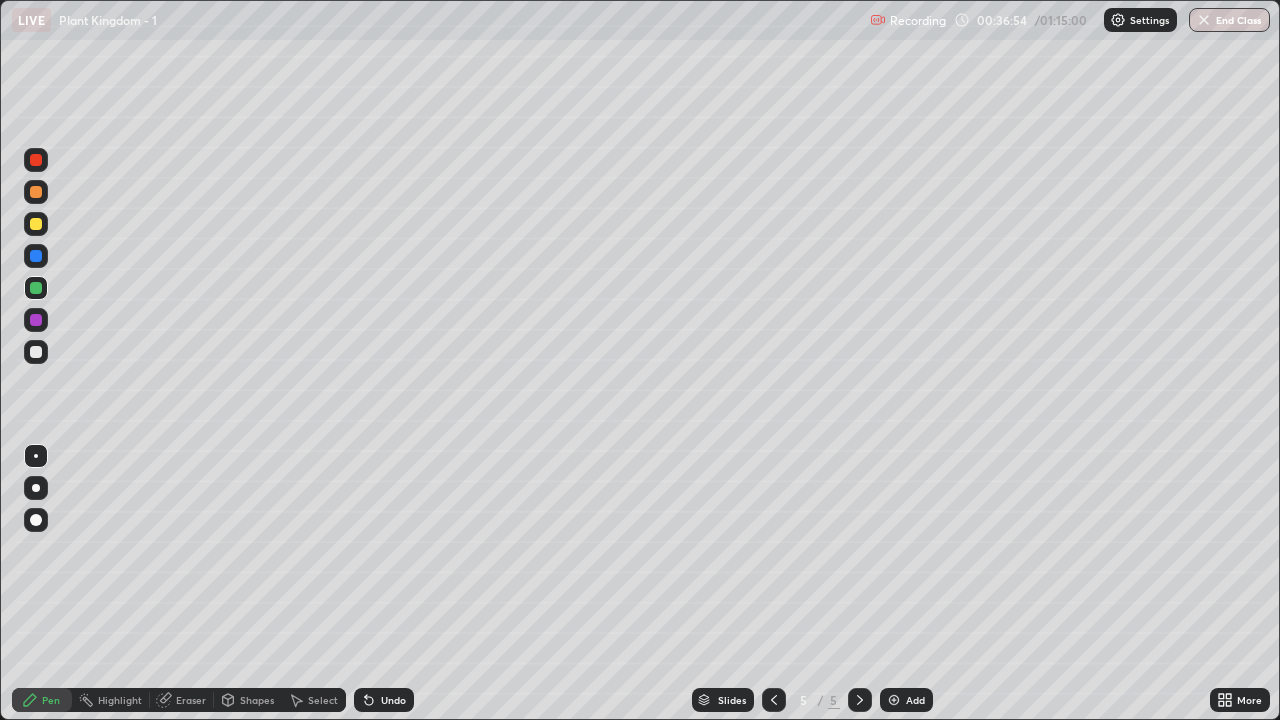 click at bounding box center (36, 160) 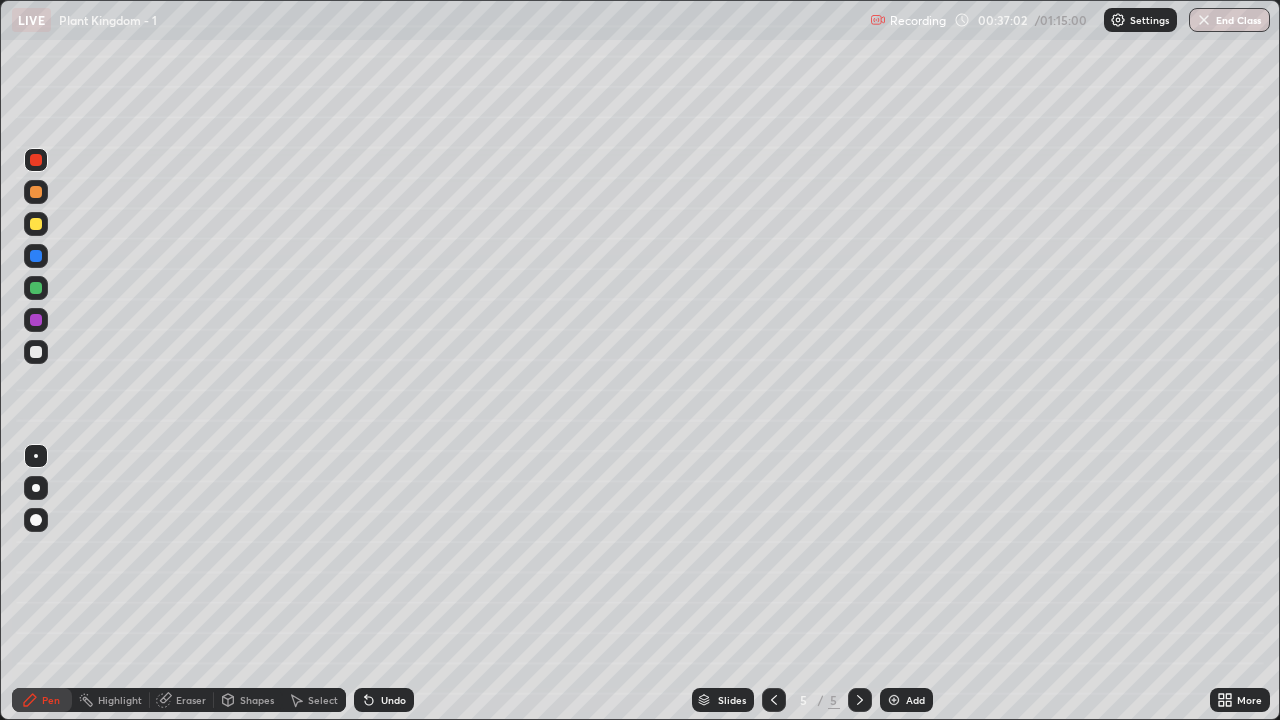 click at bounding box center [36, 352] 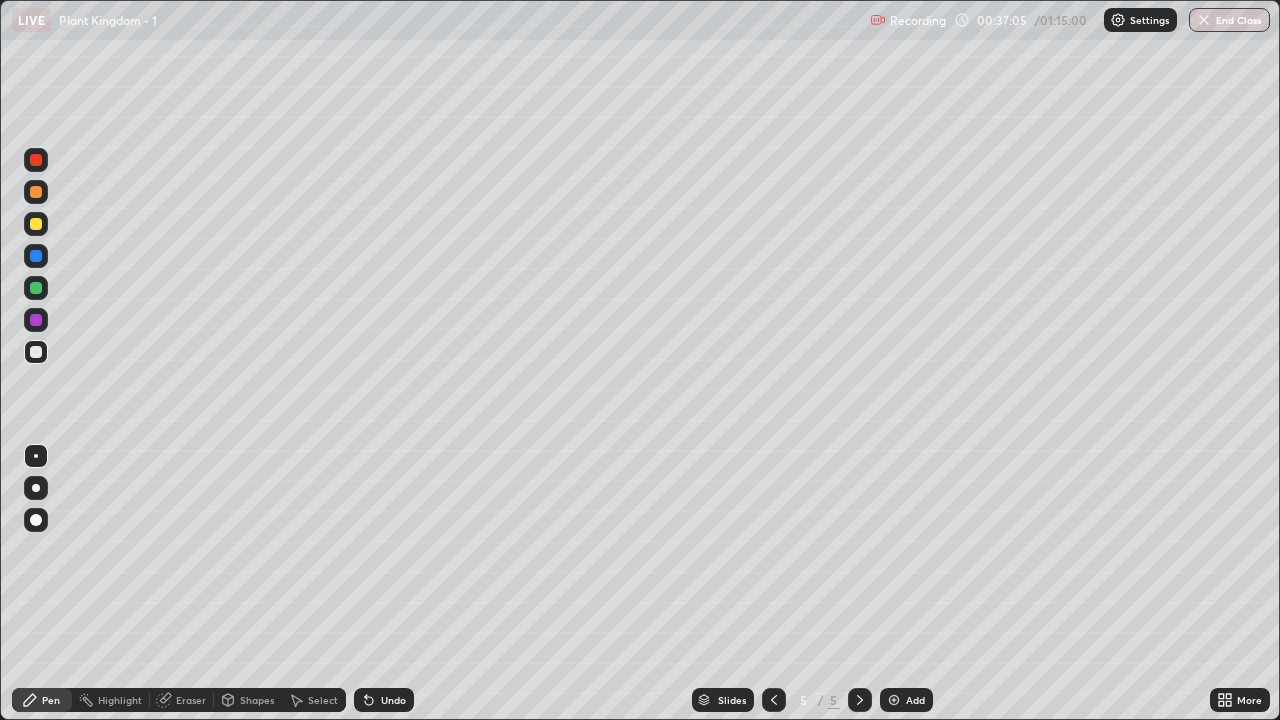 click at bounding box center [36, 288] 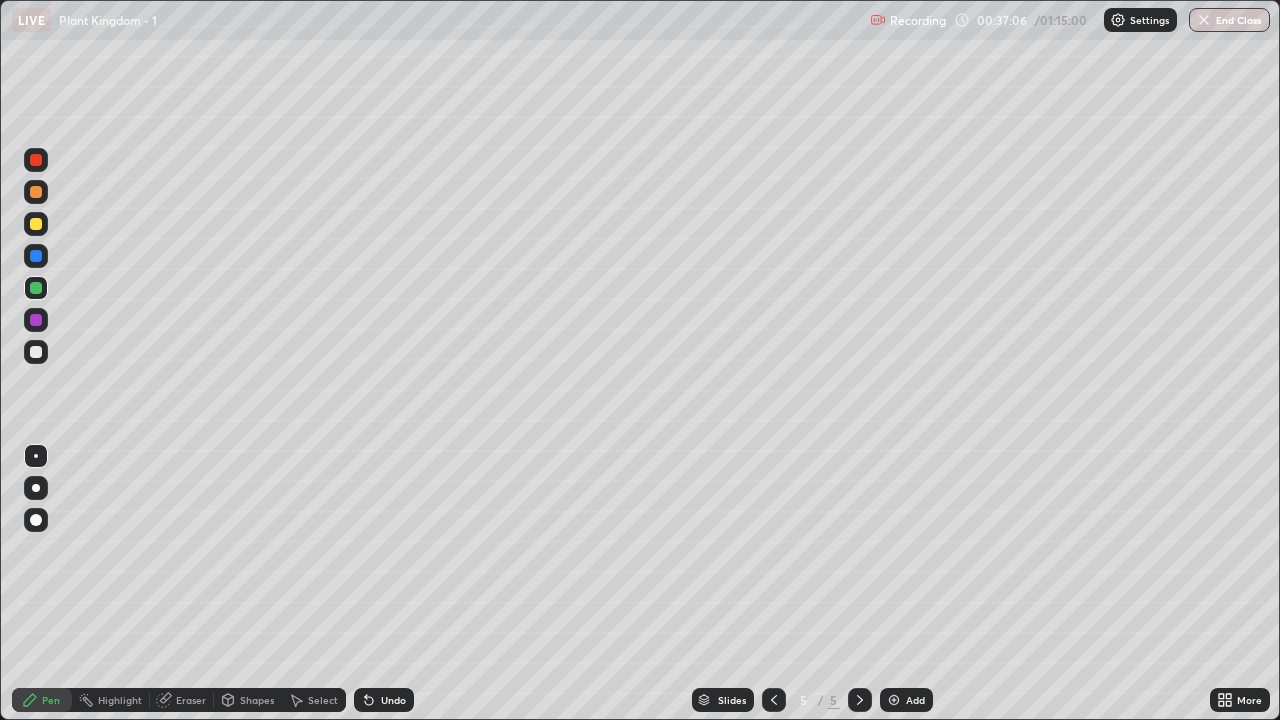 click on "Highlight" at bounding box center [111, 700] 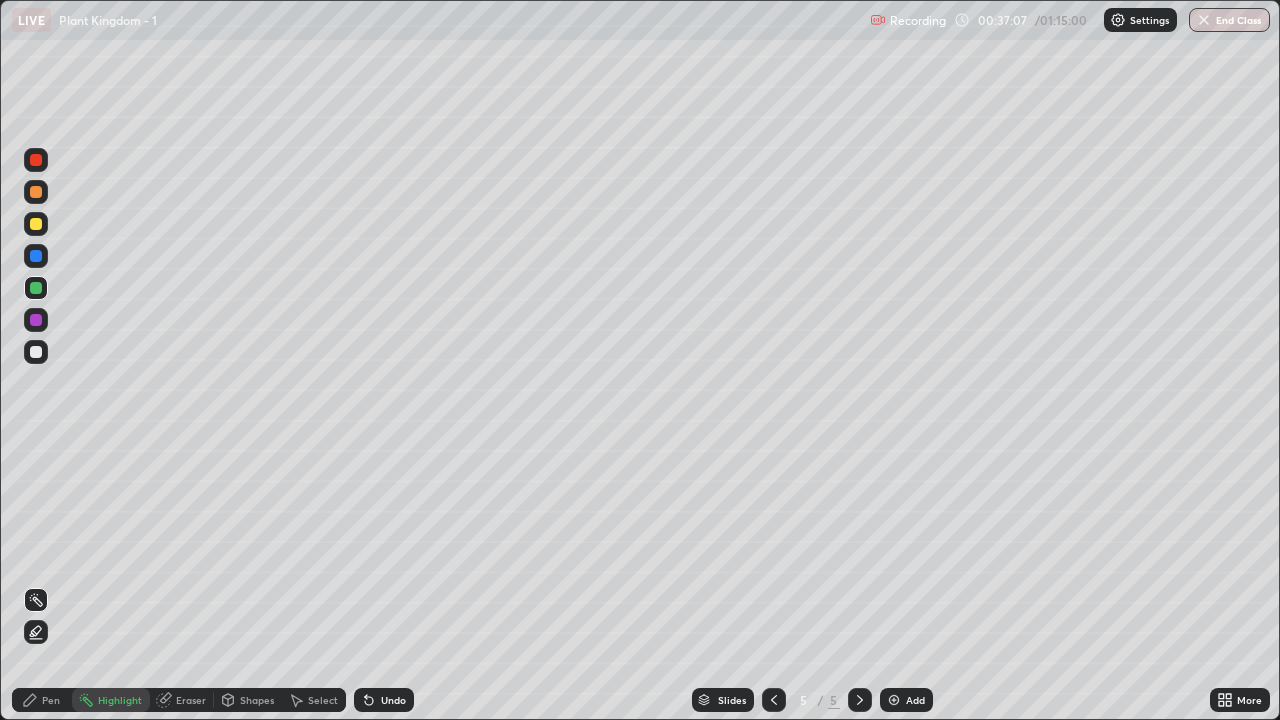 click 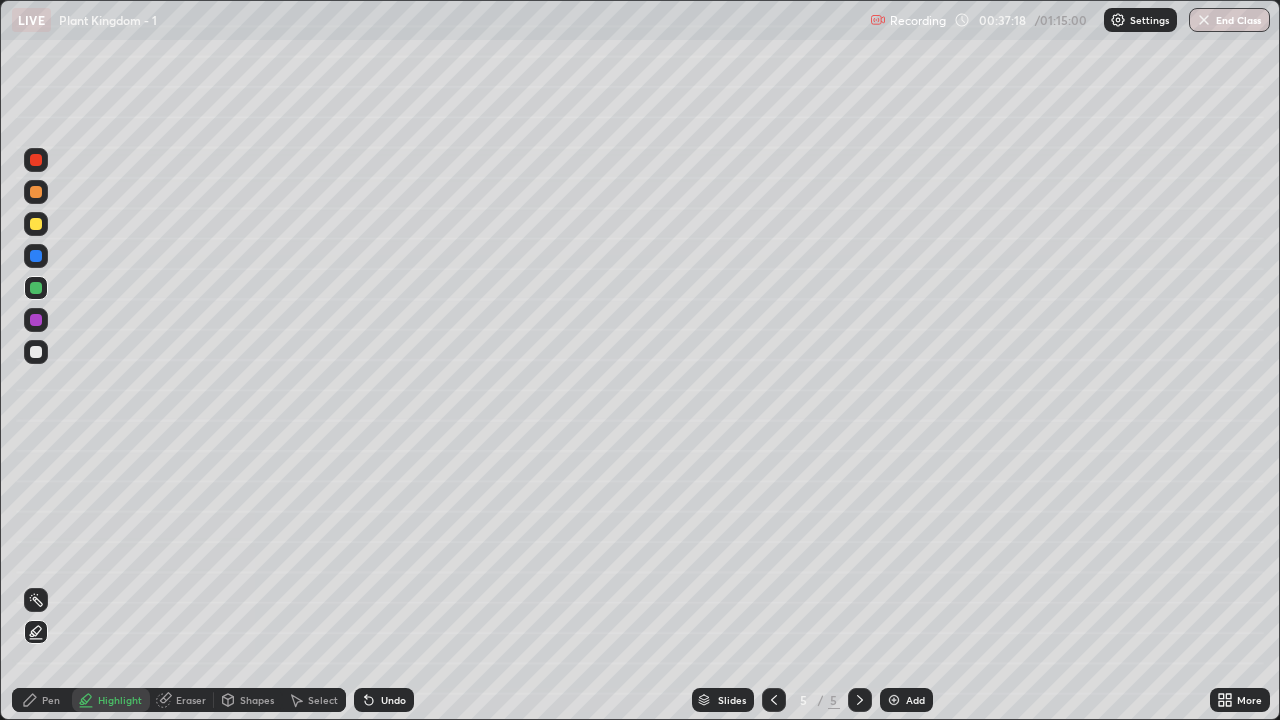click at bounding box center (36, 352) 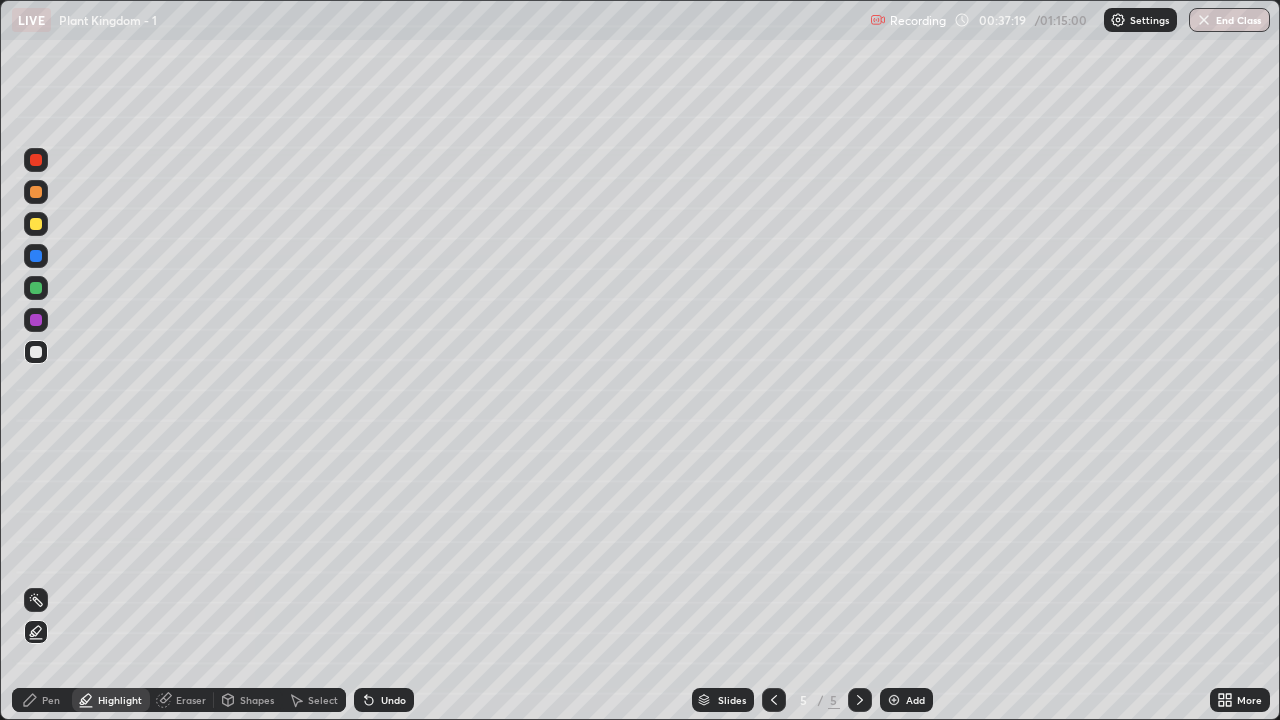 click 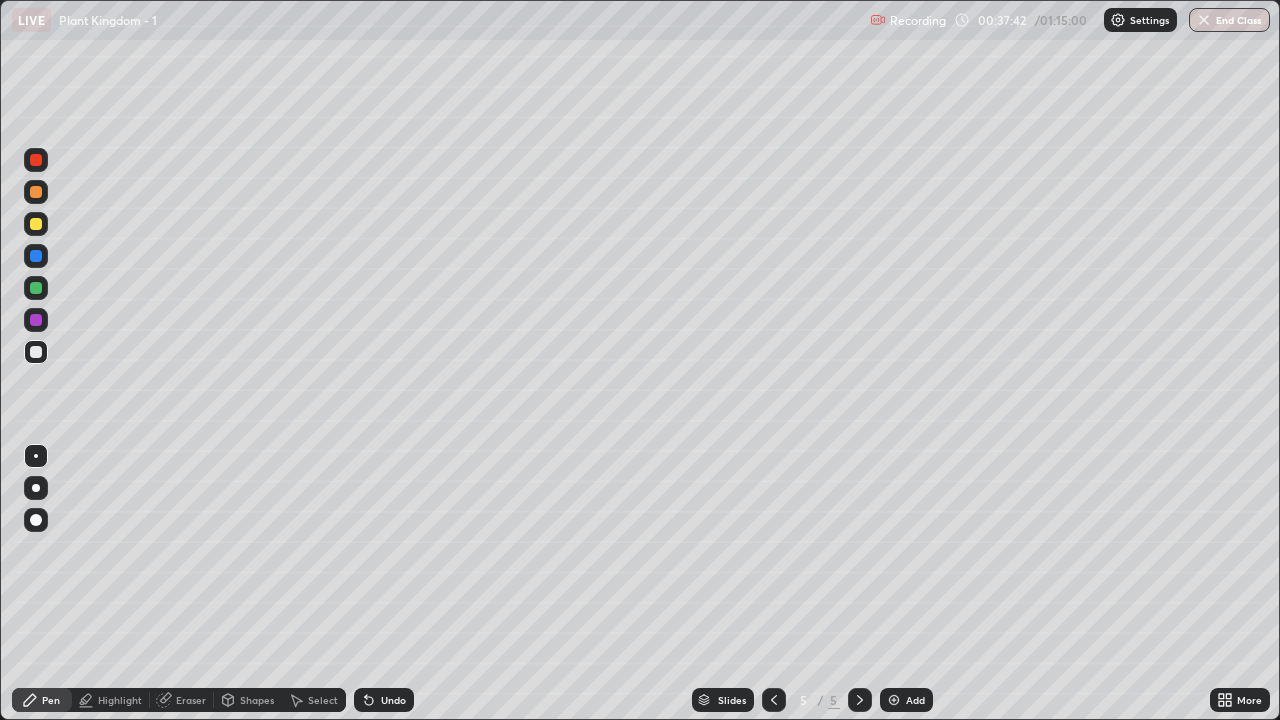 click on "Undo" at bounding box center [384, 700] 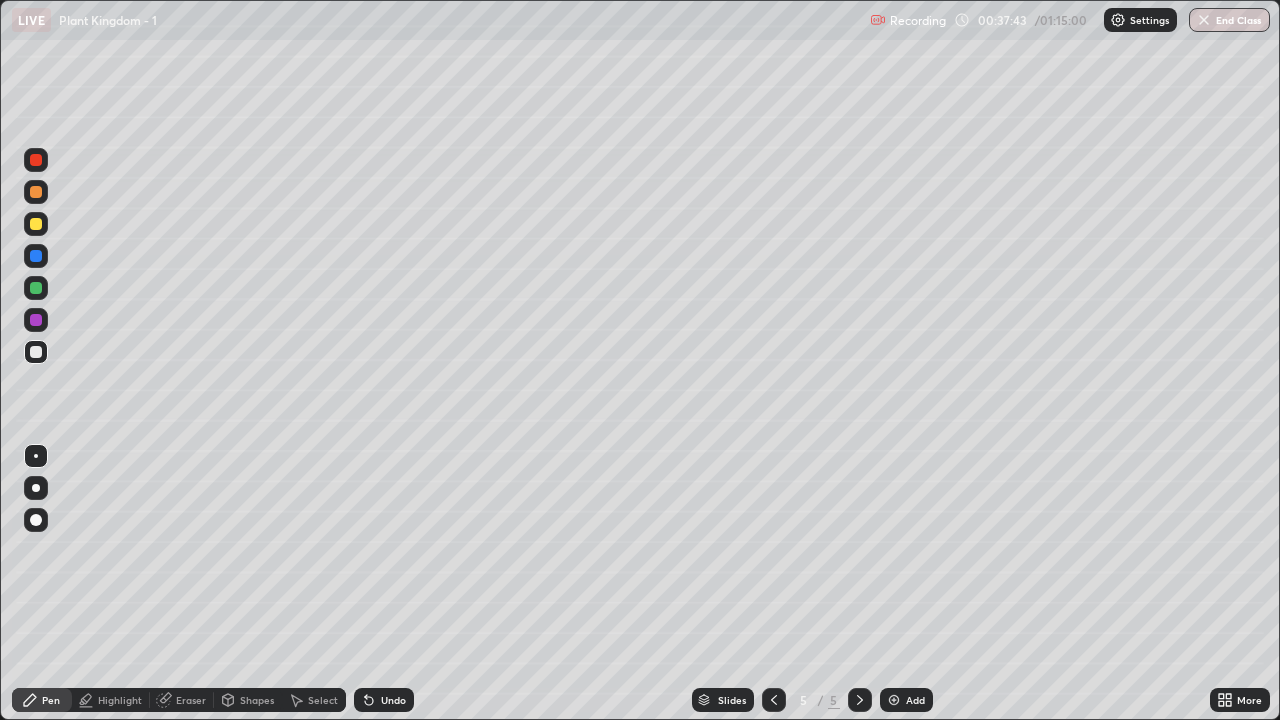 click on "Undo" at bounding box center (384, 700) 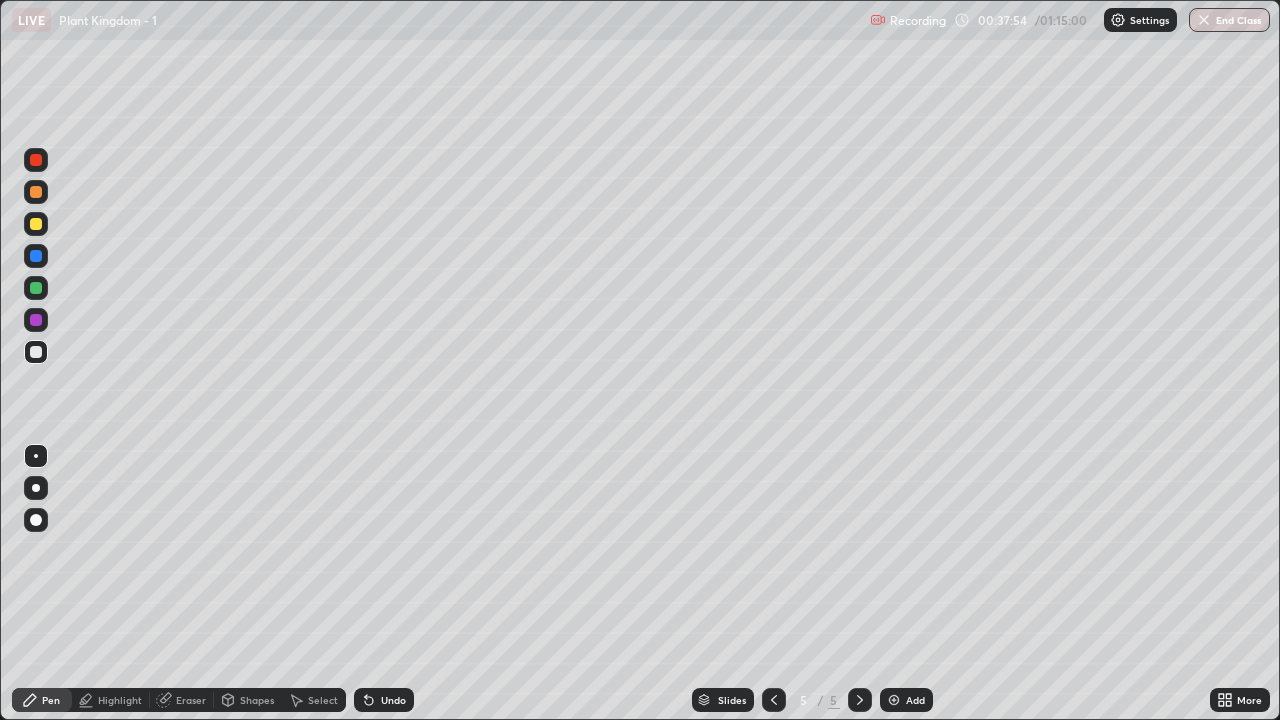 click at bounding box center [36, 224] 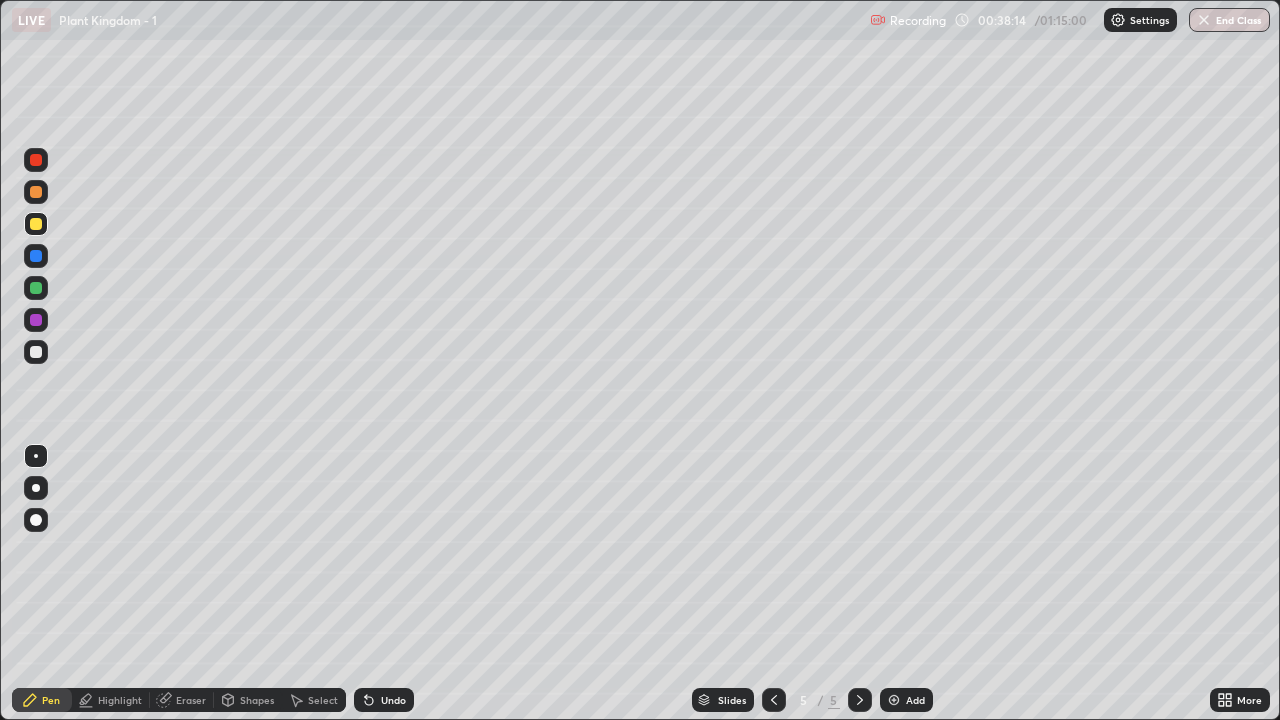 click at bounding box center [36, 352] 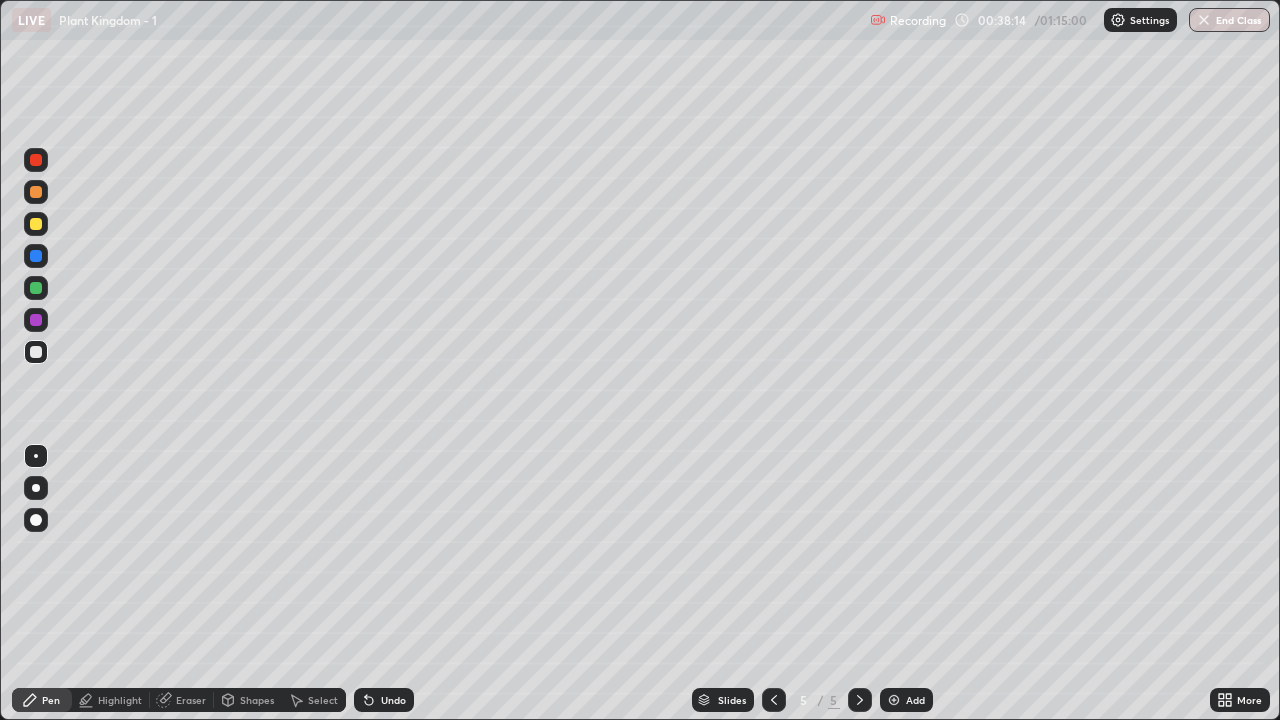 click at bounding box center (36, 456) 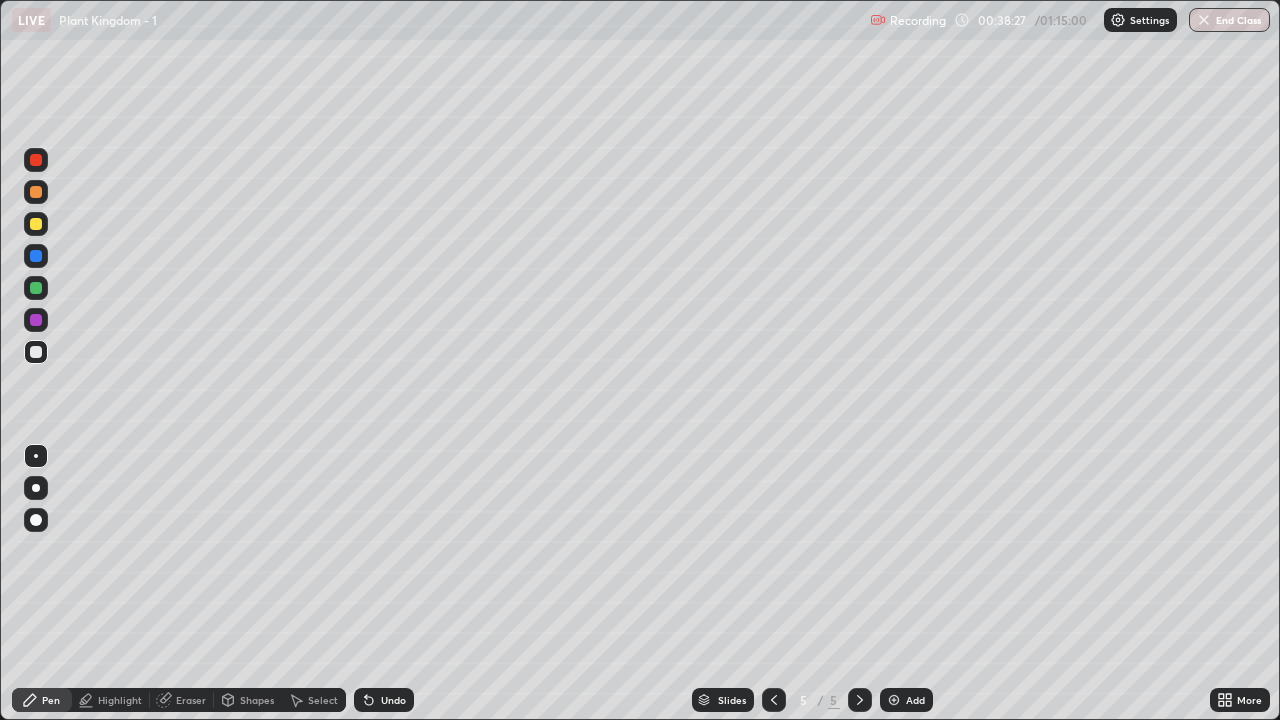 click on "Undo" at bounding box center (393, 700) 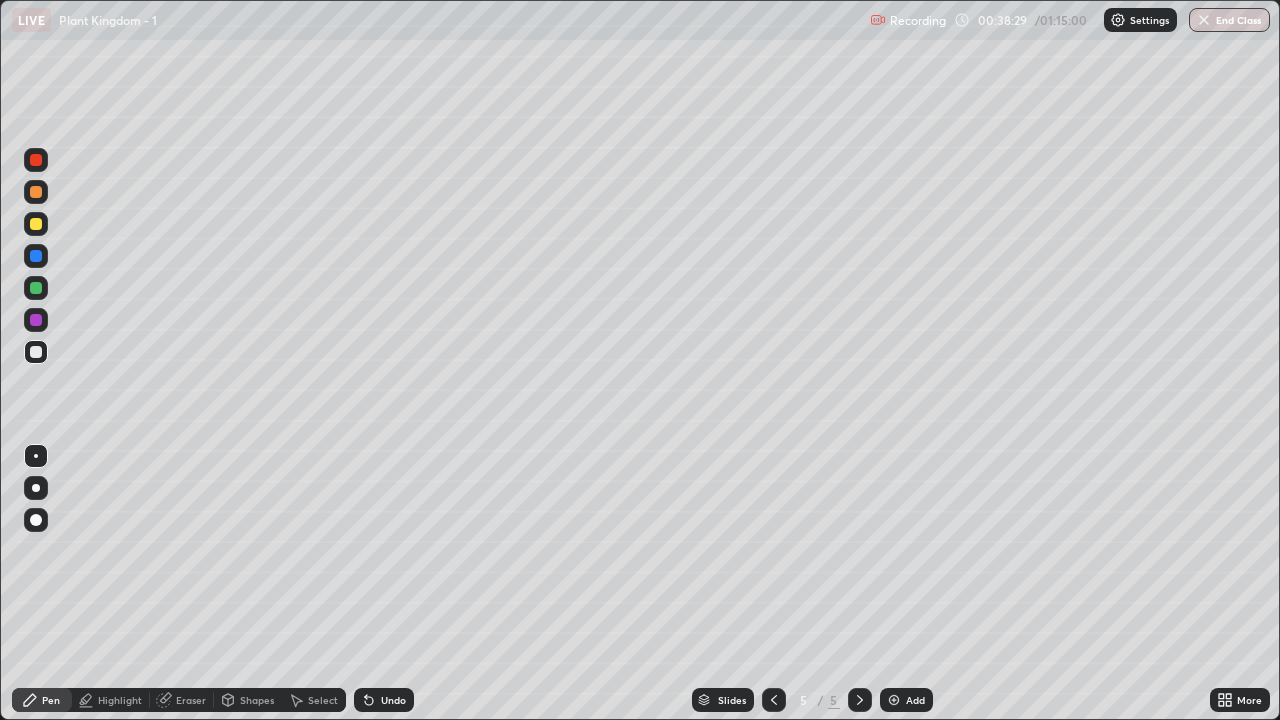 click on "Shapes" at bounding box center (257, 700) 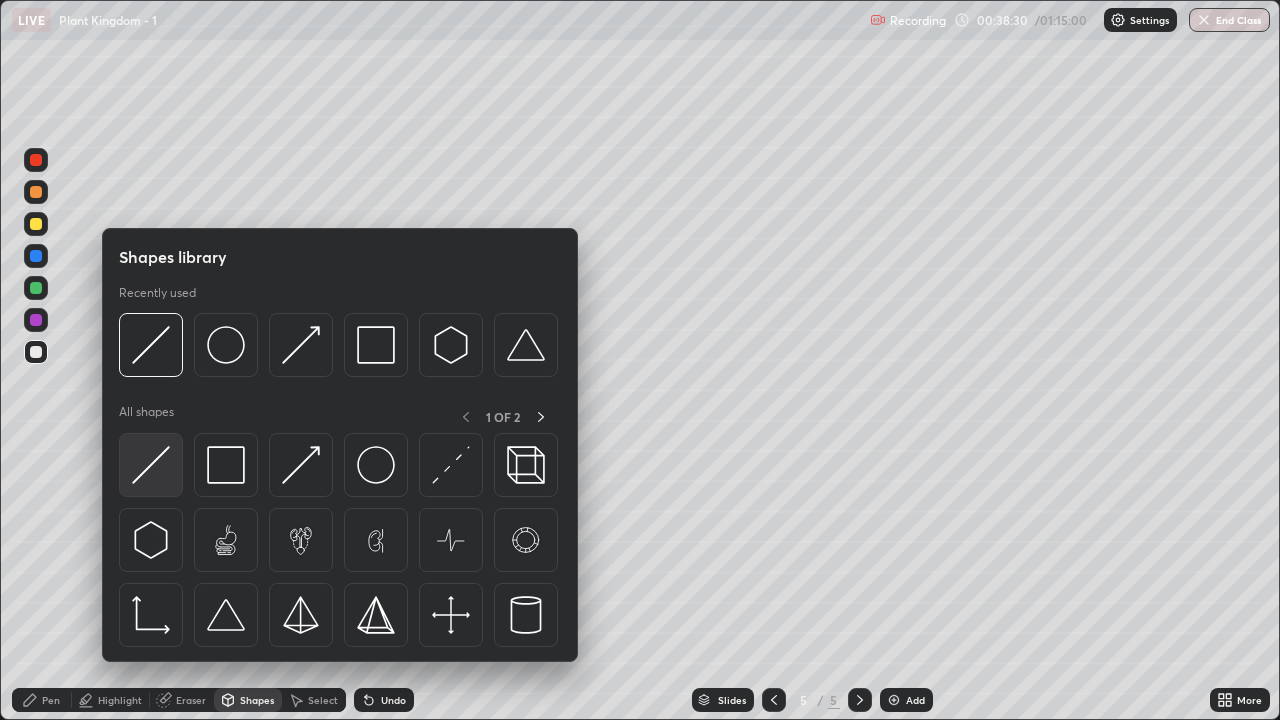 click at bounding box center (151, 465) 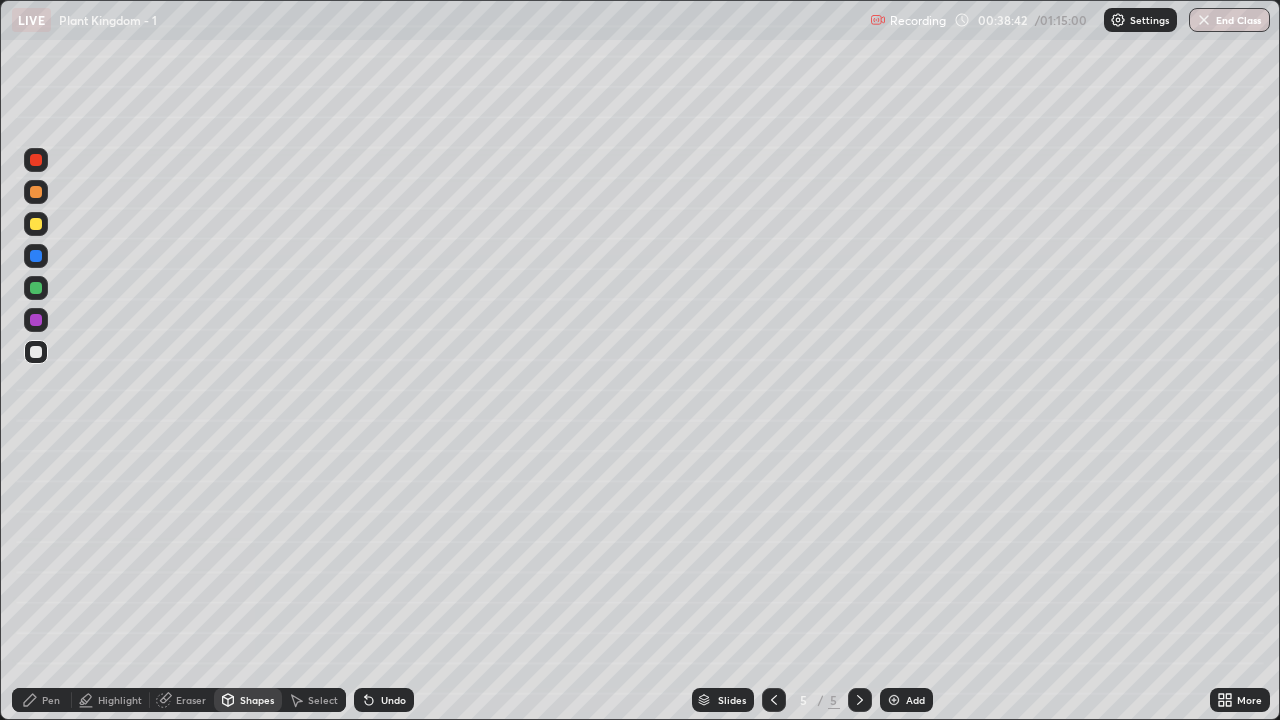click on "Eraser" at bounding box center (191, 700) 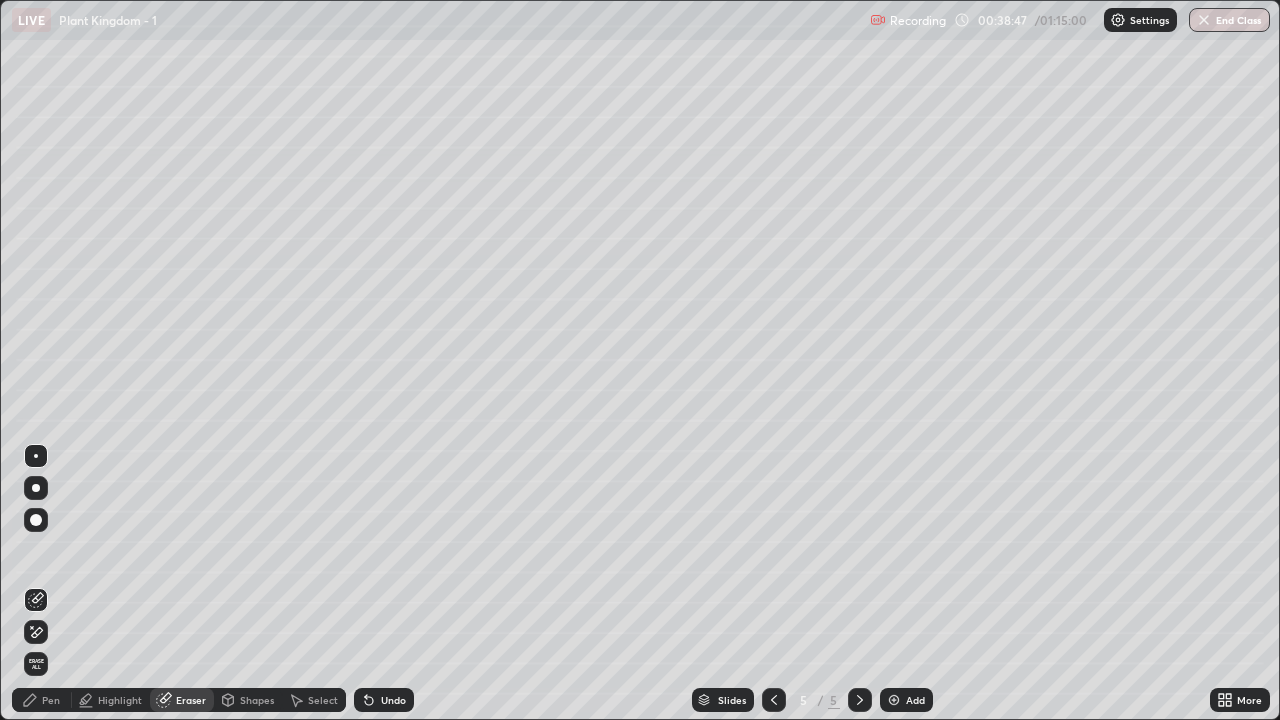 click on "Pen" at bounding box center (42, 700) 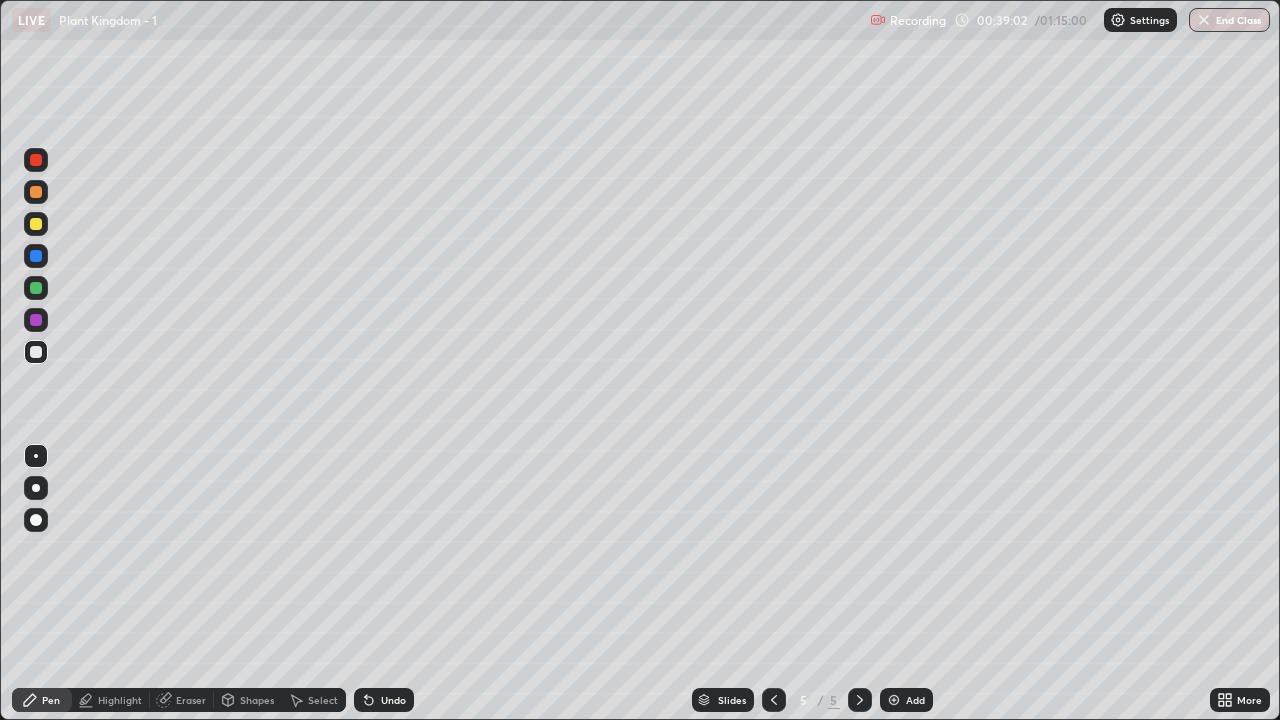 click at bounding box center (36, 320) 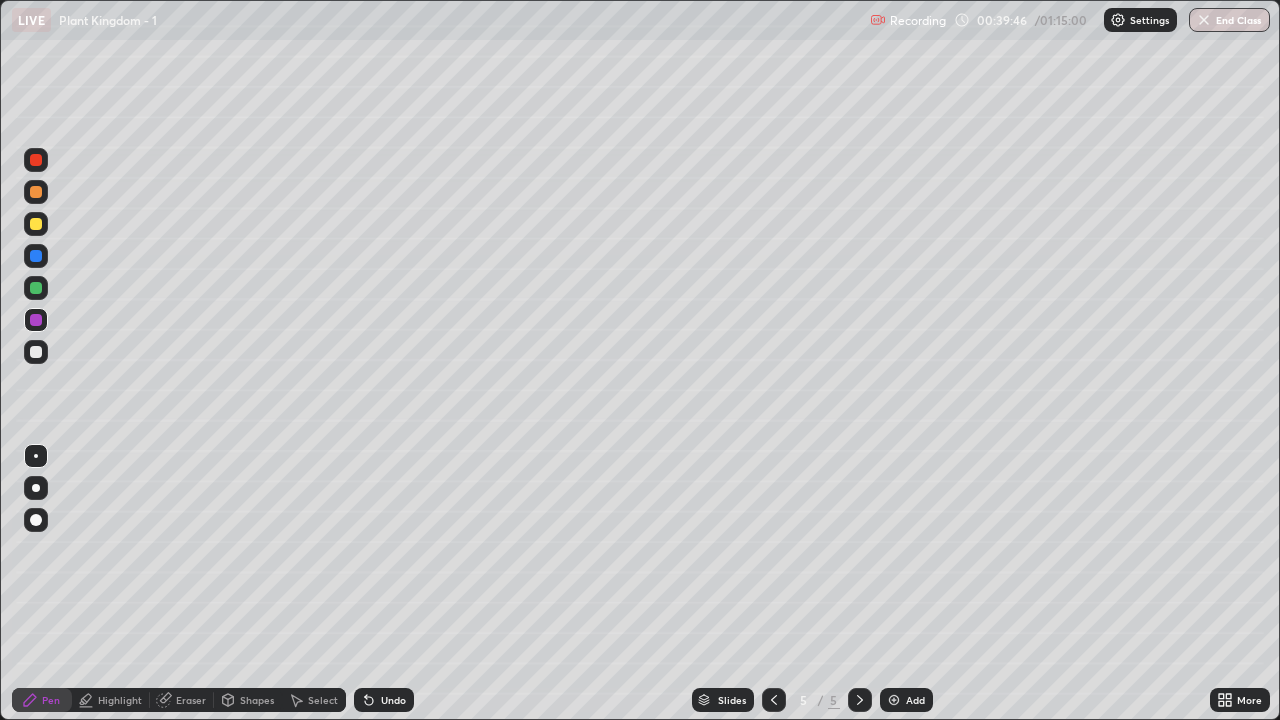 click at bounding box center (36, 352) 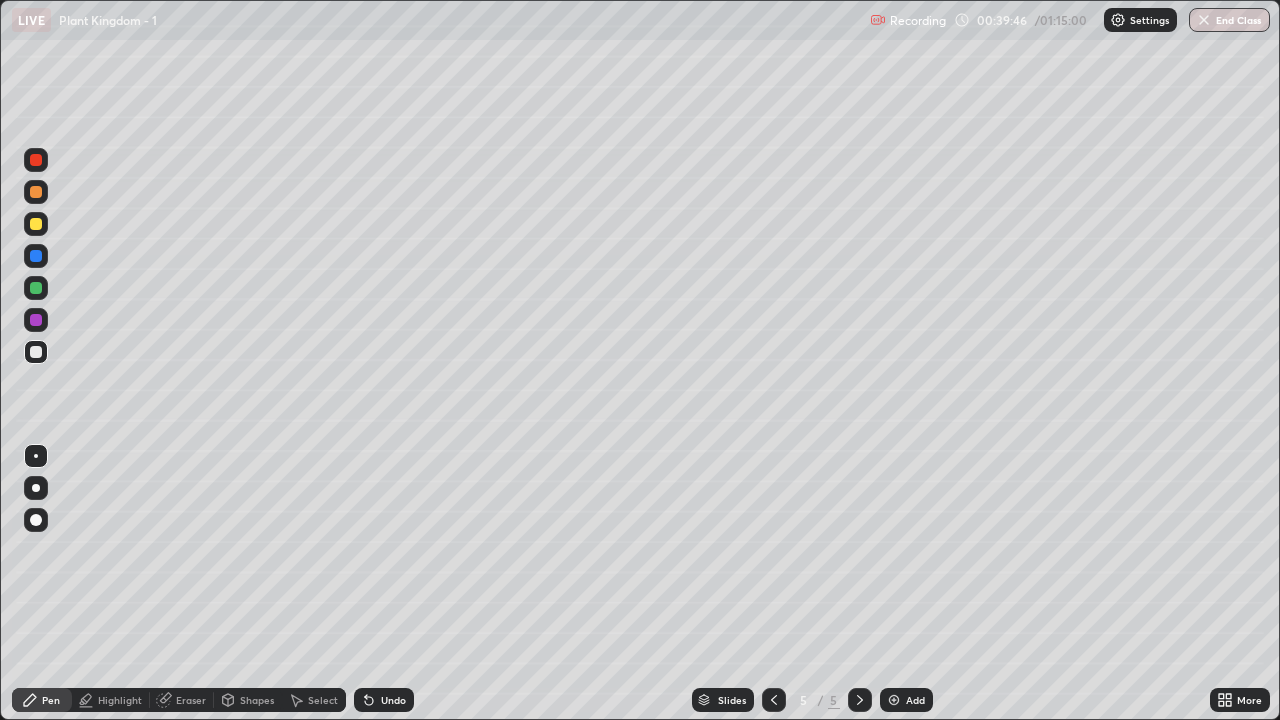 click at bounding box center (36, 456) 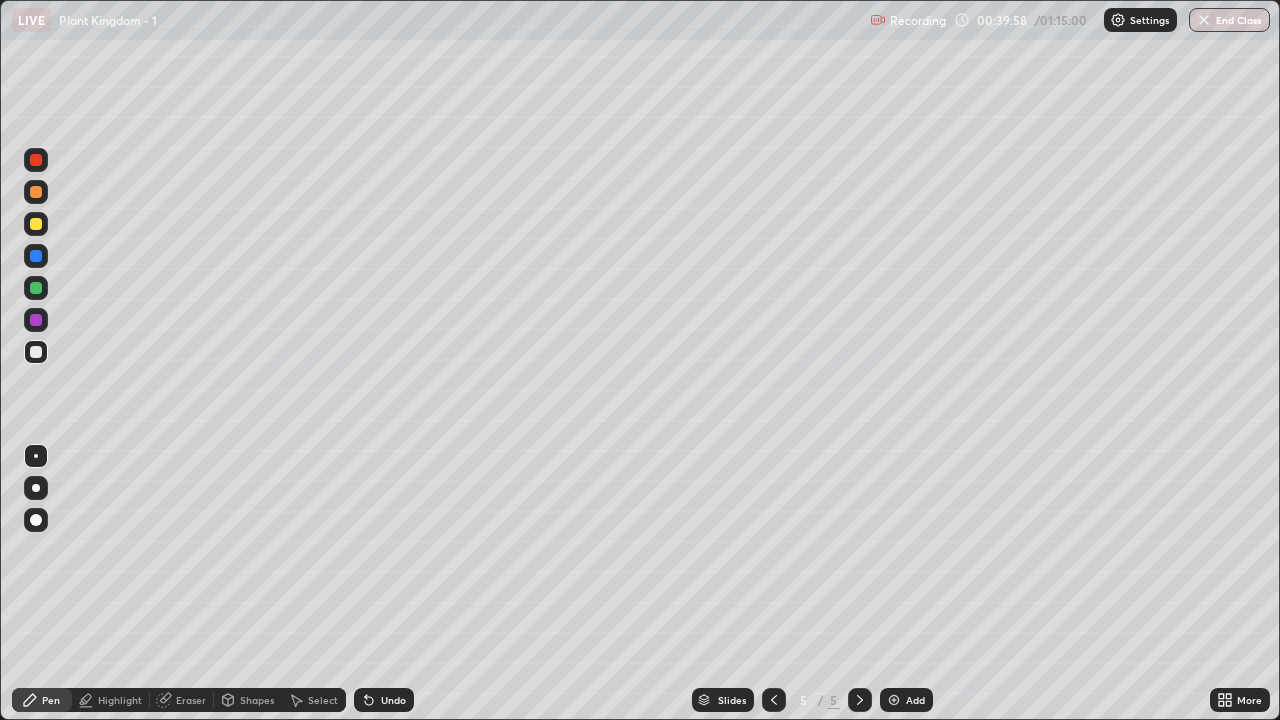 click at bounding box center (36, 224) 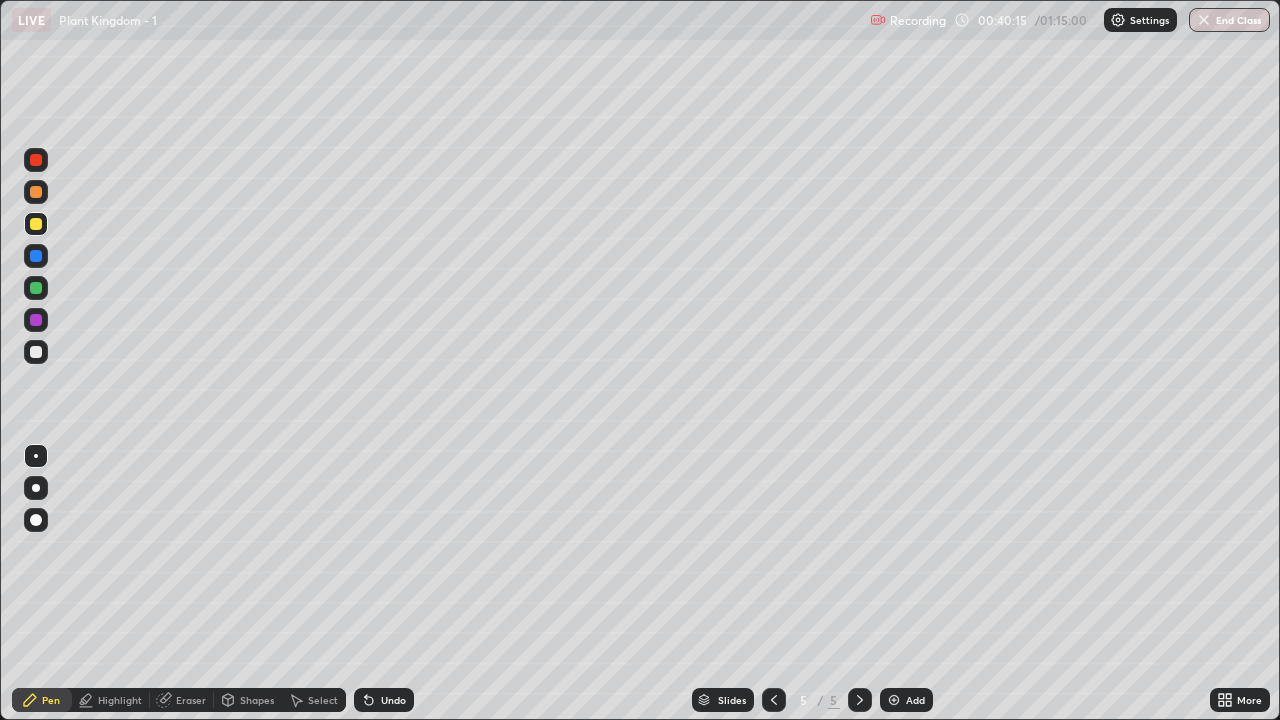 click on "Shapes" at bounding box center [248, 700] 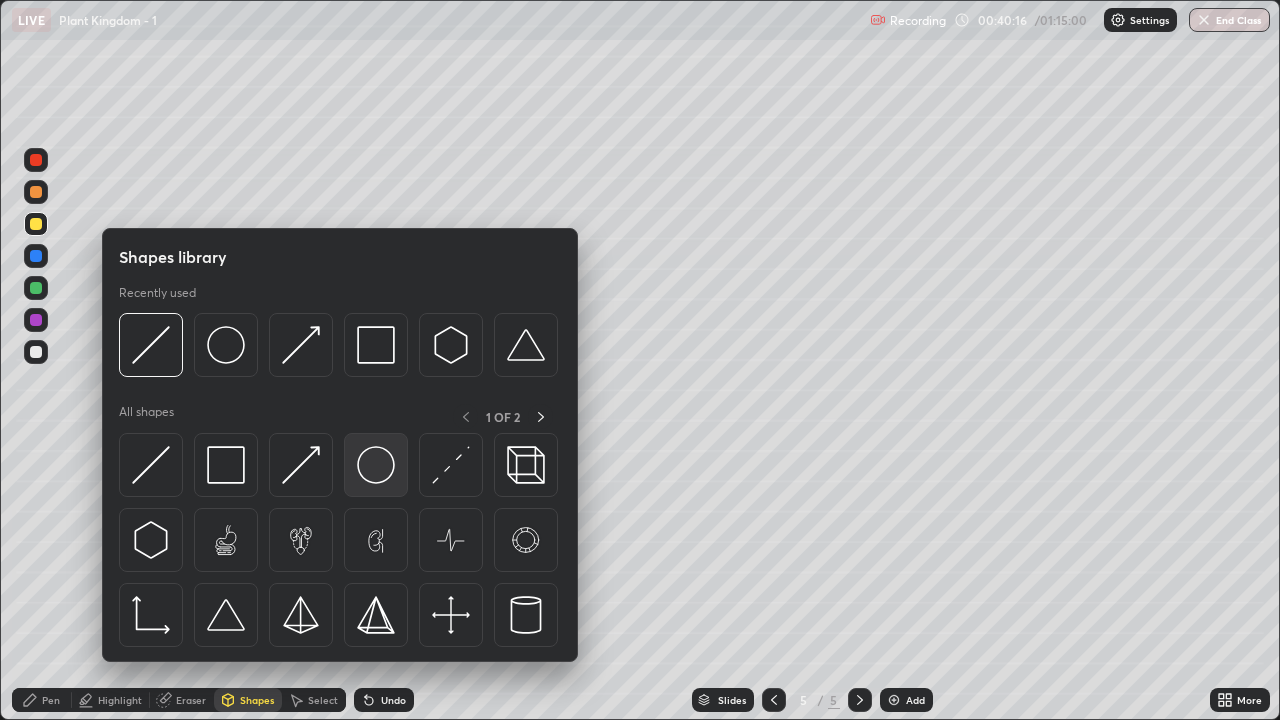 click at bounding box center (376, 465) 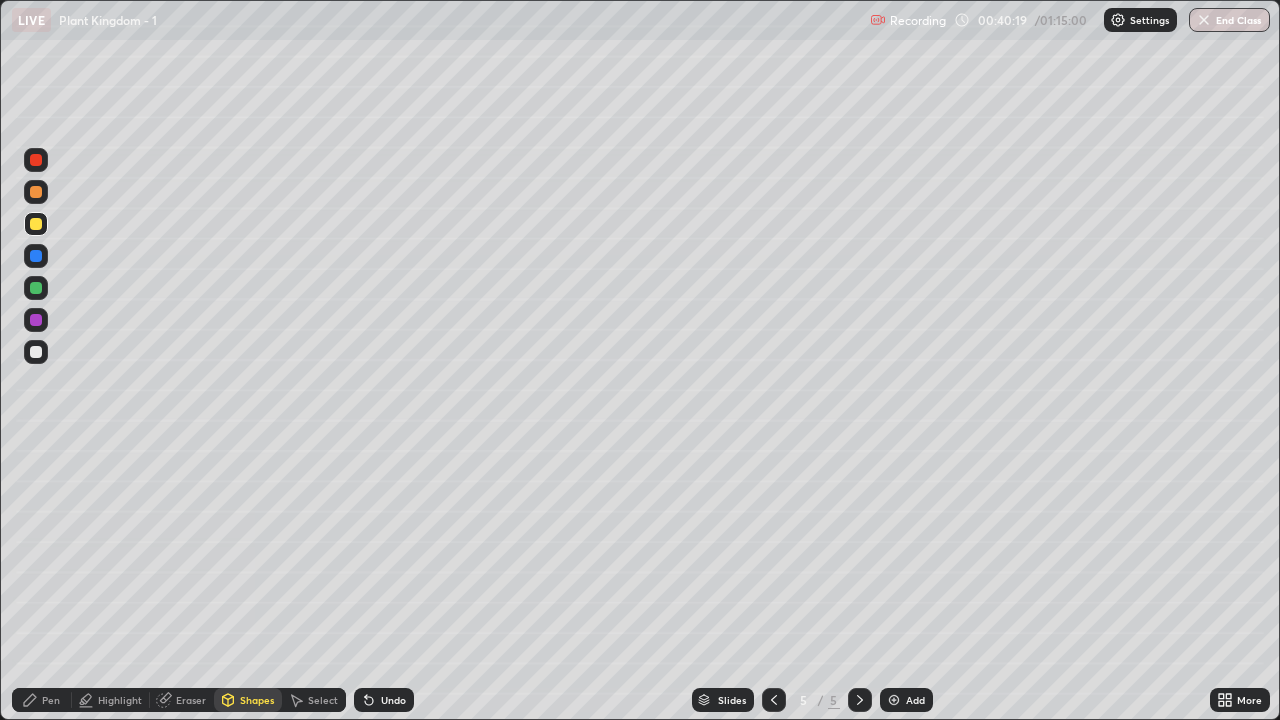 click on "Undo" at bounding box center (393, 700) 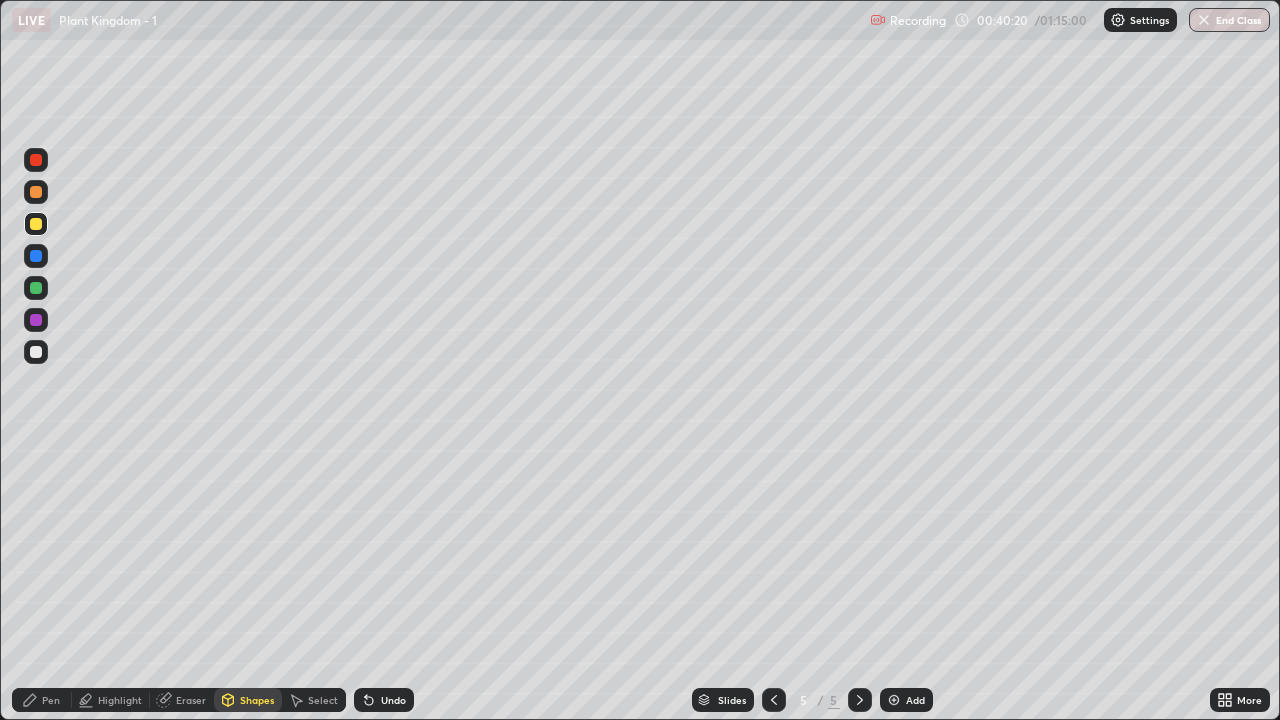 click at bounding box center (36, 288) 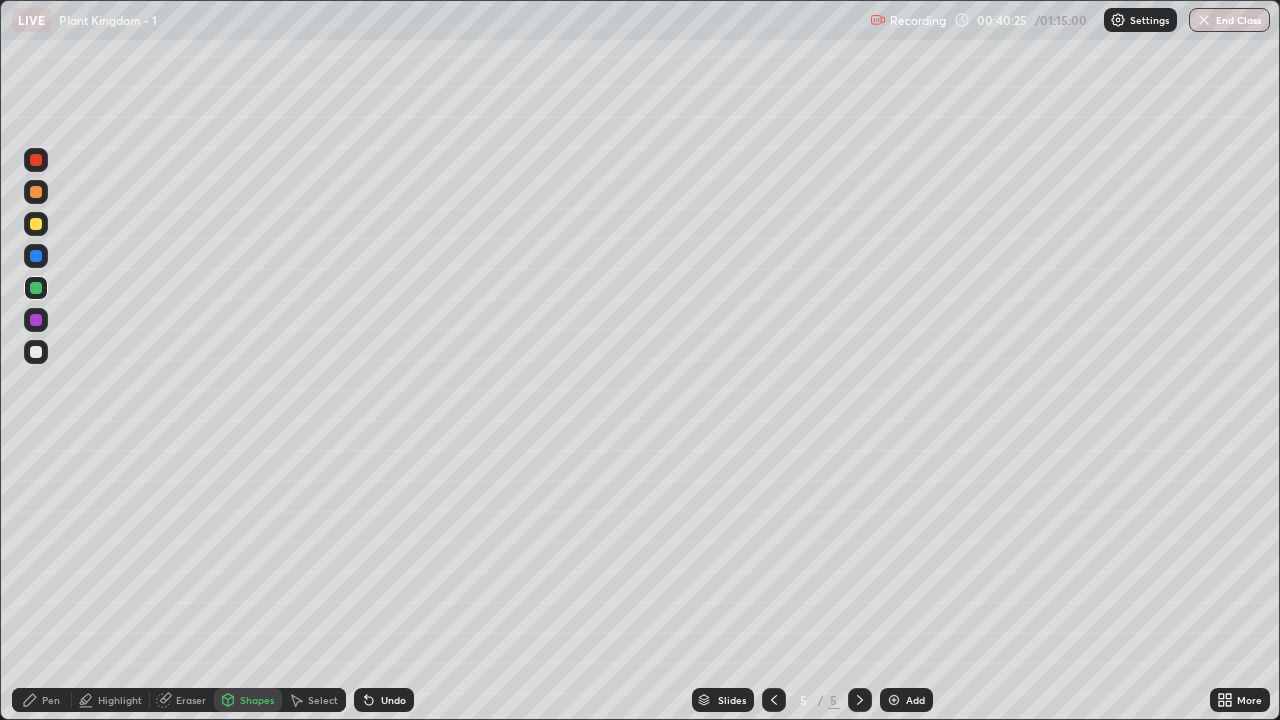 click on "Undo" at bounding box center [384, 700] 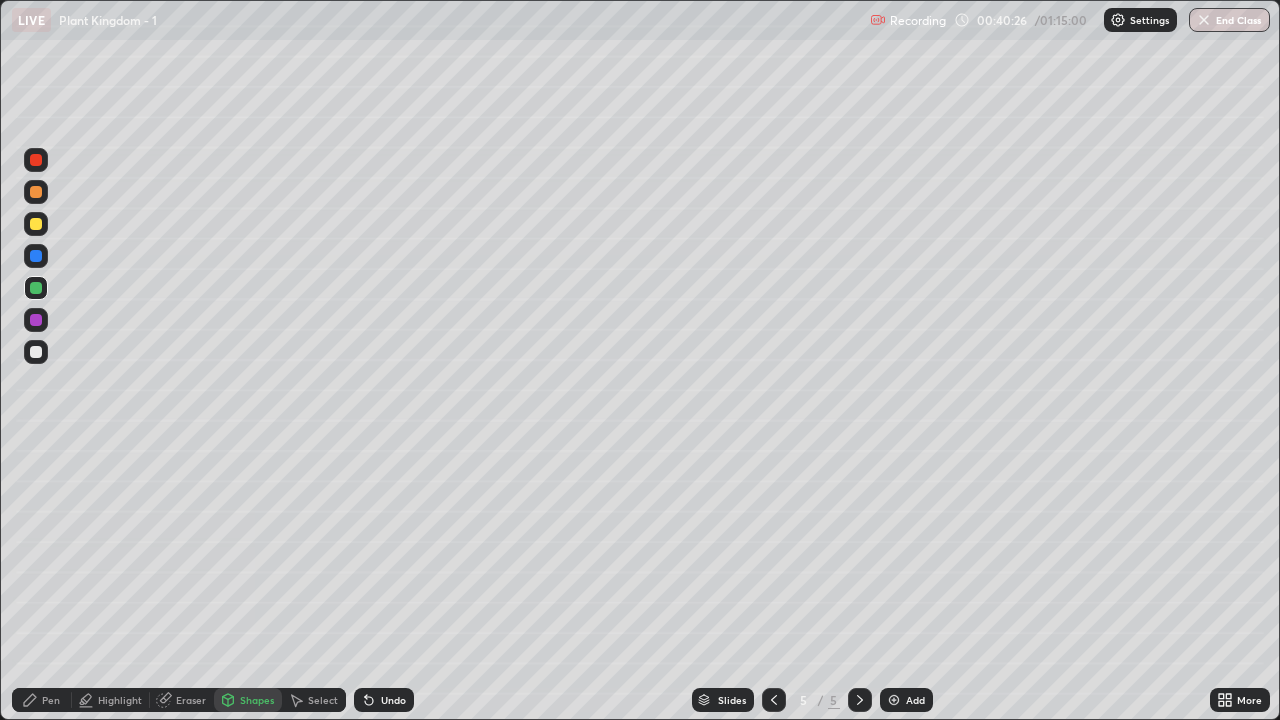 click on "Select" at bounding box center (323, 700) 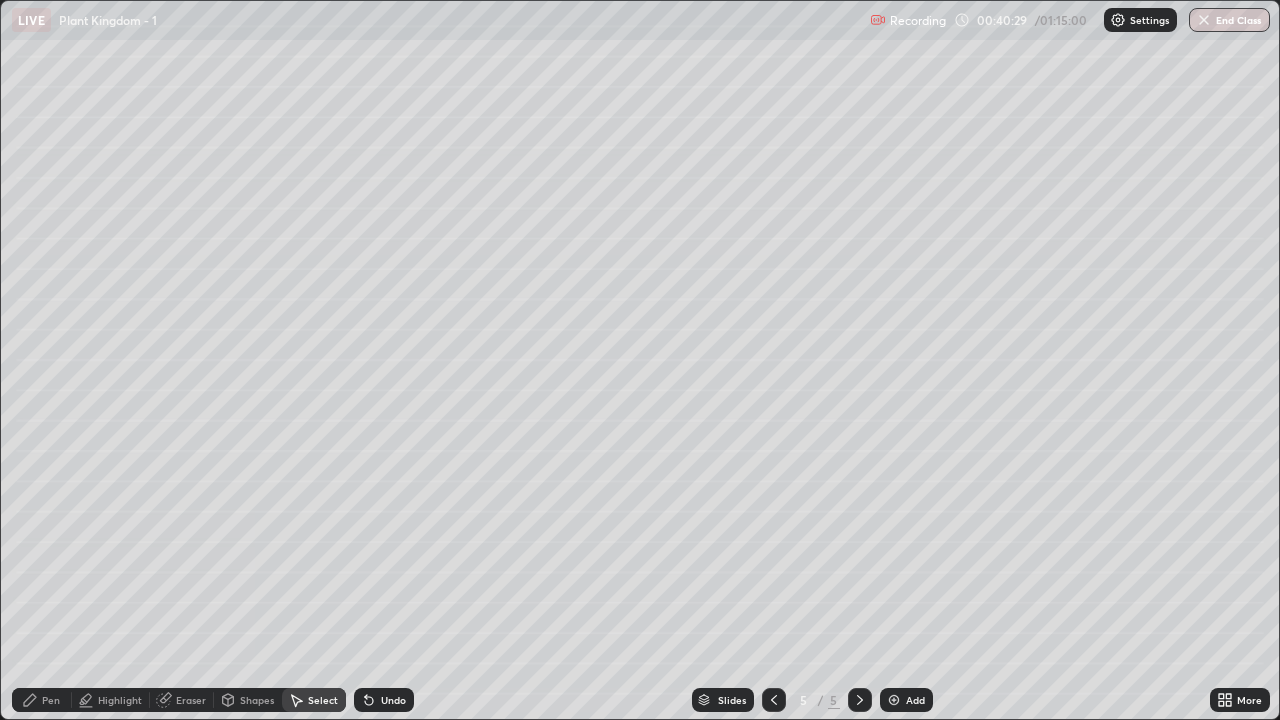 click on "Shapes" at bounding box center [257, 700] 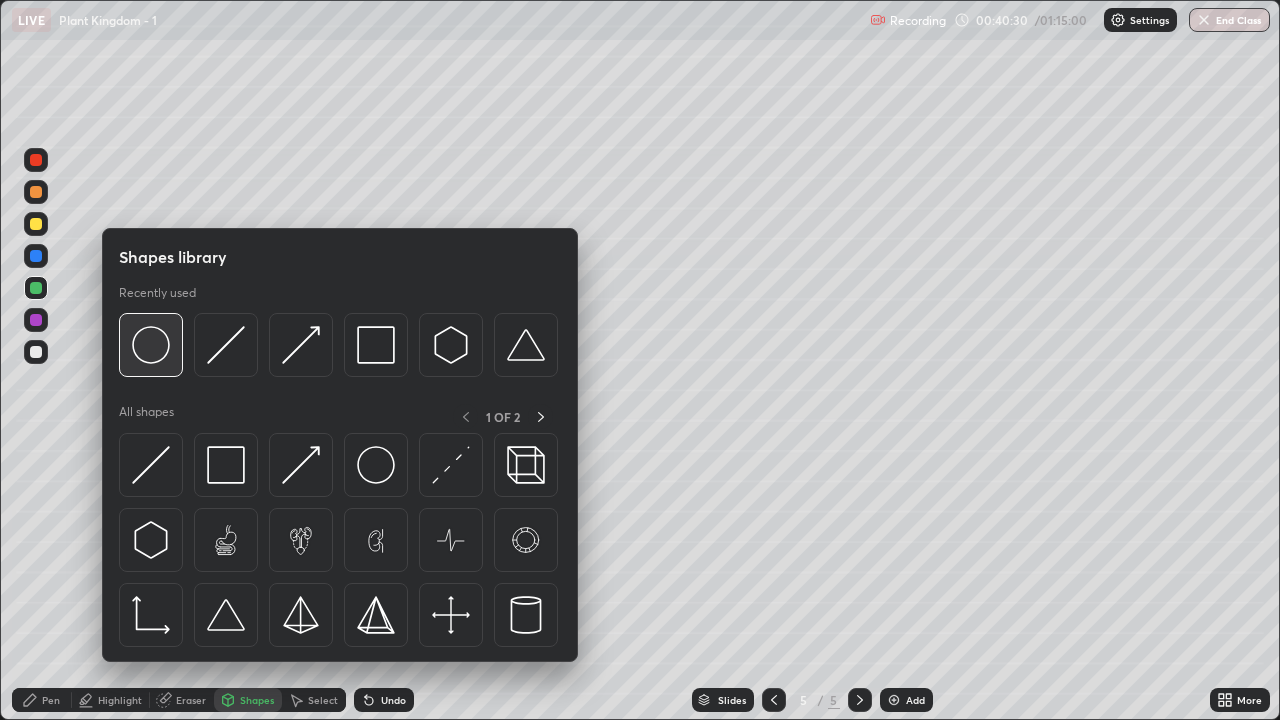 click at bounding box center (151, 345) 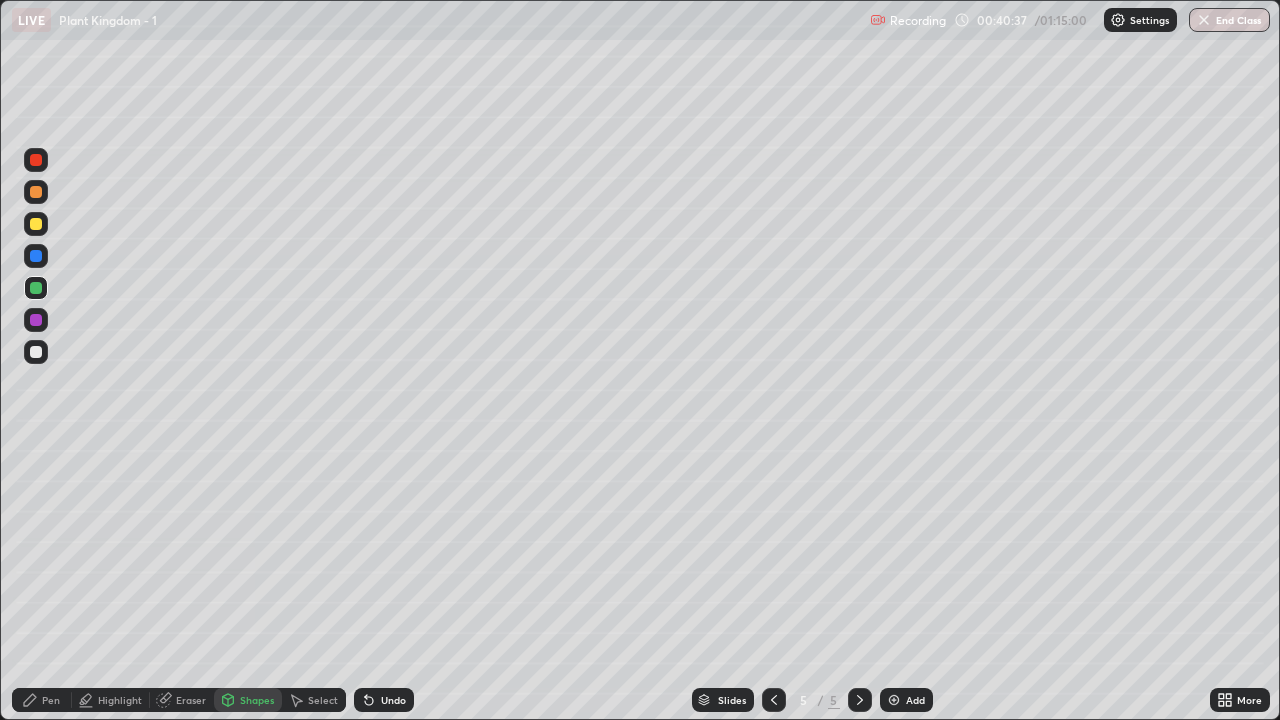 click on "Select" at bounding box center [314, 700] 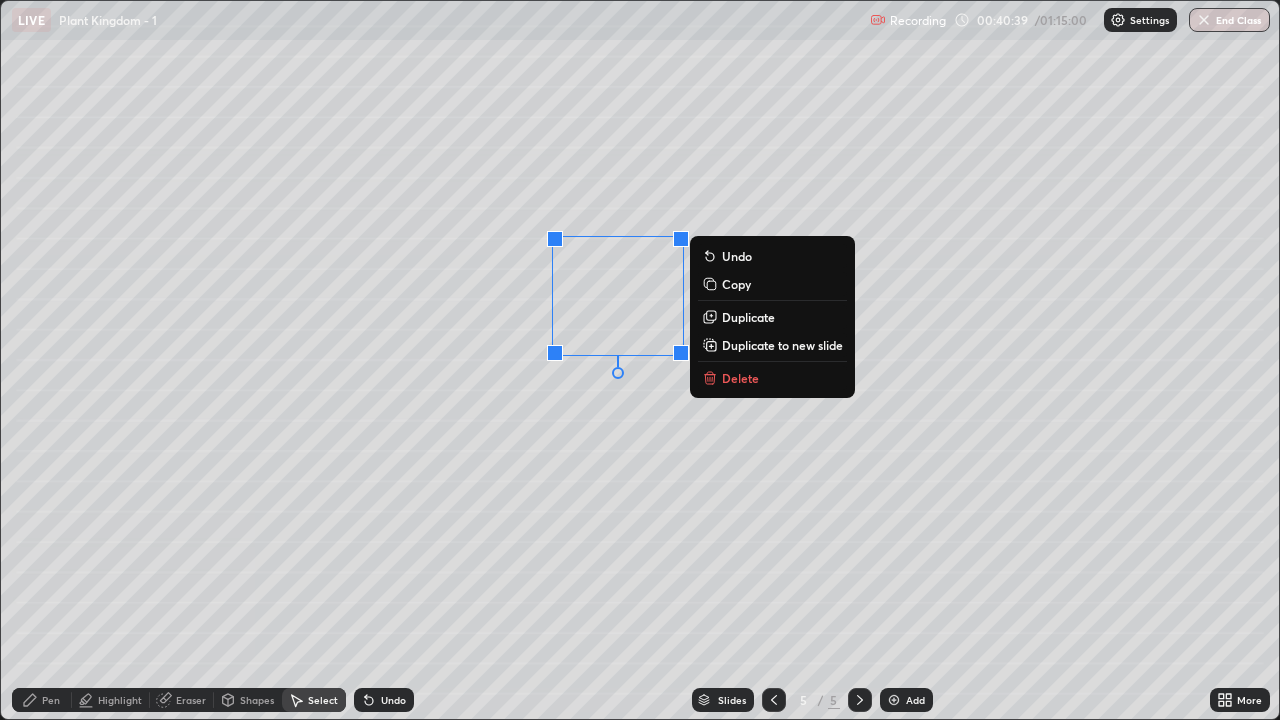 click on "Copy" at bounding box center [736, 284] 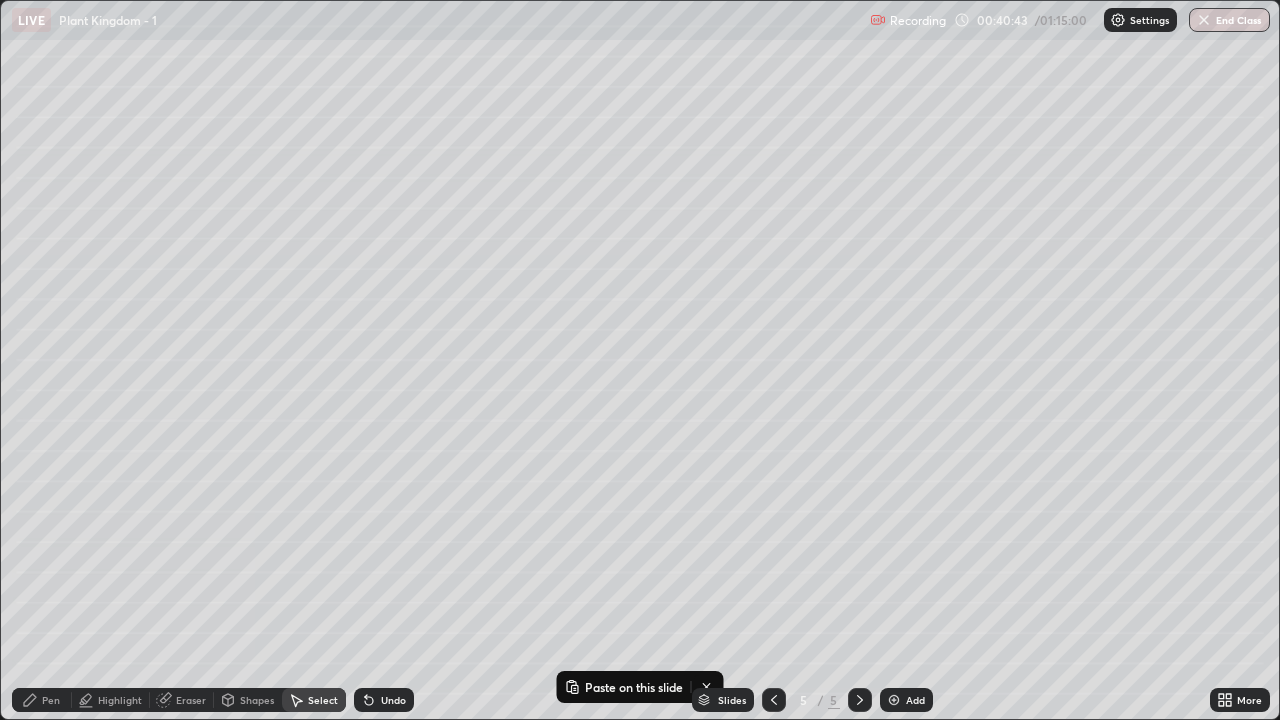 click on "Pen" at bounding box center [42, 700] 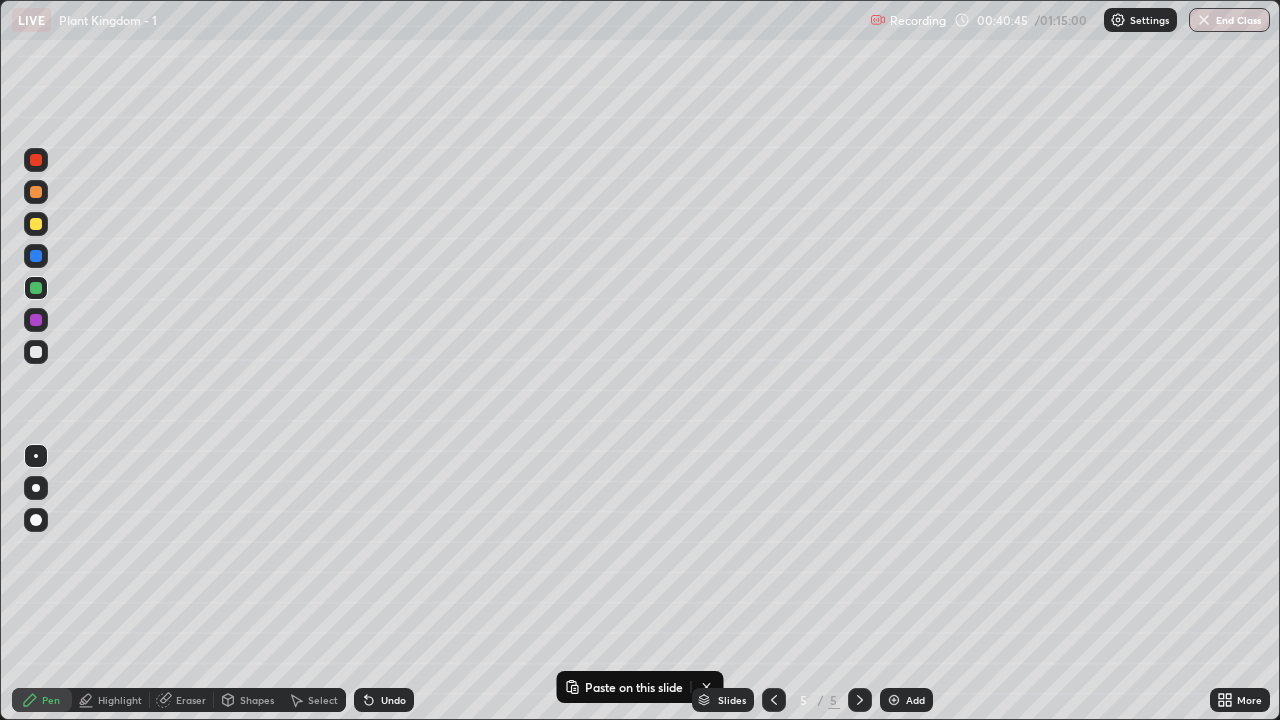 click at bounding box center (36, 288) 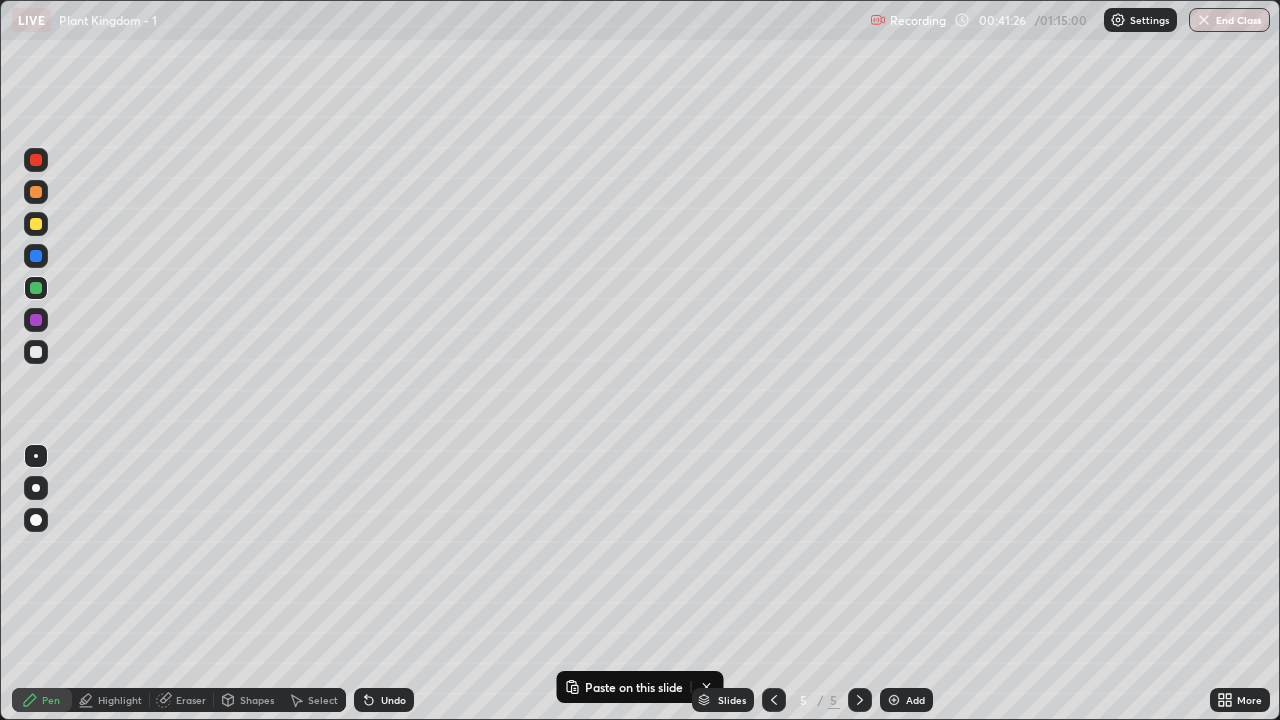 click at bounding box center [36, 320] 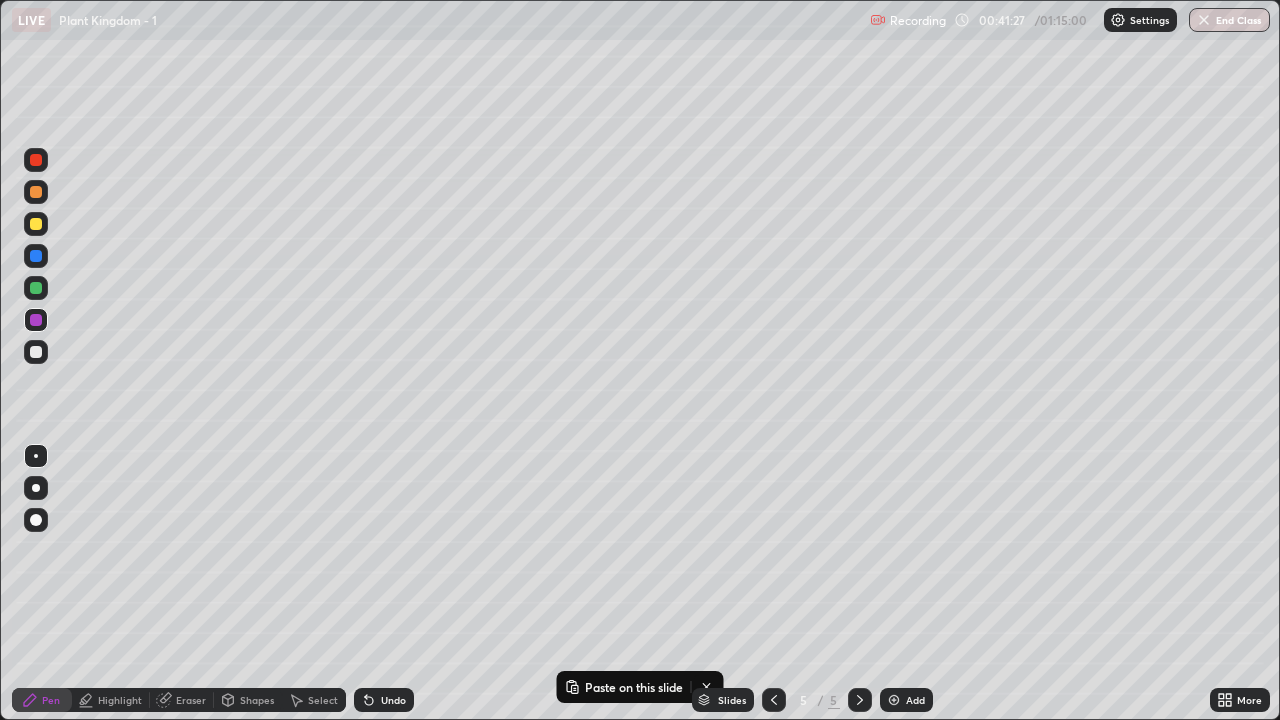 click at bounding box center (36, 160) 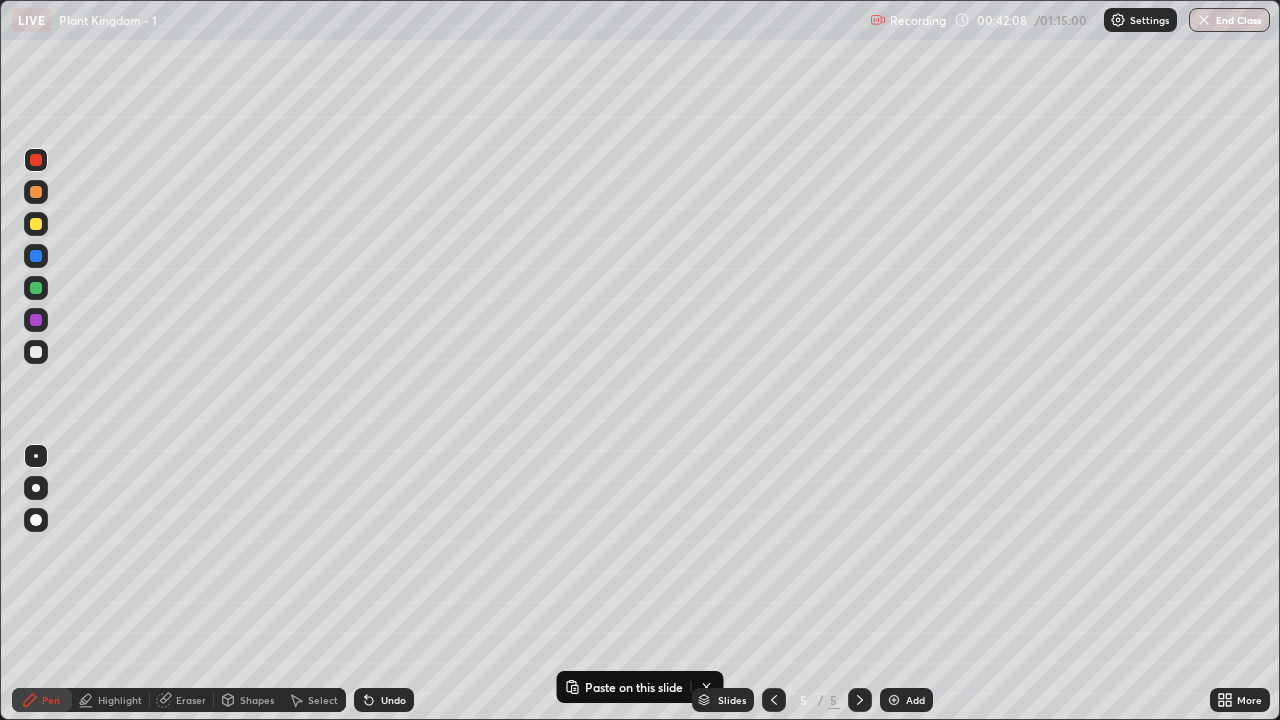 click at bounding box center (36, 288) 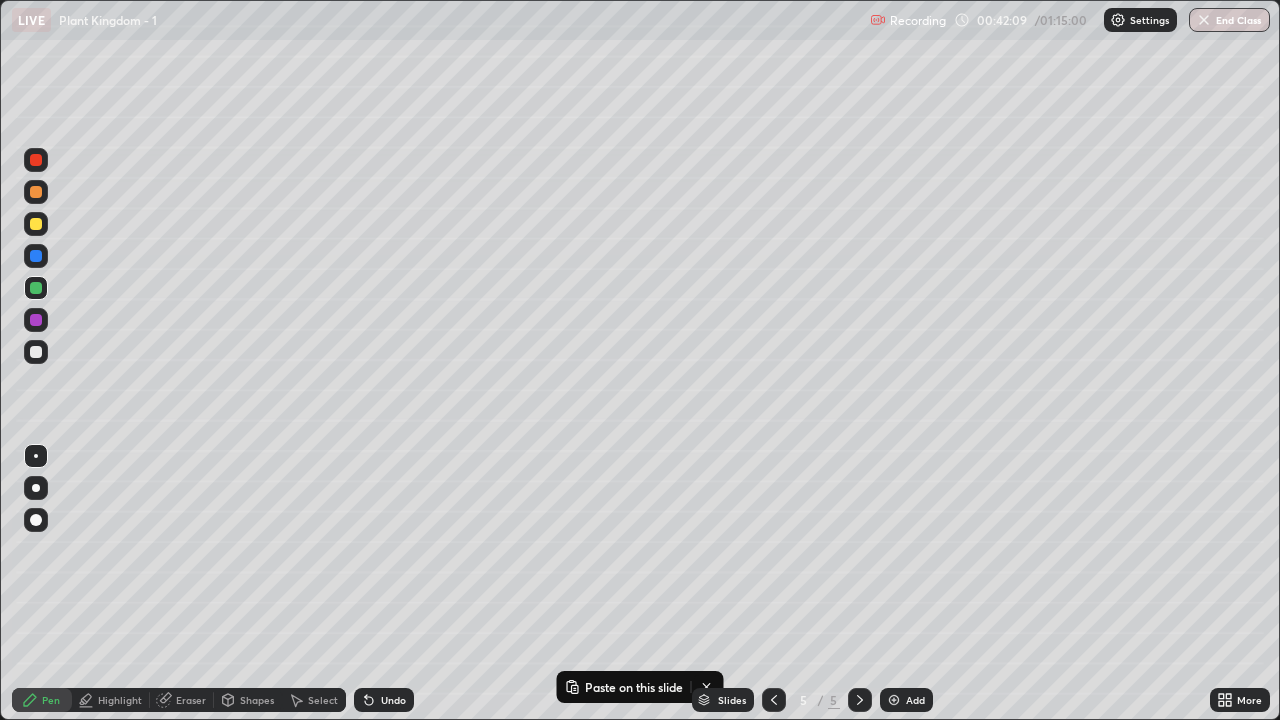 click on "Highlight" at bounding box center [120, 700] 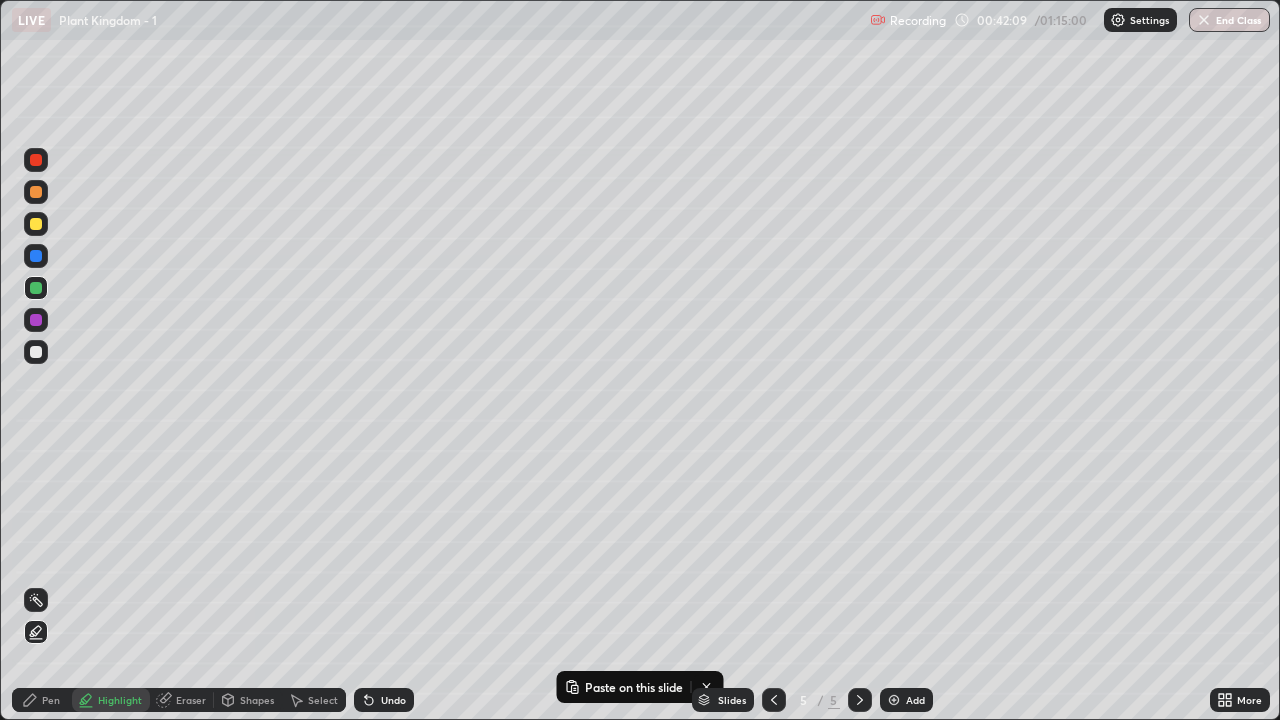 click 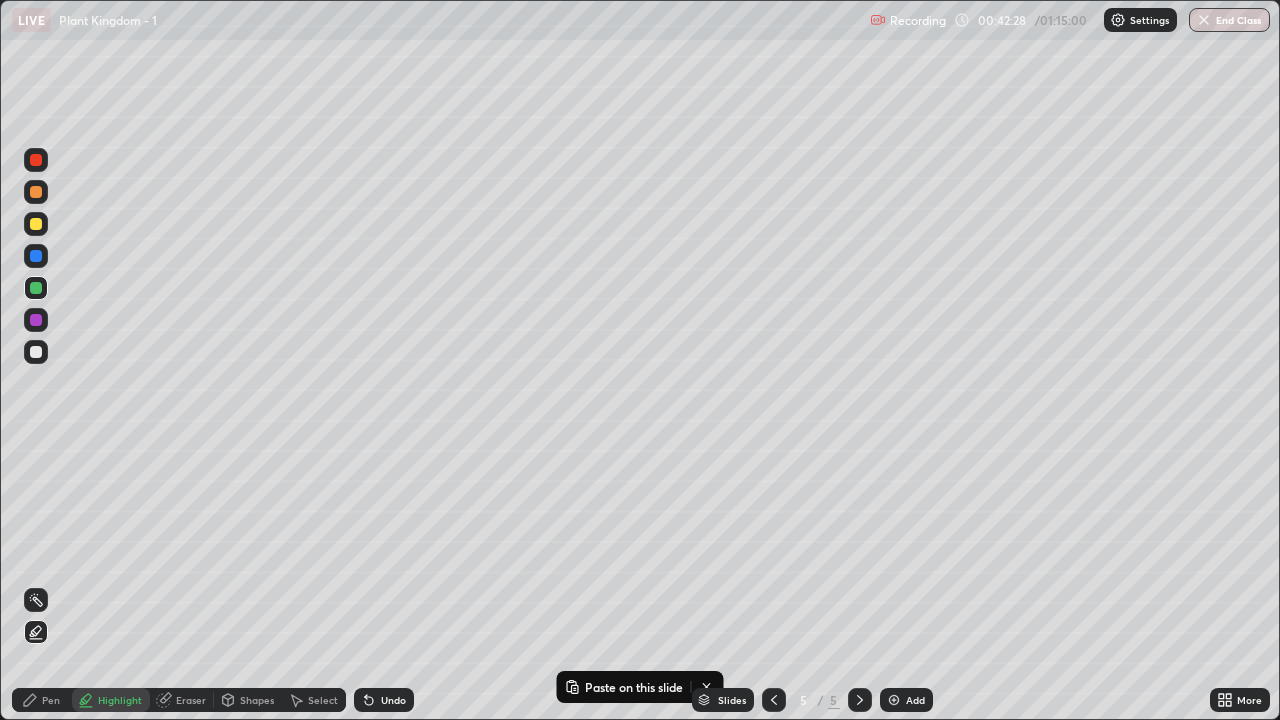 click at bounding box center (36, 224) 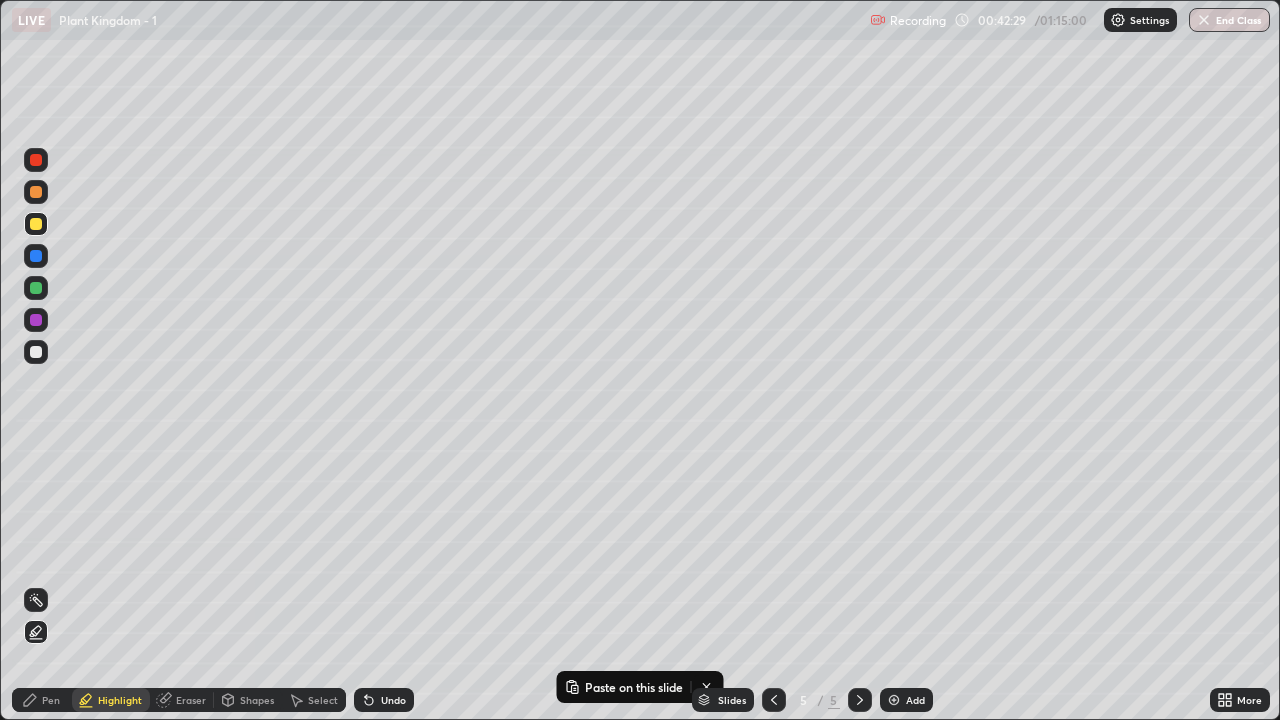 click on "Pen" at bounding box center (42, 700) 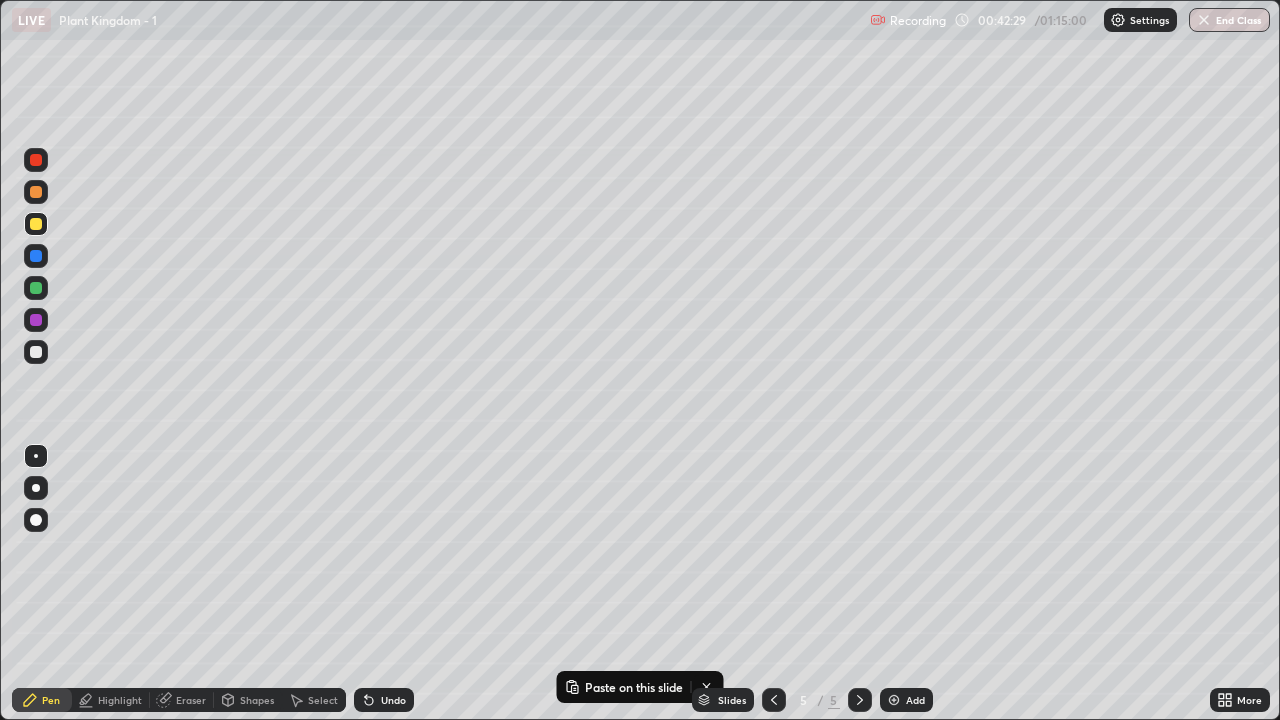 click at bounding box center (36, 456) 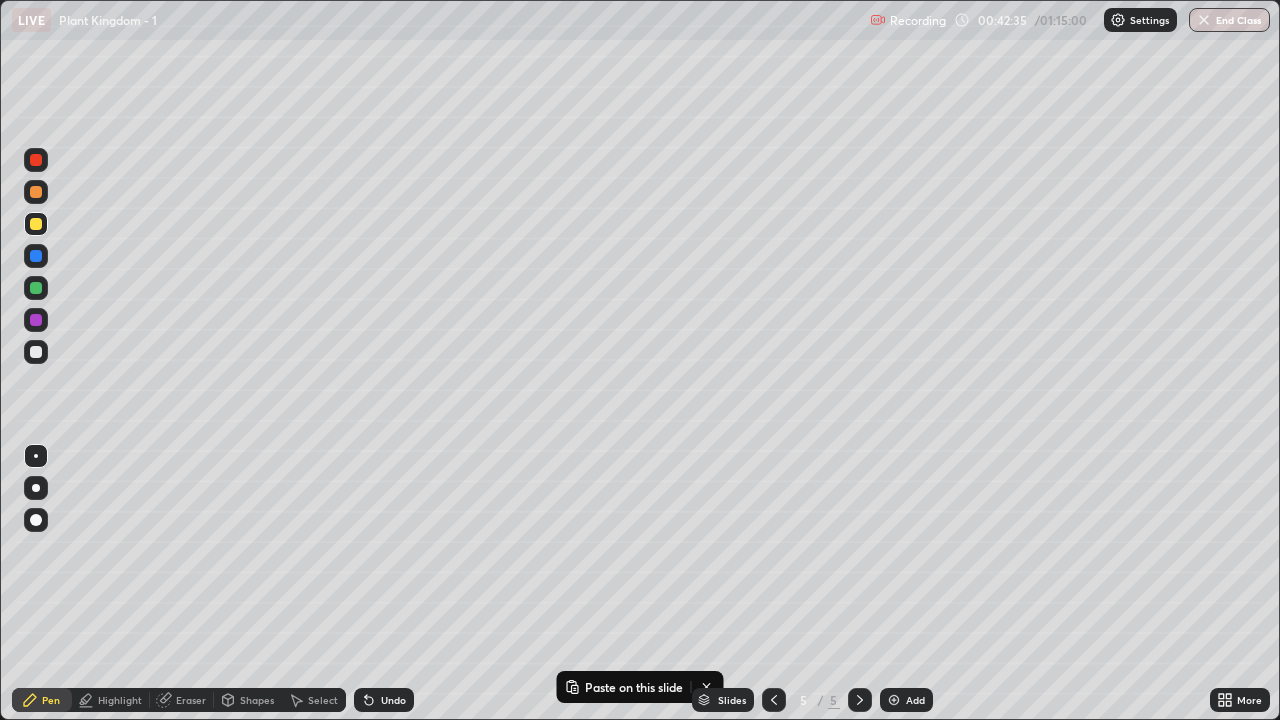 click at bounding box center [36, 224] 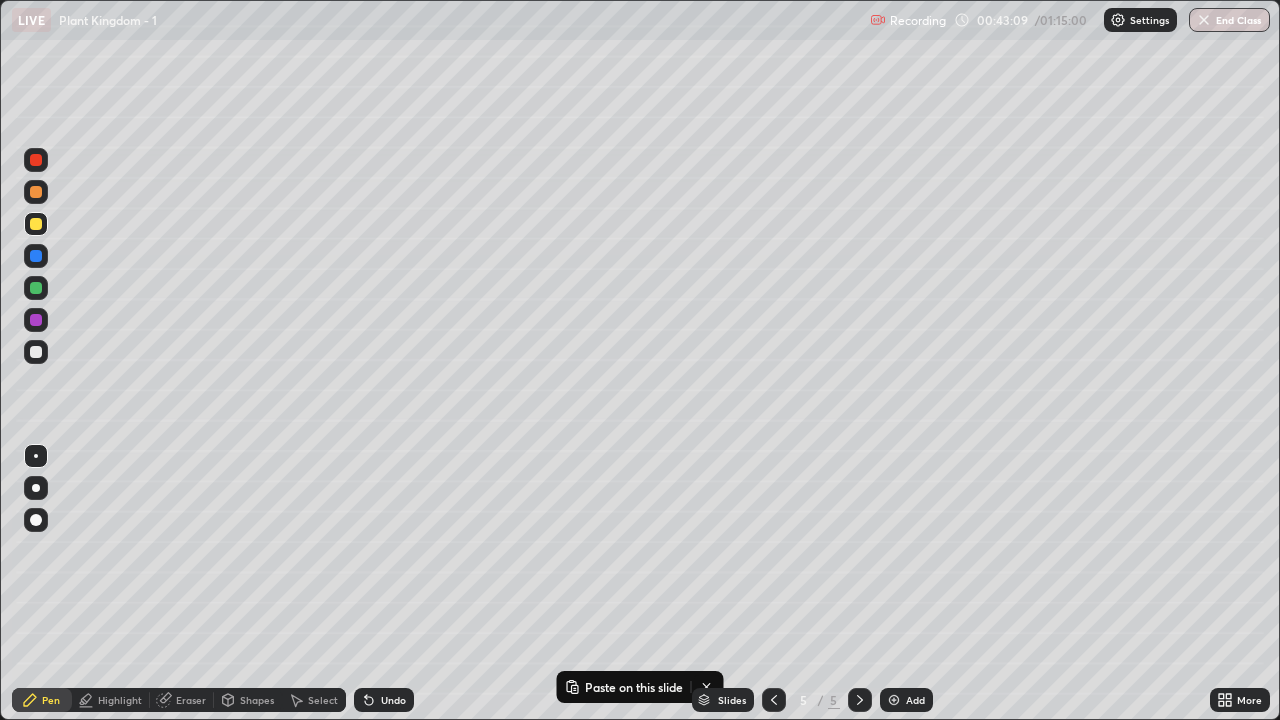 click on "Select" at bounding box center [323, 700] 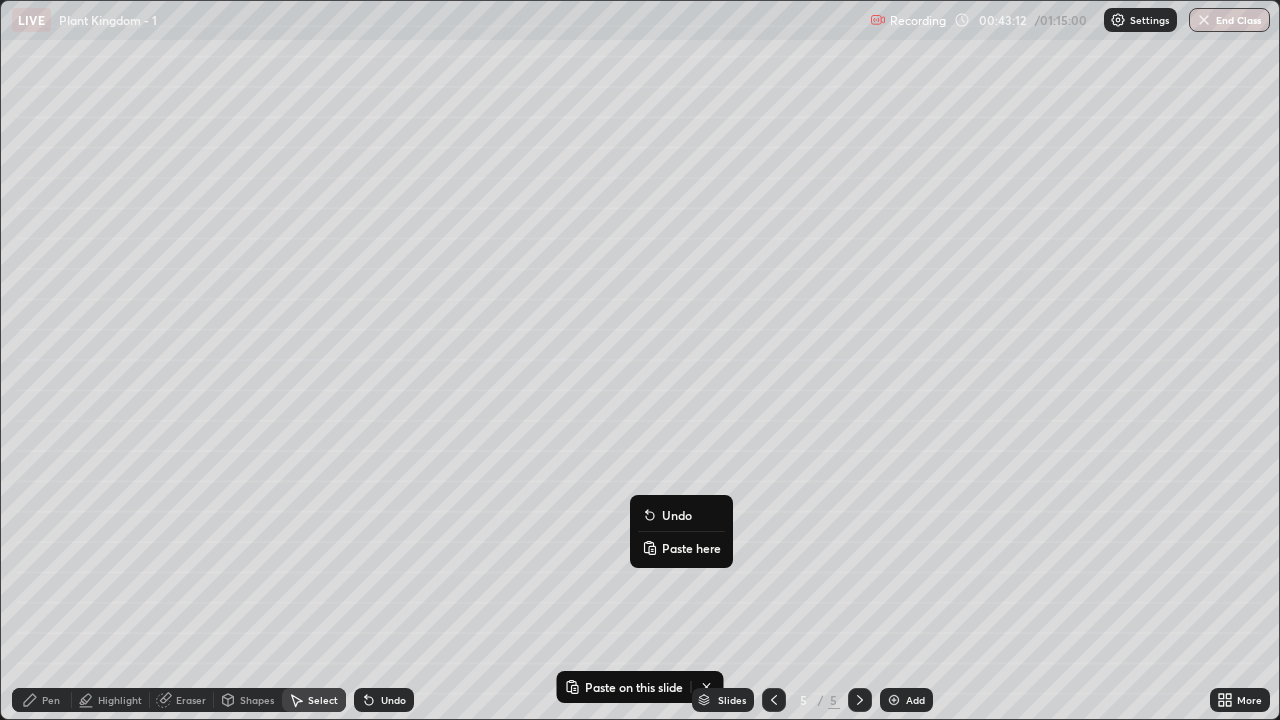 click on "Paste here" at bounding box center [691, 548] 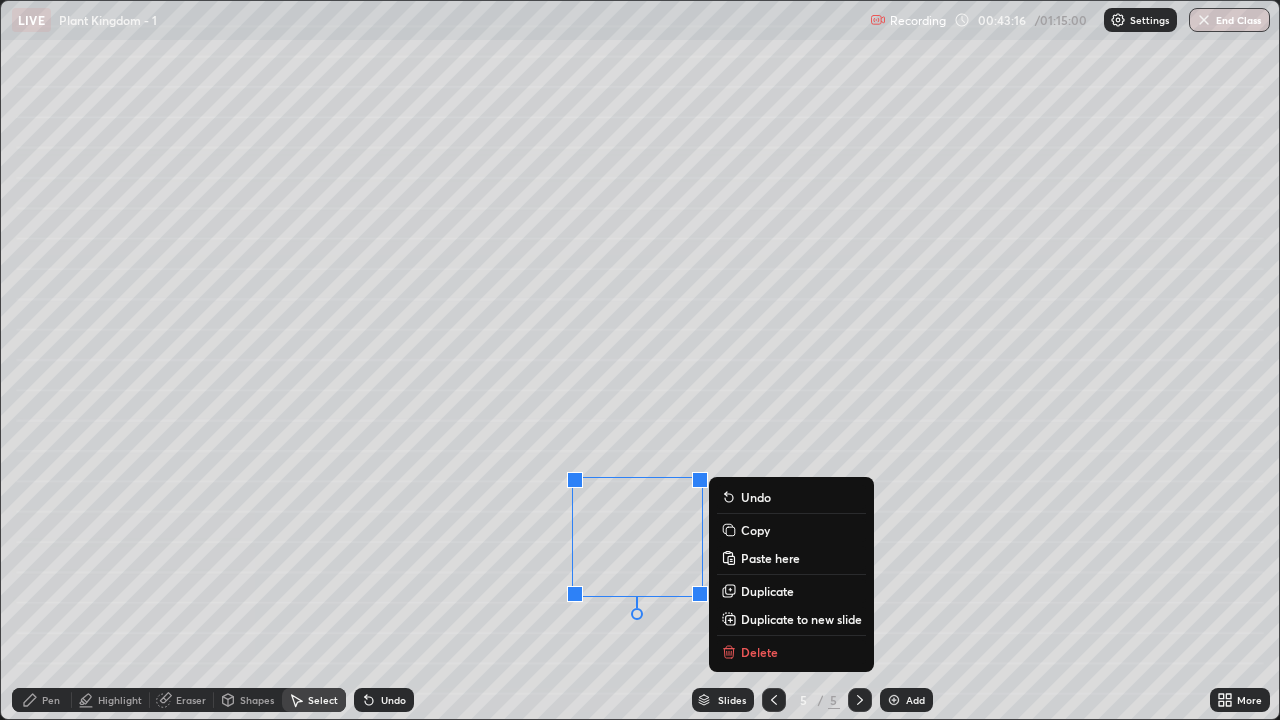 click on "0 ° Undo Copy Paste here Duplicate Duplicate to new slide Delete" at bounding box center [640, 360] 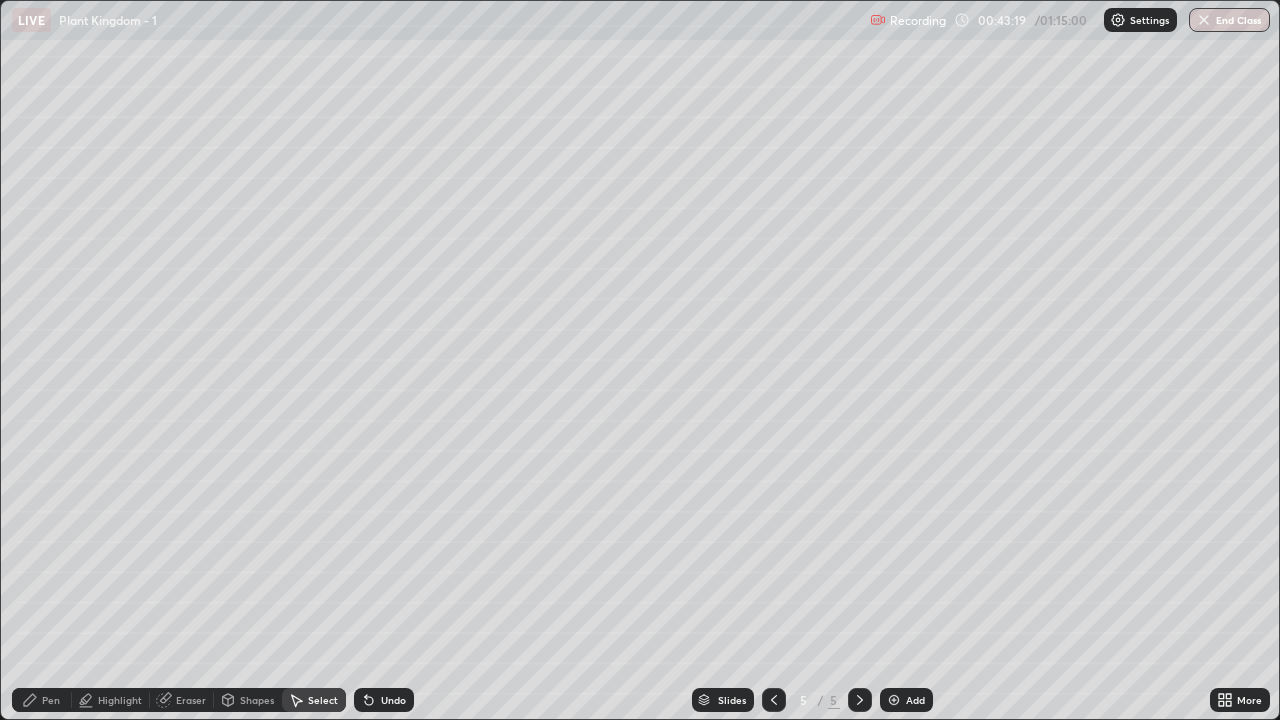 click on "Pen" at bounding box center (42, 700) 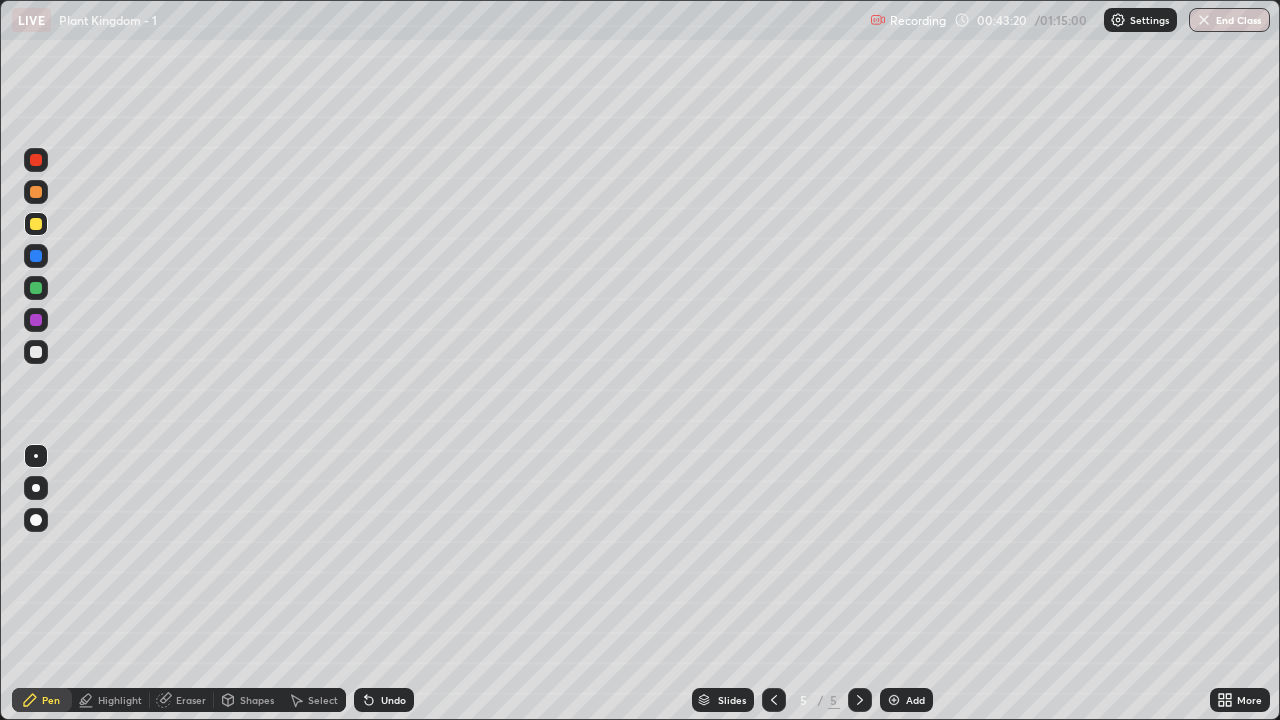 click at bounding box center (36, 288) 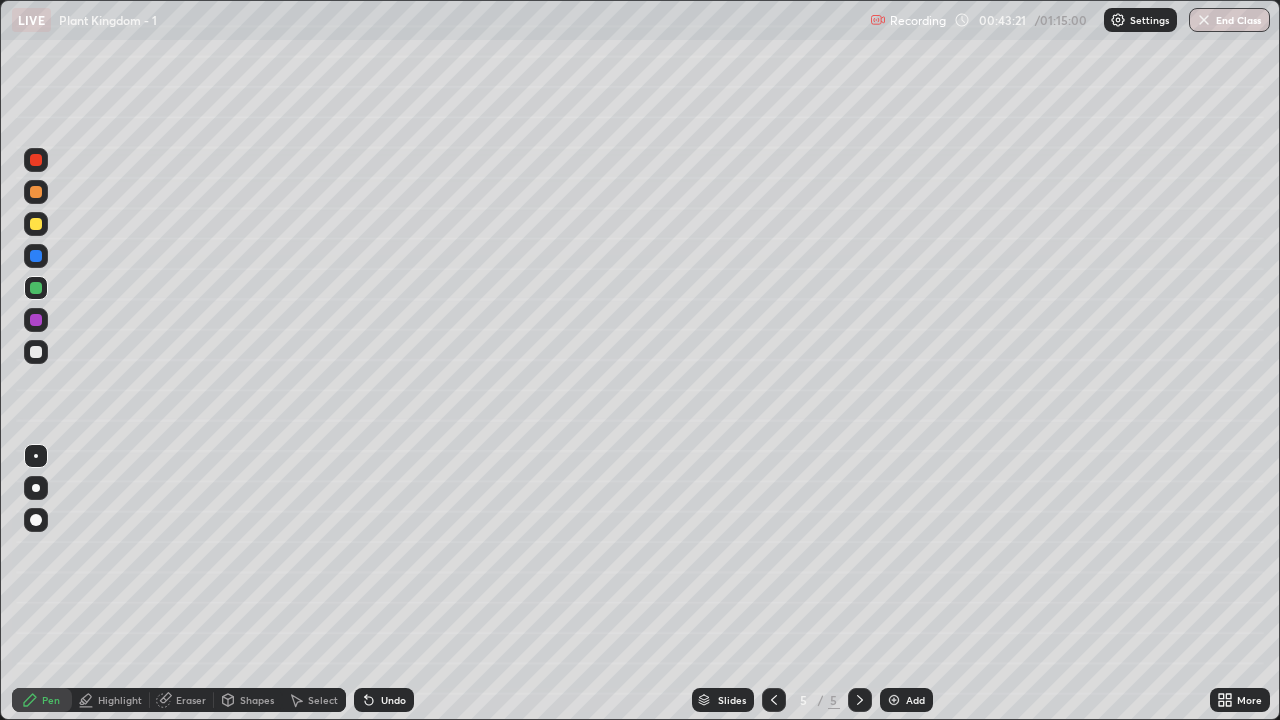 click at bounding box center [36, 288] 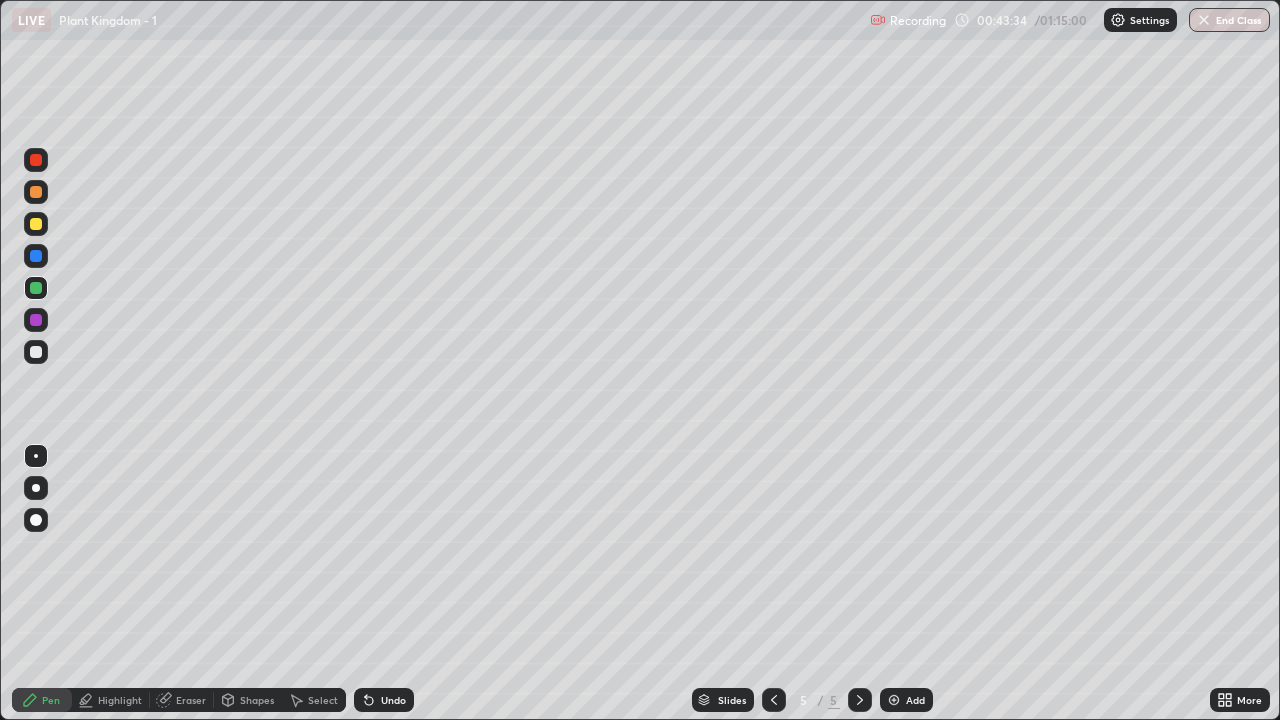 click at bounding box center (36, 352) 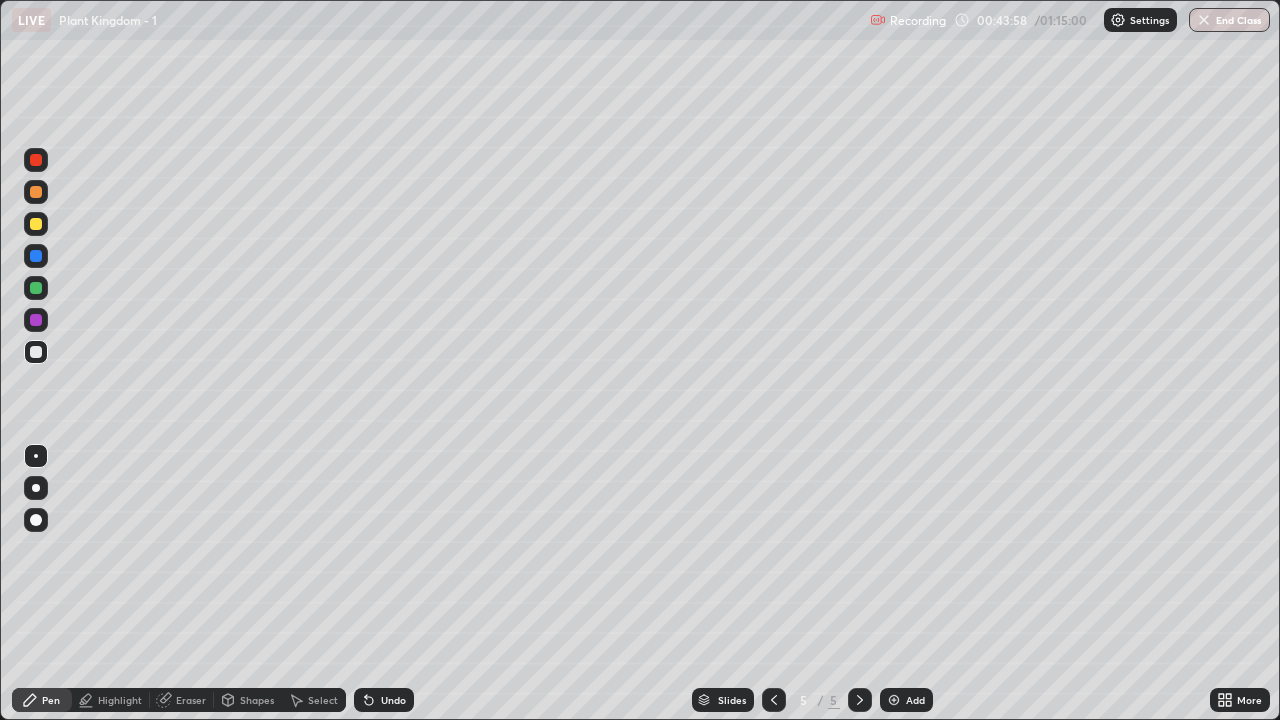 click at bounding box center [36, 352] 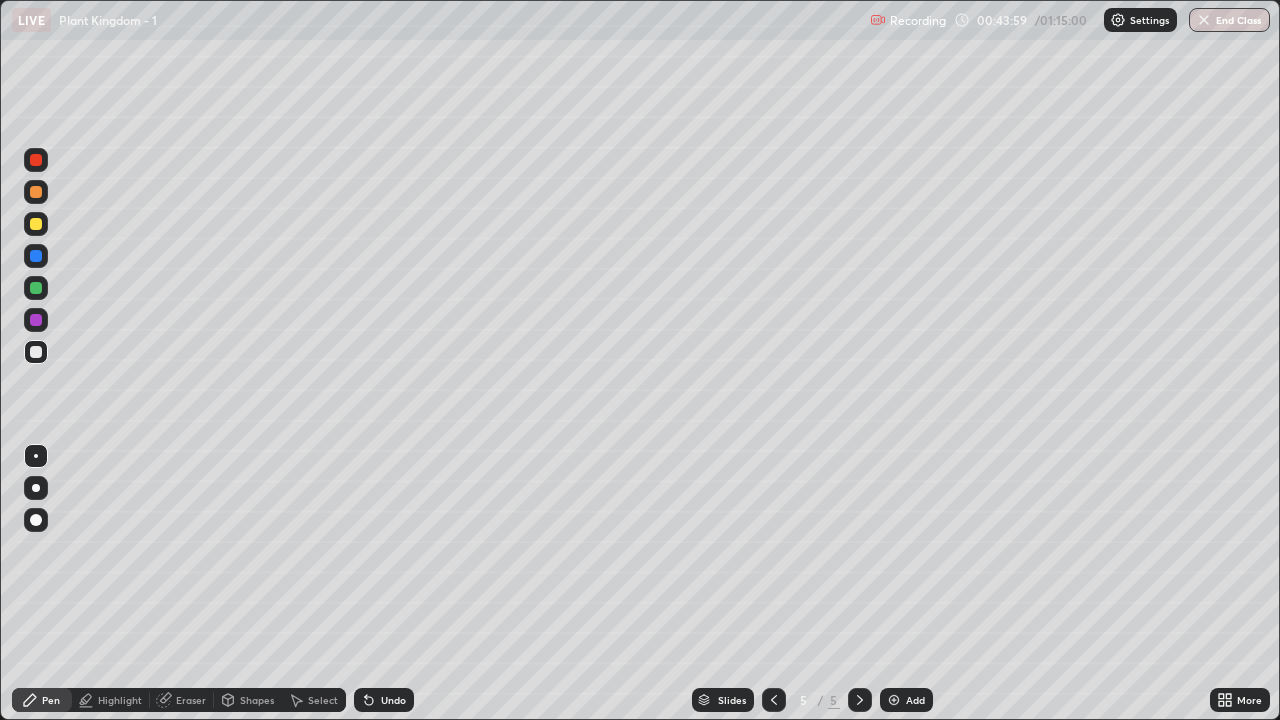 click at bounding box center (36, 456) 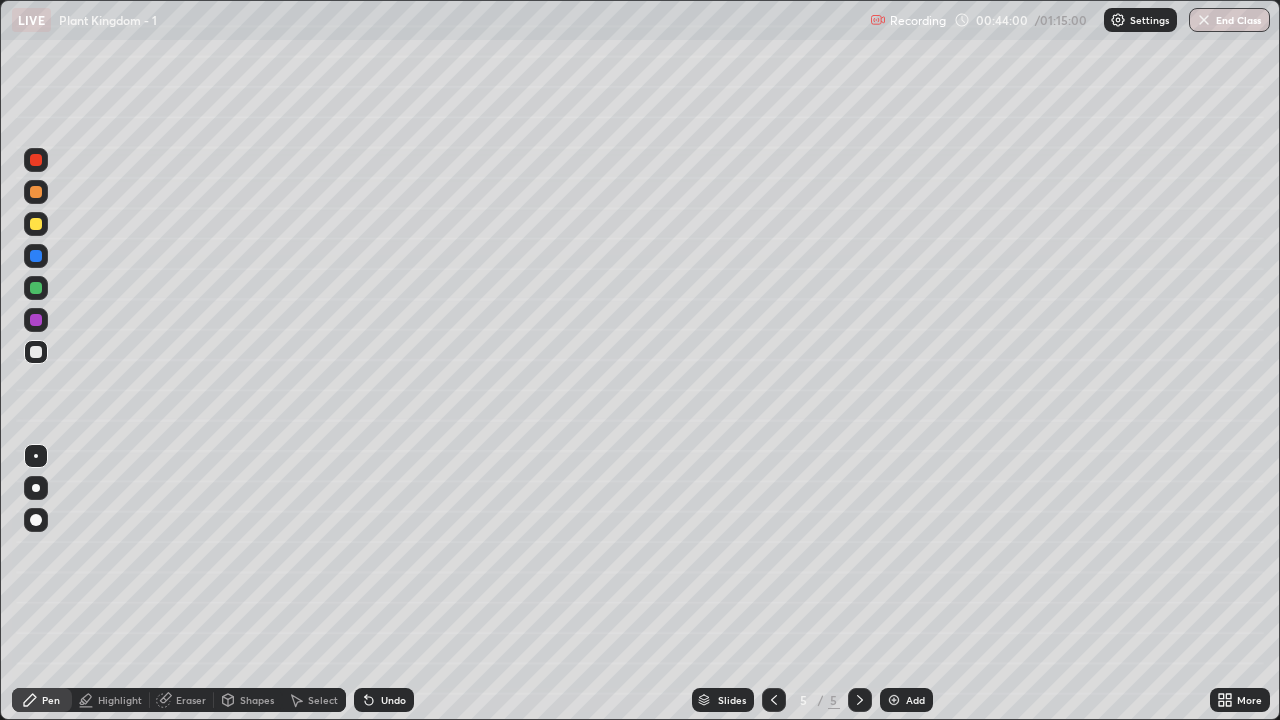 click at bounding box center (36, 288) 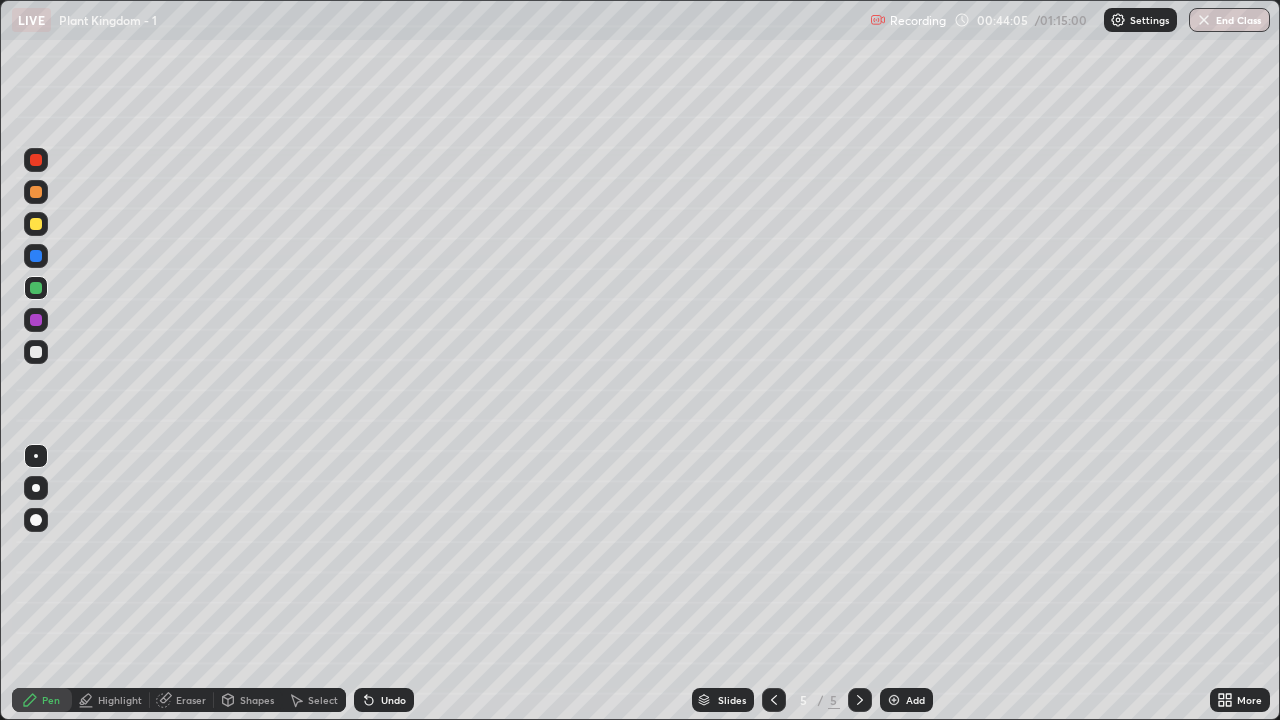 click at bounding box center [36, 352] 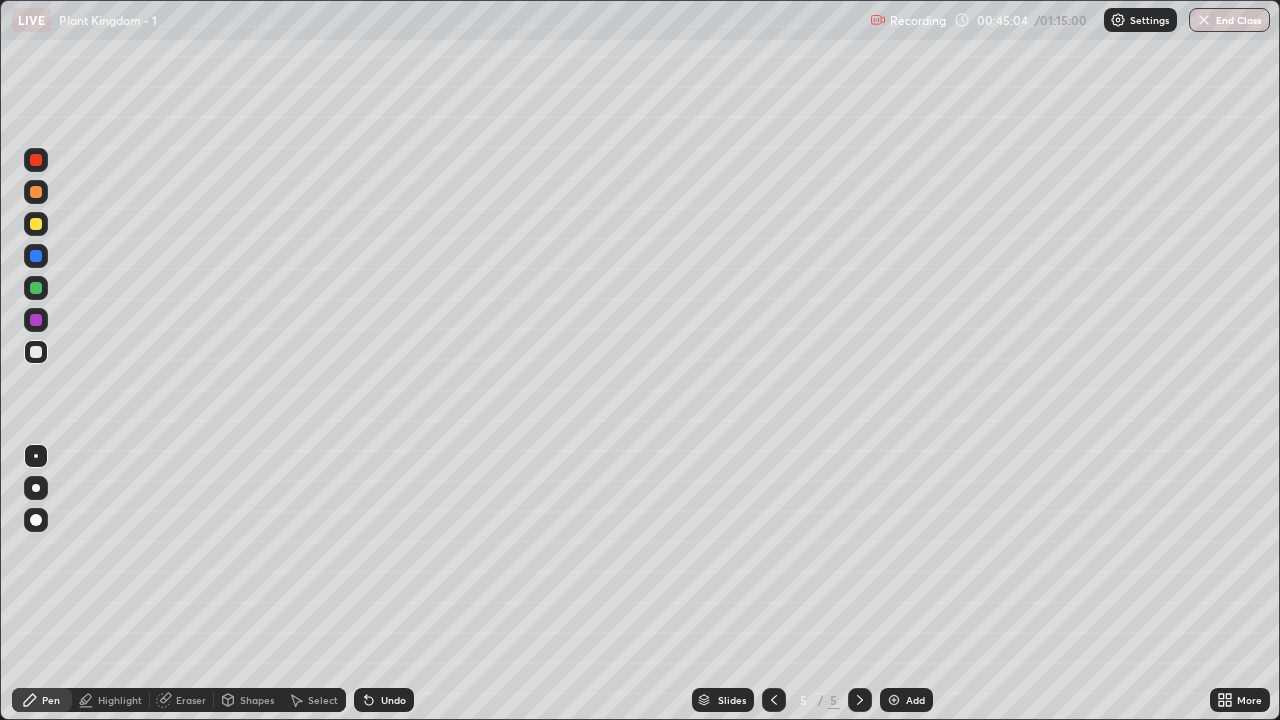 click at bounding box center (36, 224) 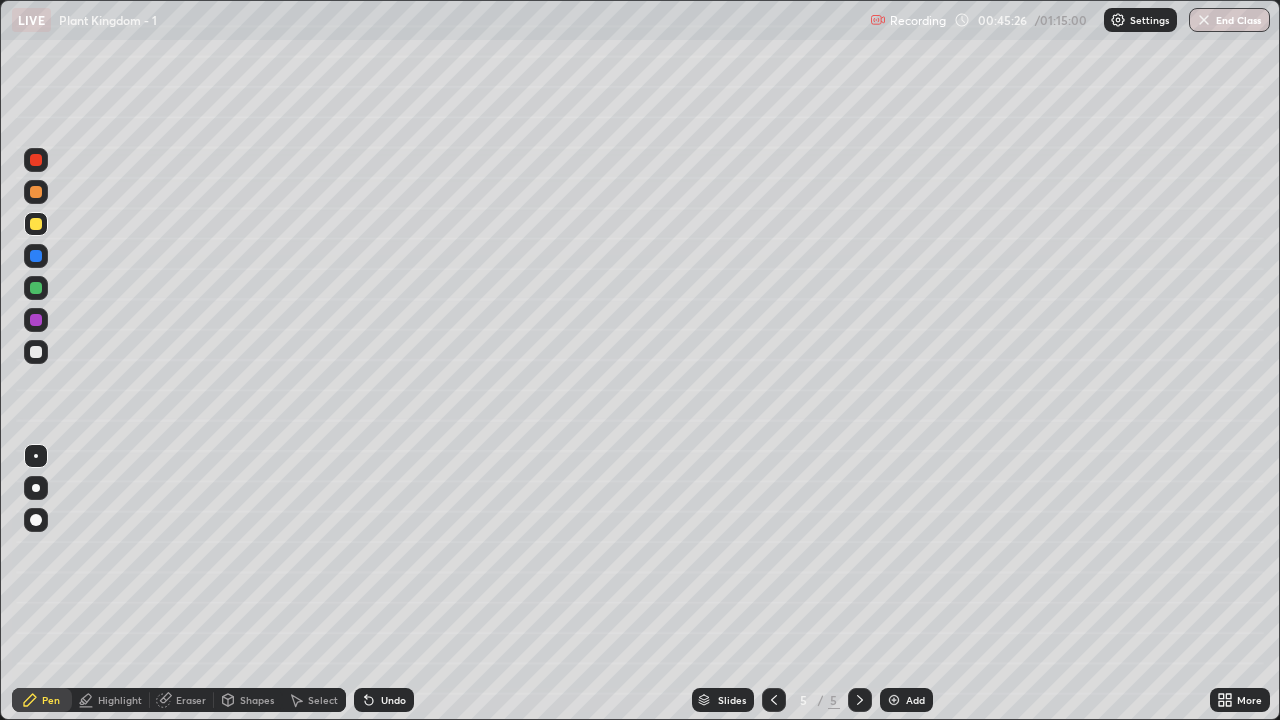 click at bounding box center (36, 288) 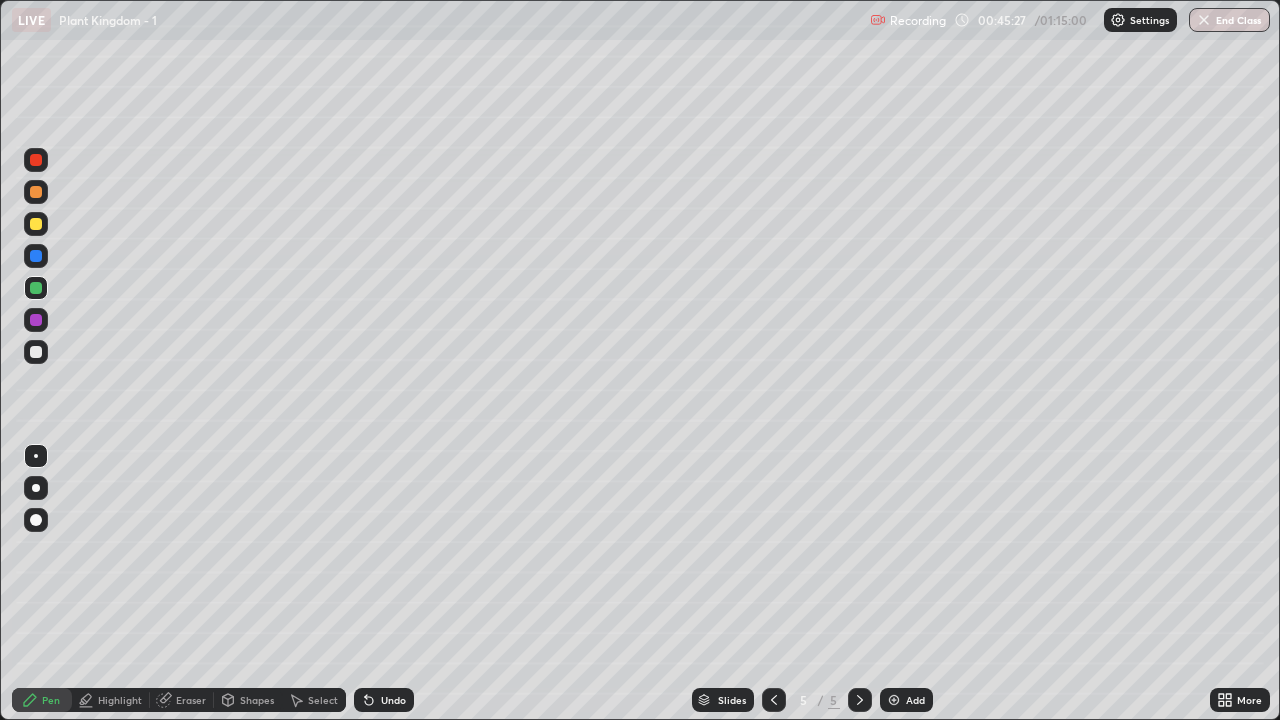 click at bounding box center (36, 456) 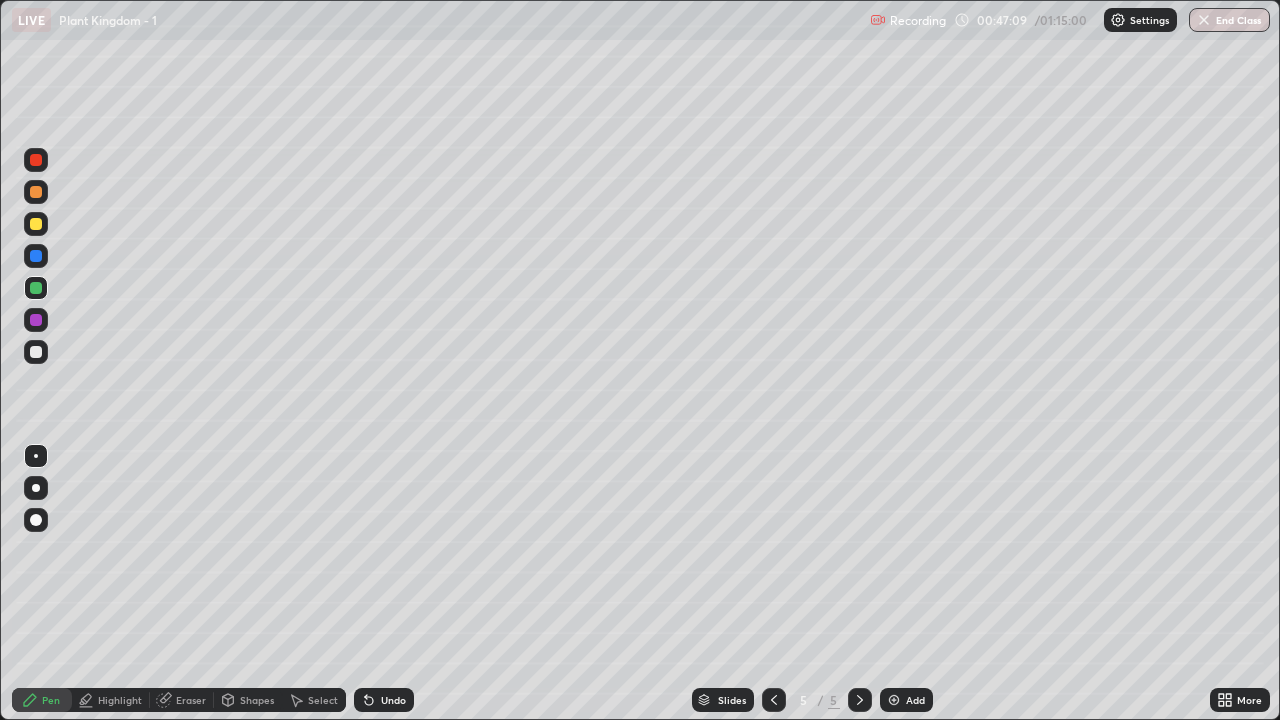 click at bounding box center (36, 352) 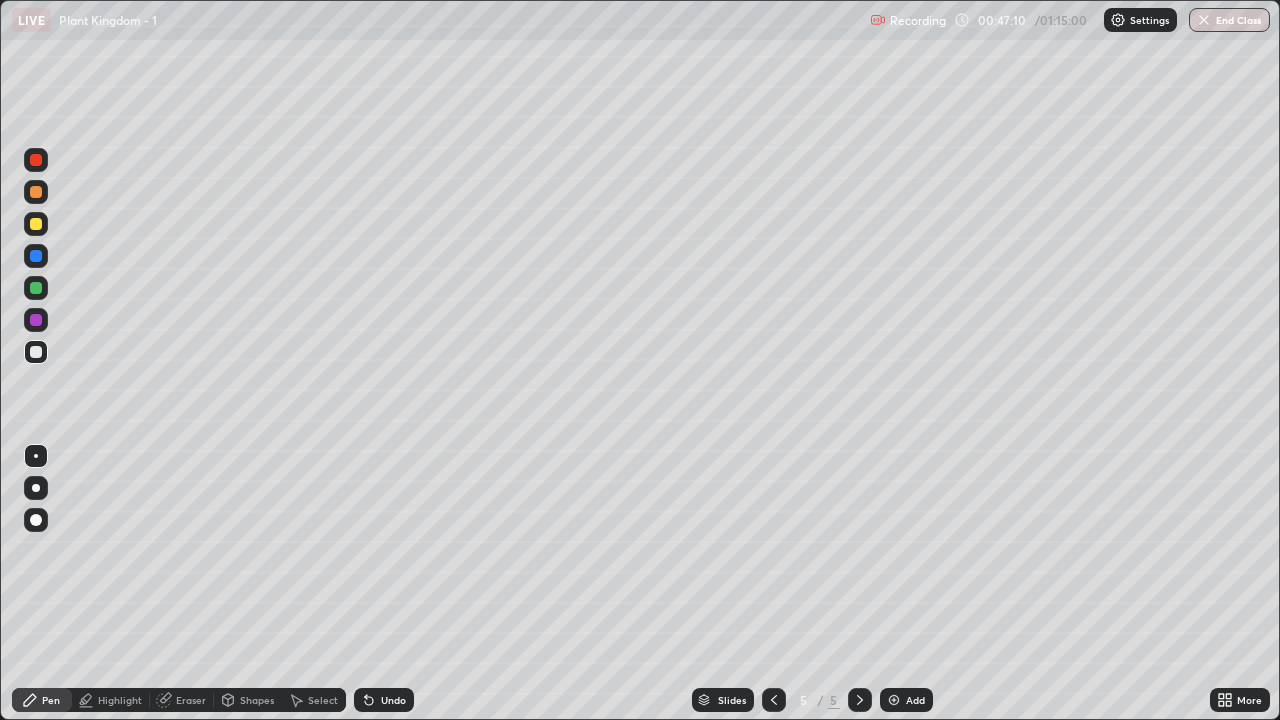 click at bounding box center [36, 456] 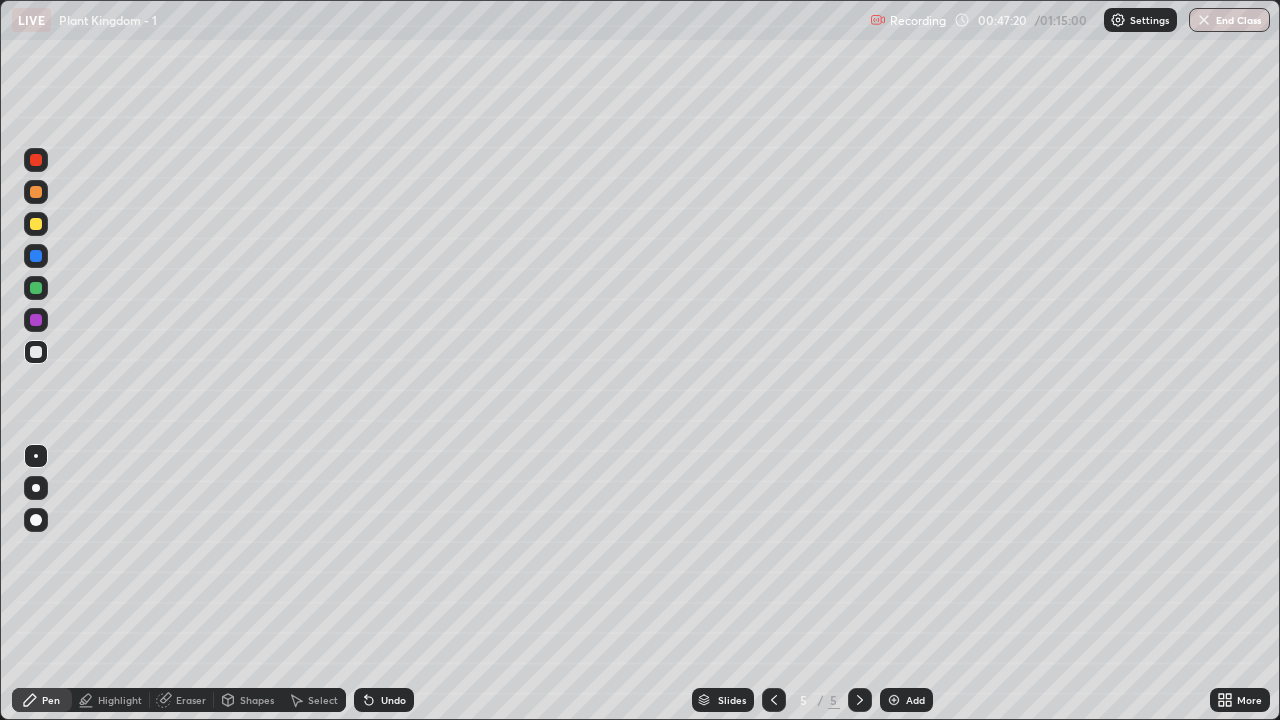 click on "Undo" at bounding box center [393, 700] 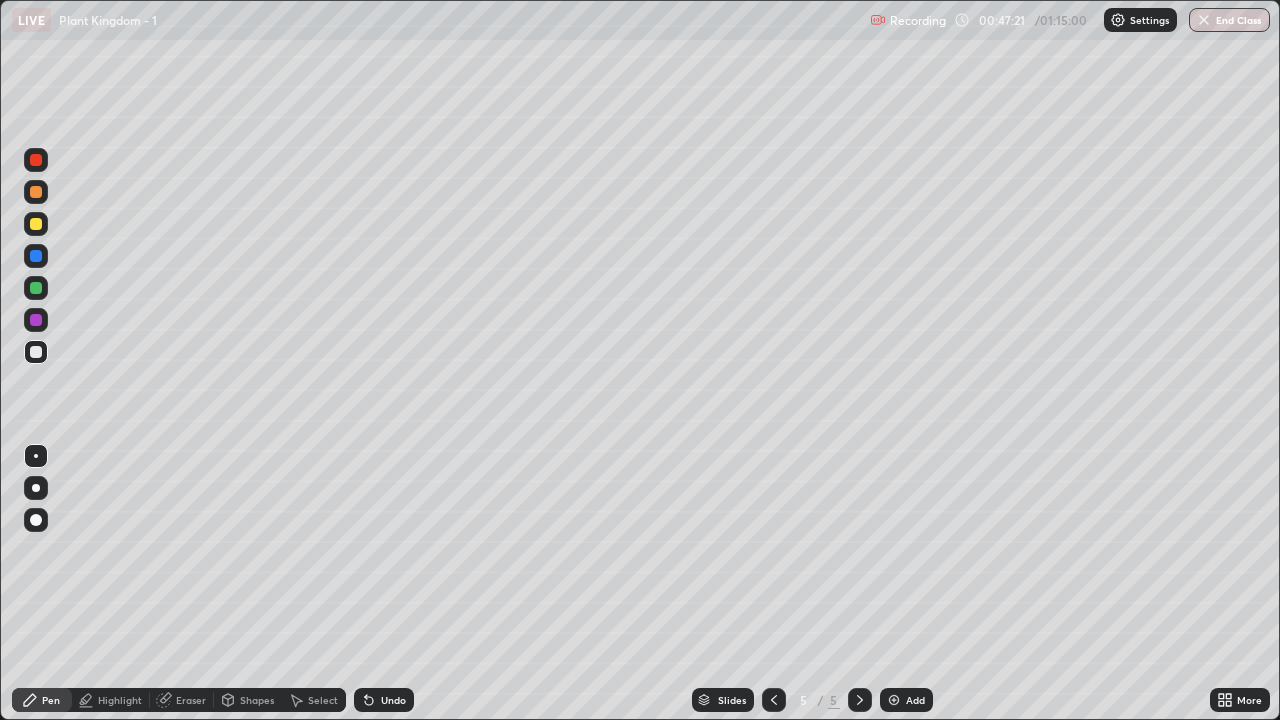 click on "Undo" at bounding box center [393, 700] 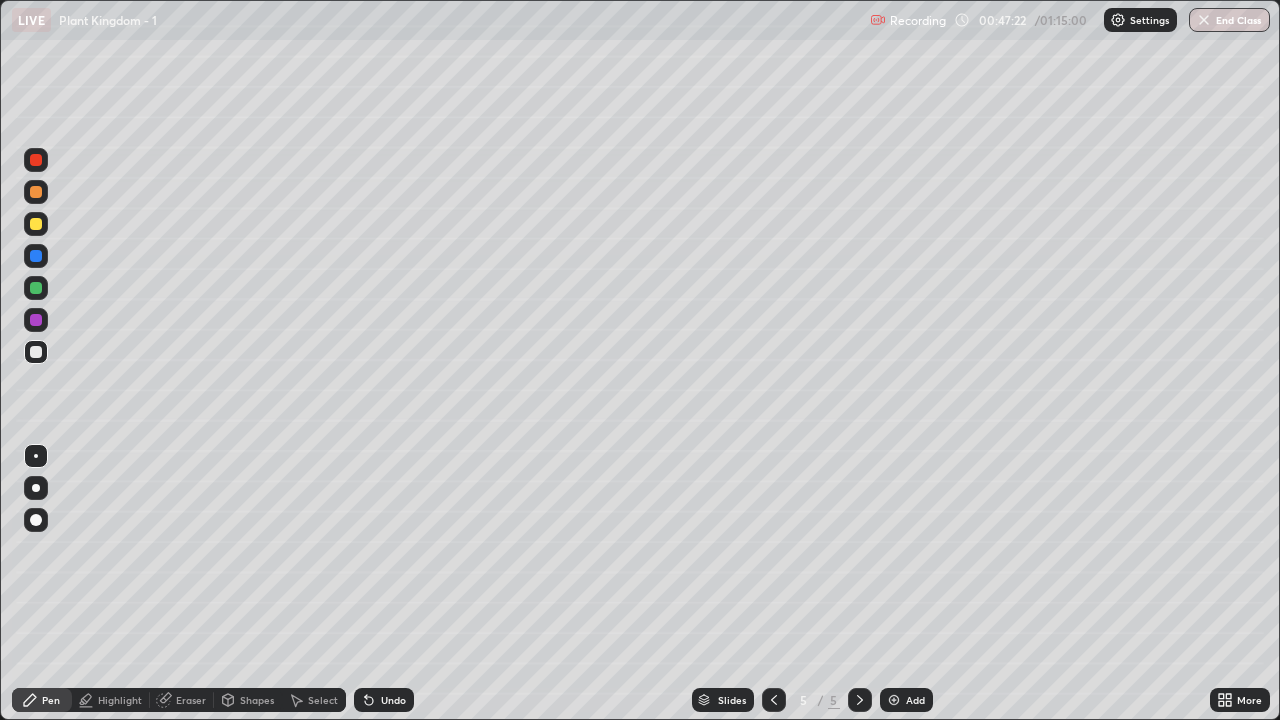 click on "Undo" at bounding box center [393, 700] 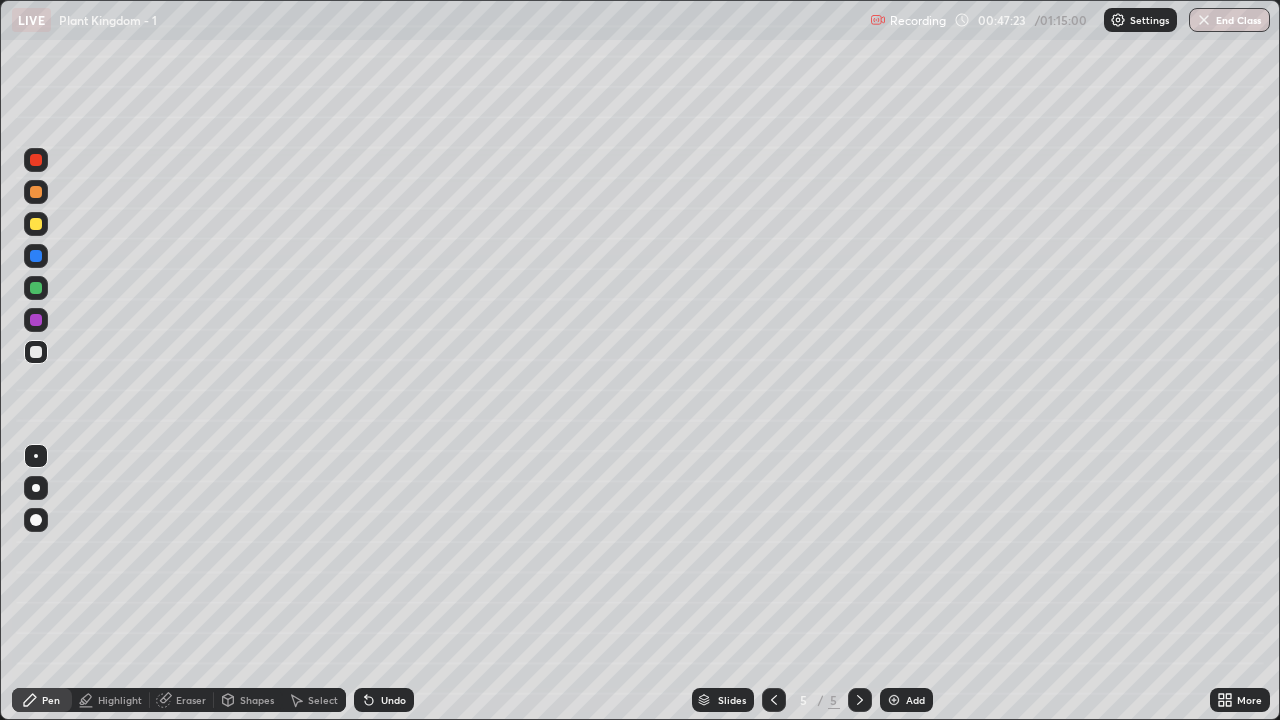 click on "Undo" at bounding box center [393, 700] 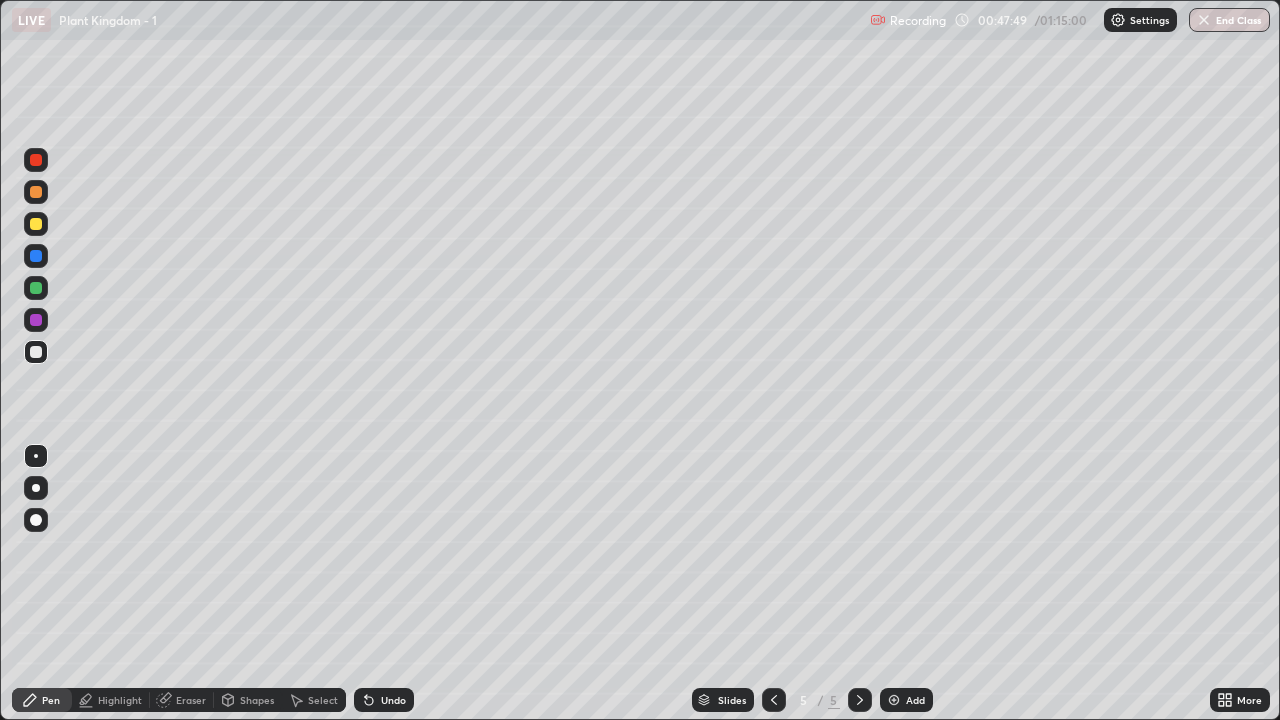 click at bounding box center (36, 224) 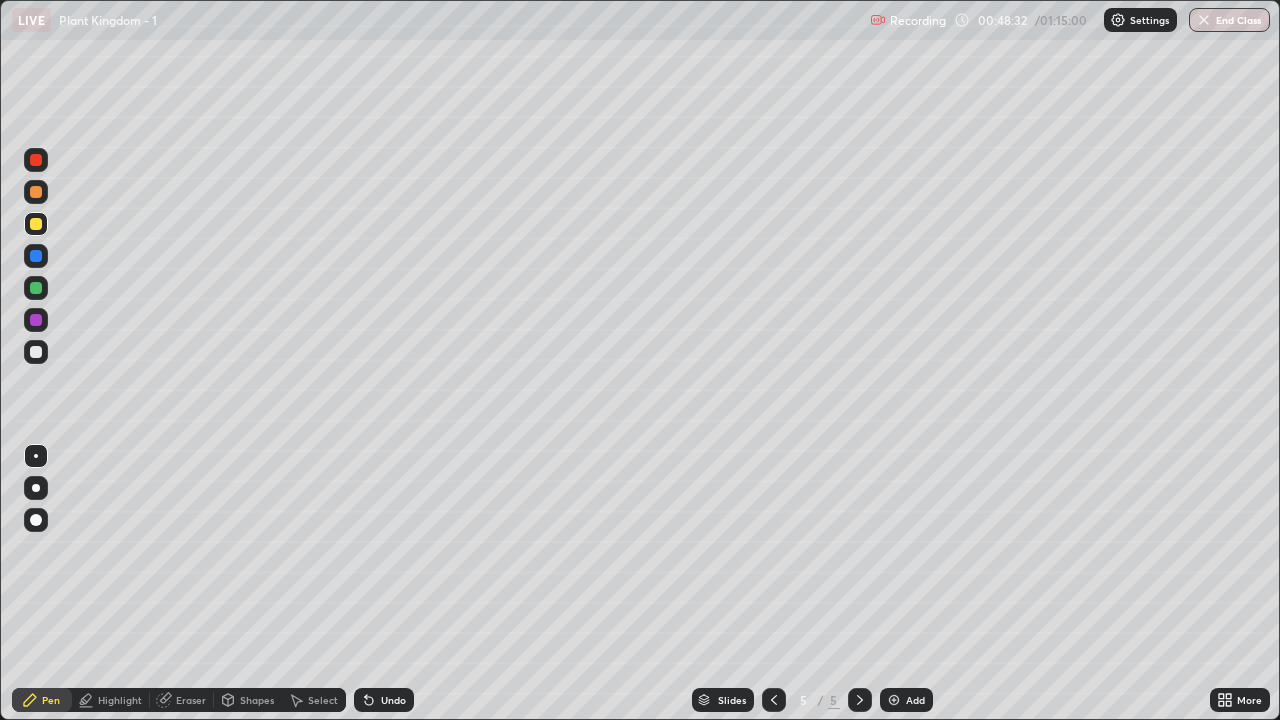 click at bounding box center (36, 288) 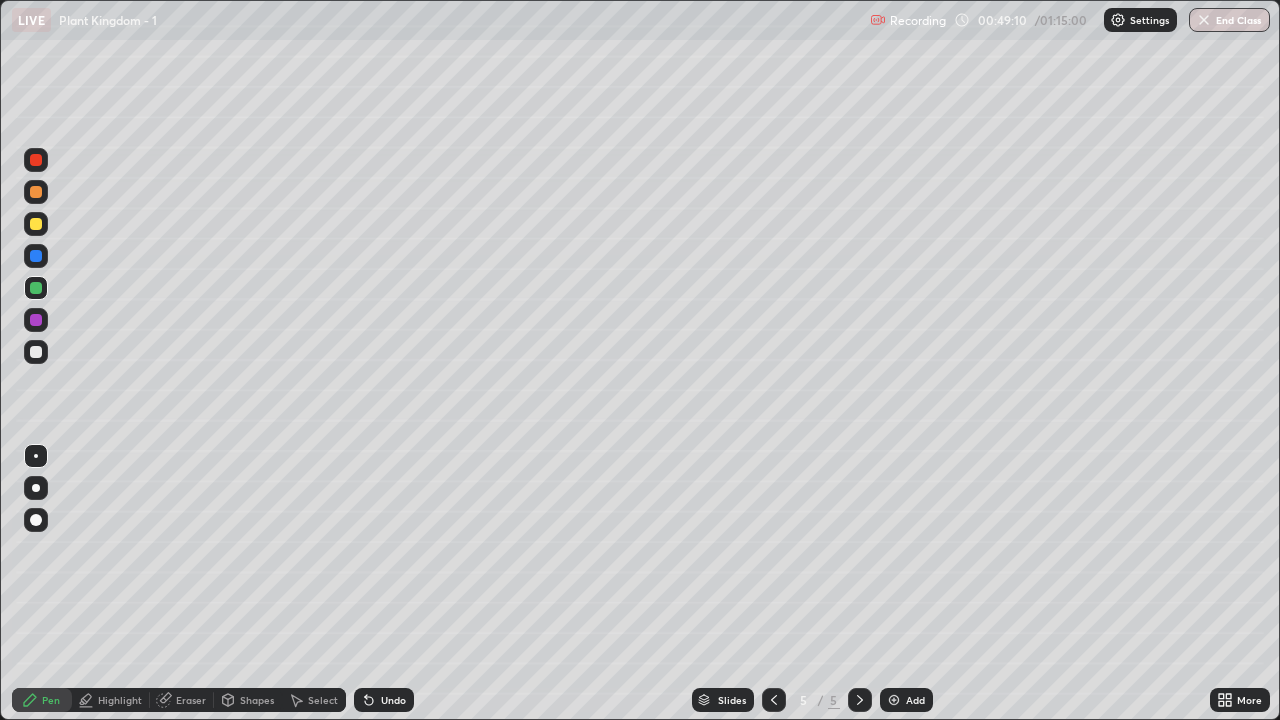 click at bounding box center [36, 192] 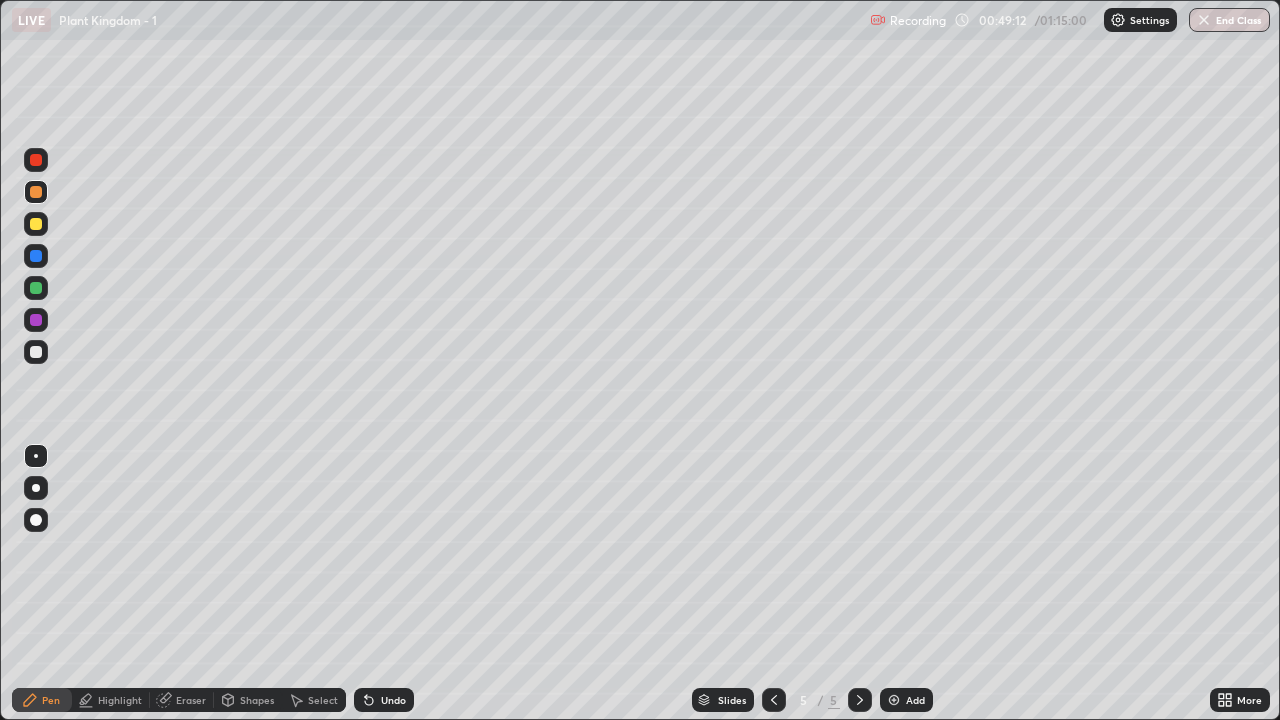 click on "Highlight" at bounding box center [120, 700] 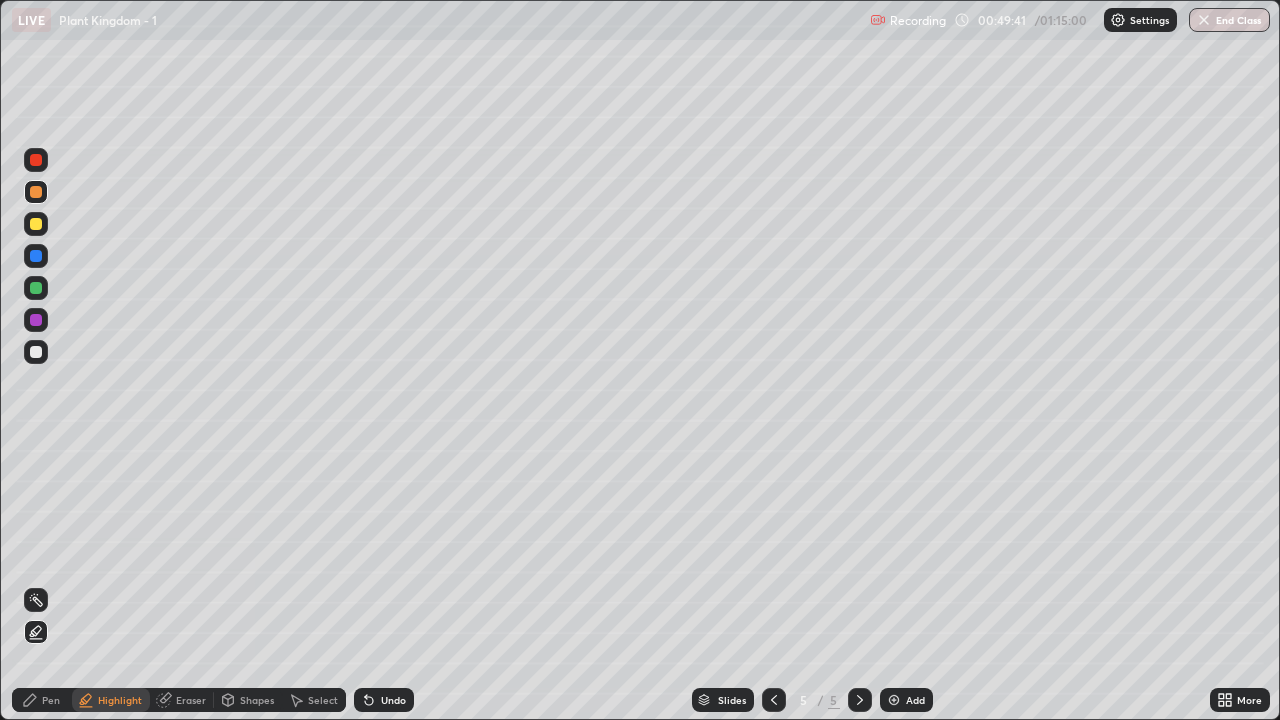 click at bounding box center (36, 352) 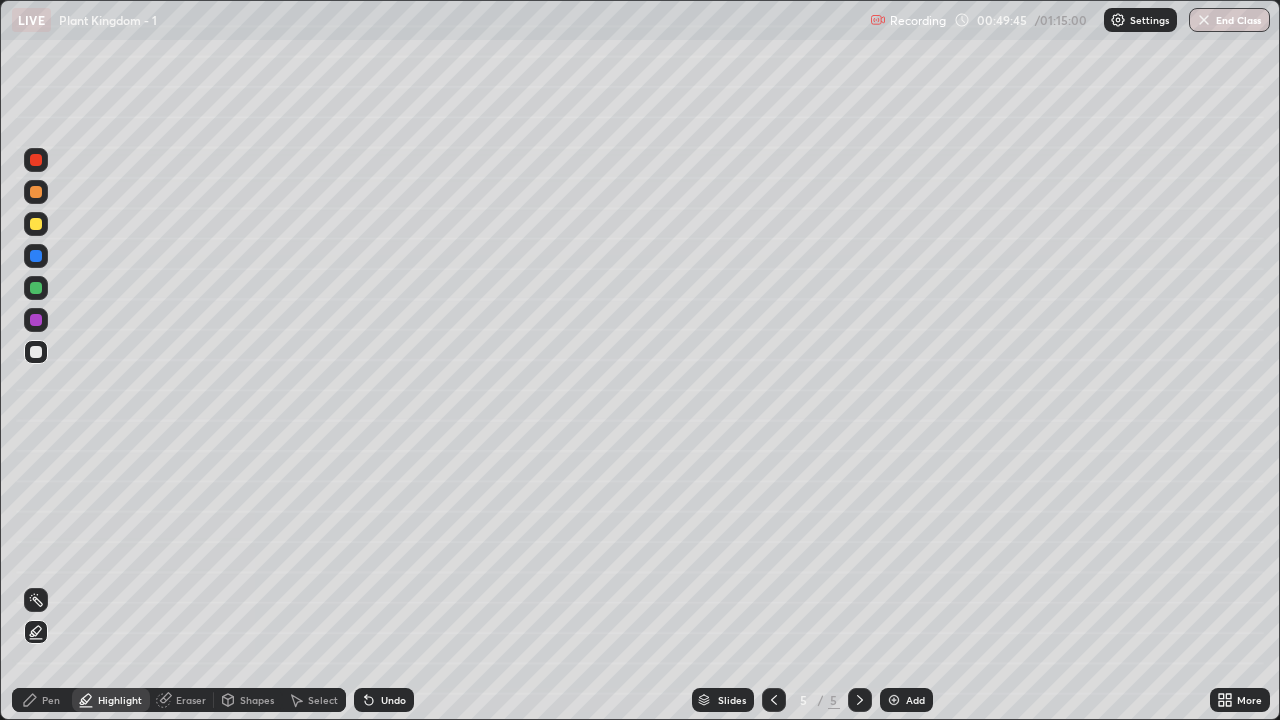 click at bounding box center (36, 160) 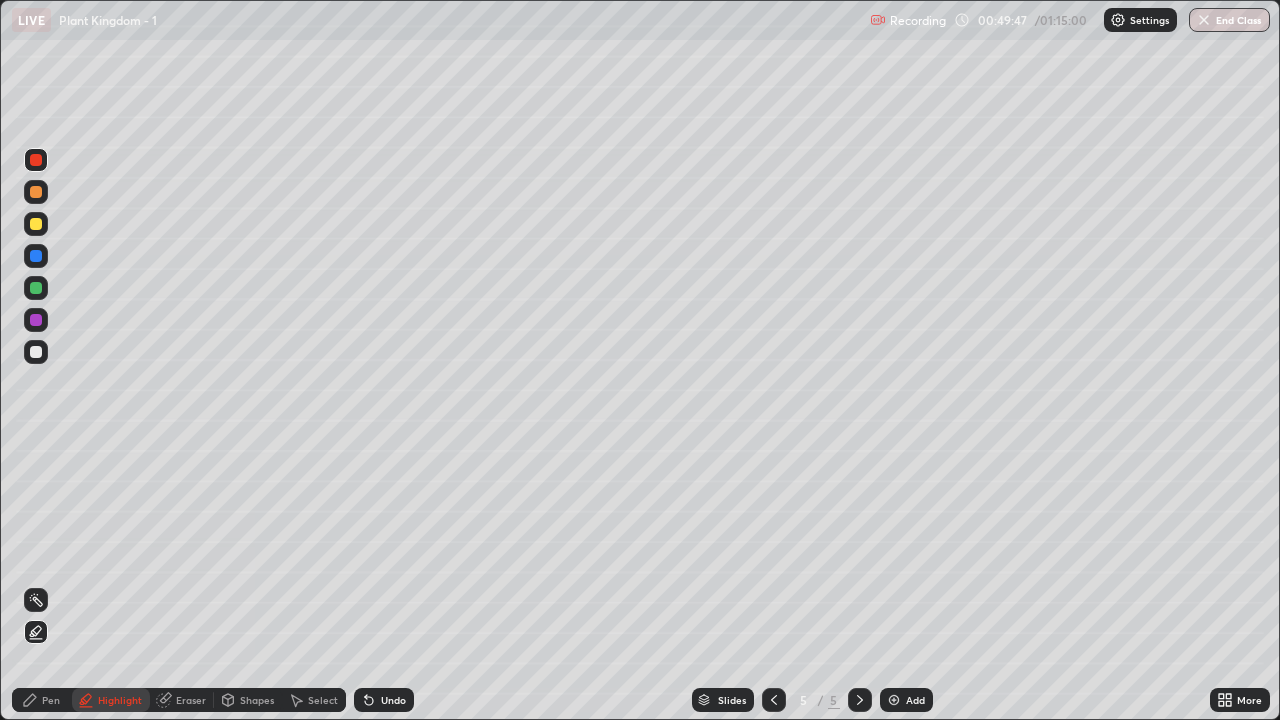 click on "Pen" at bounding box center (51, 700) 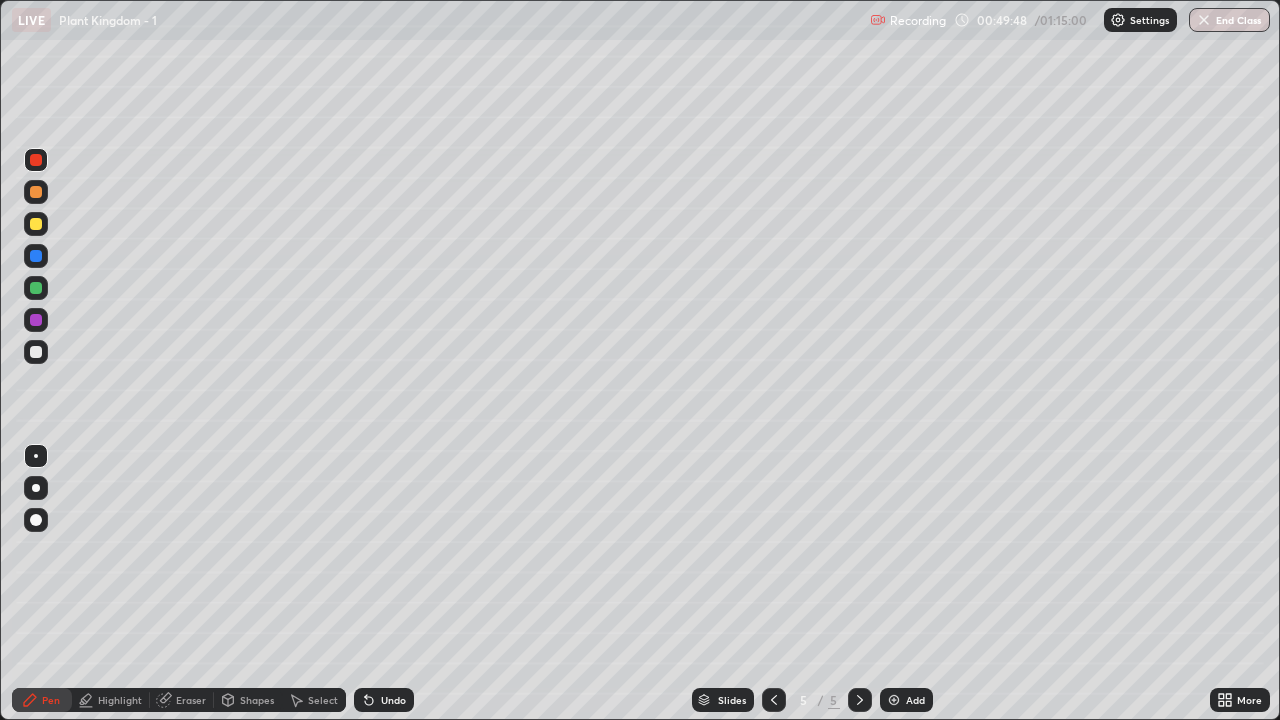 click at bounding box center [36, 352] 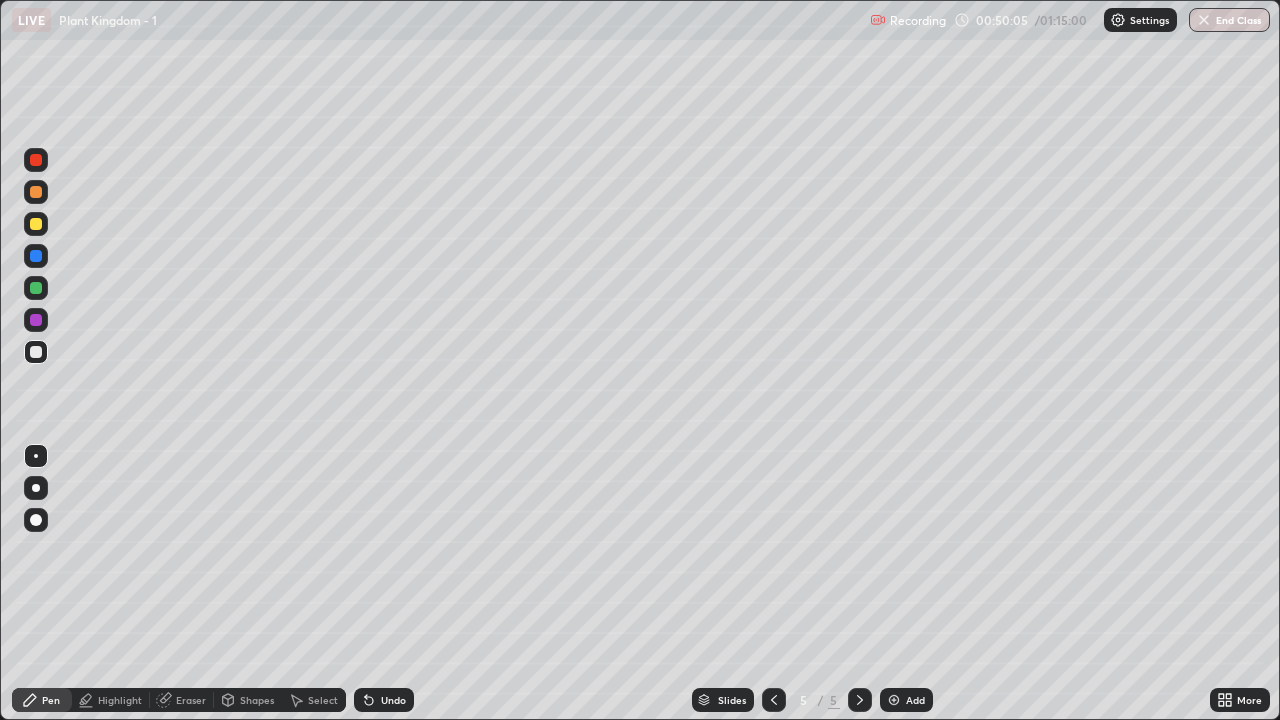 click at bounding box center [36, 160] 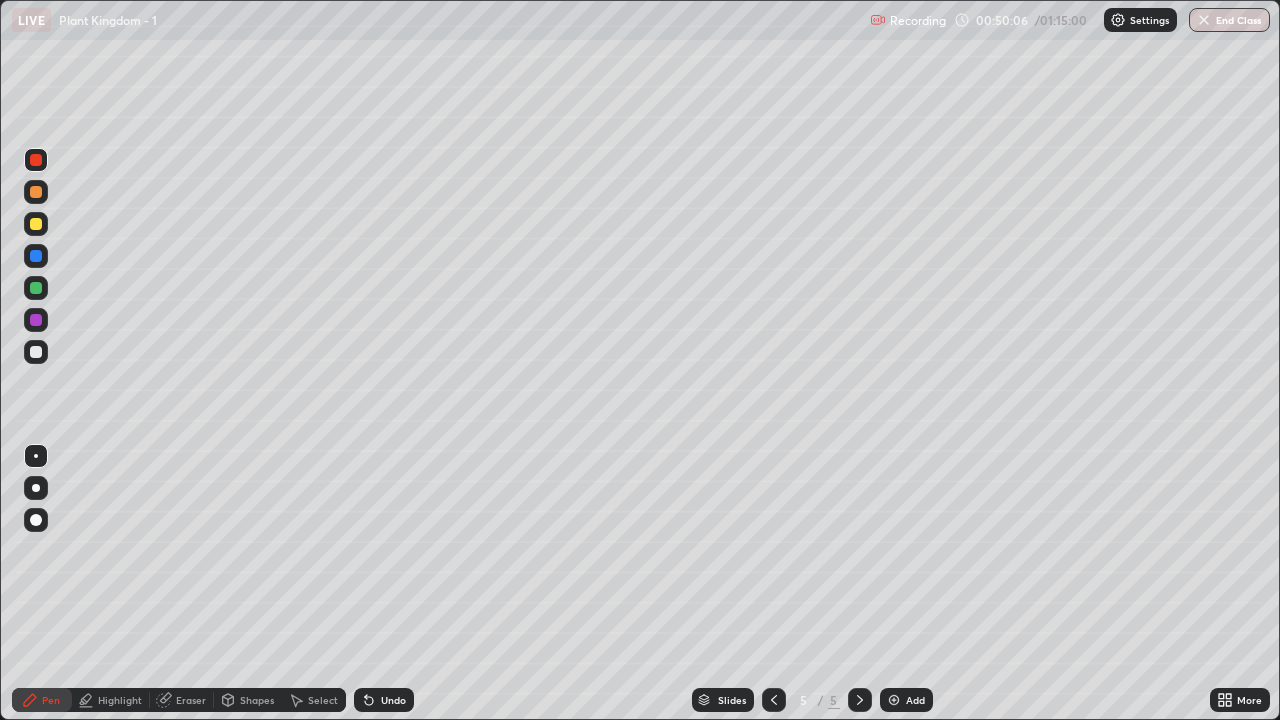 click on "Highlight" at bounding box center (120, 700) 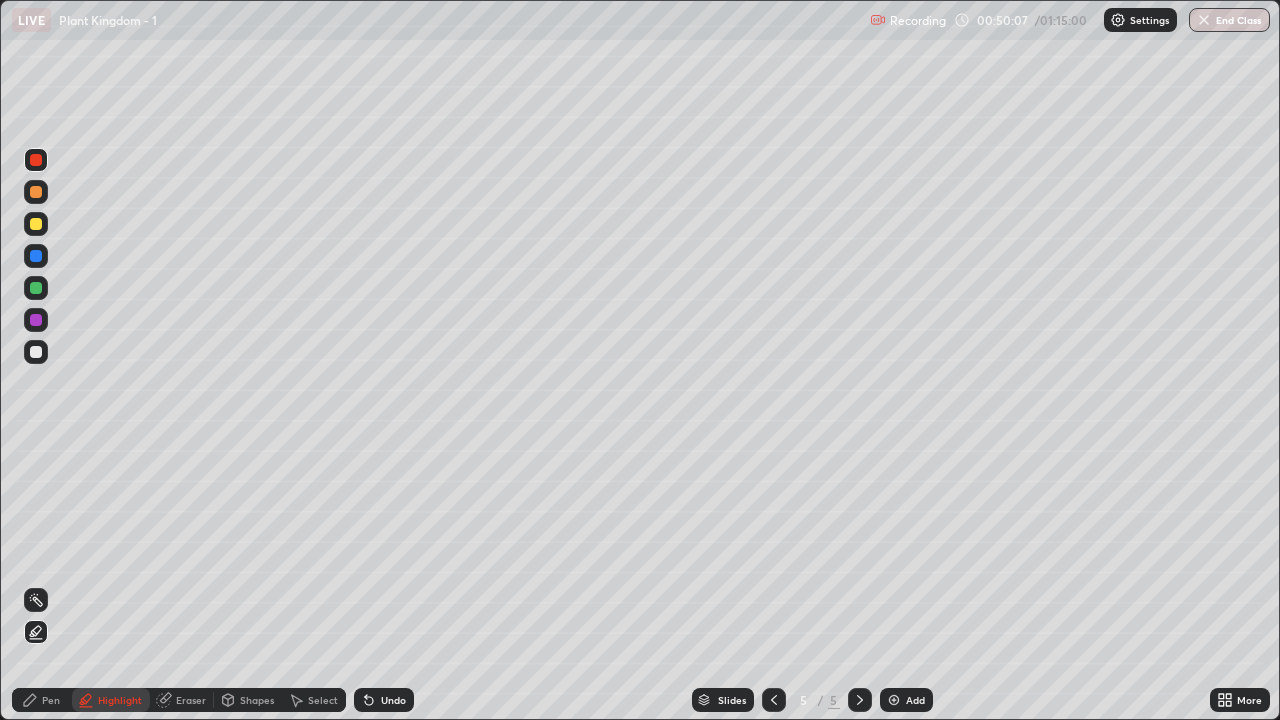 click at bounding box center (36, 632) 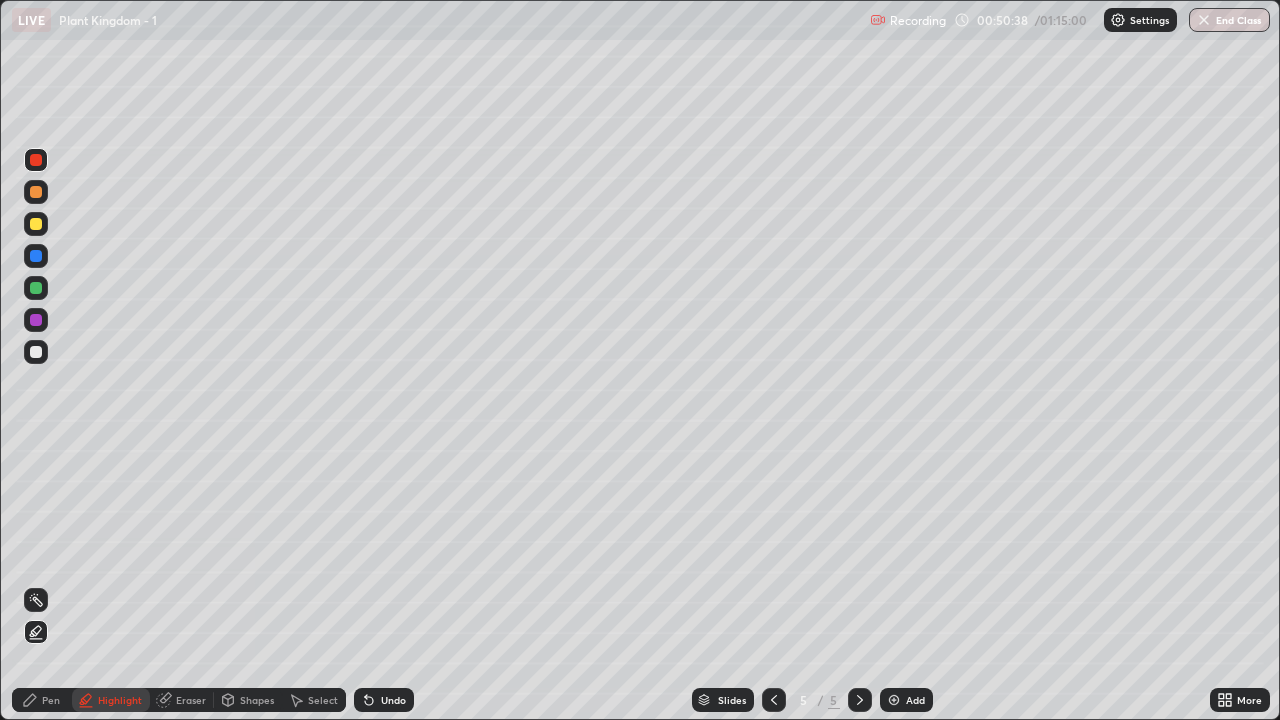 click at bounding box center [36, 352] 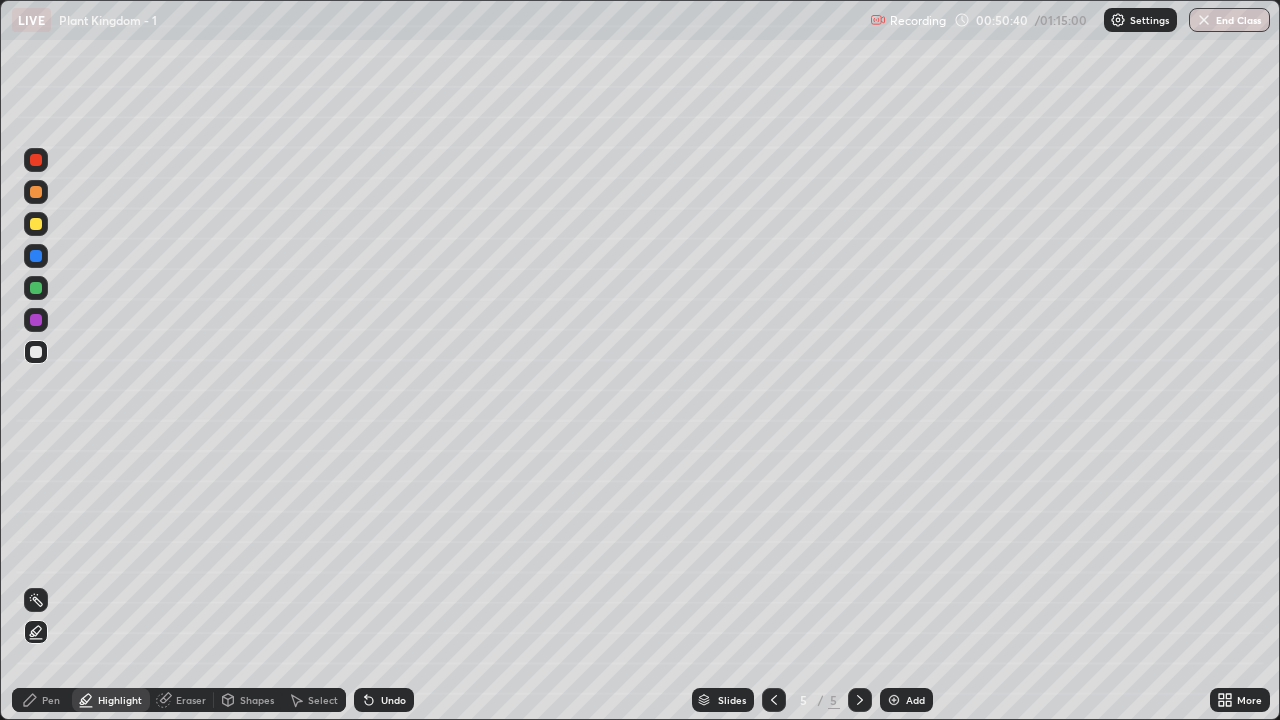 click on "Pen" at bounding box center [51, 700] 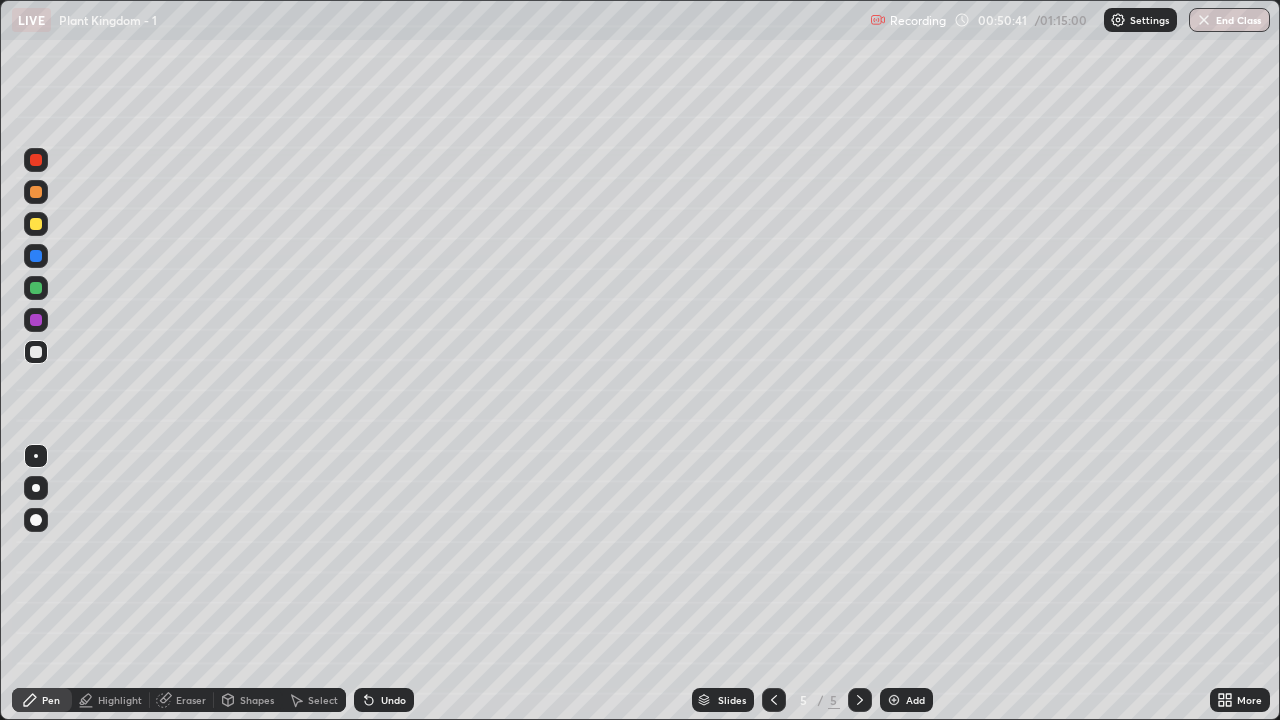 click at bounding box center (36, 456) 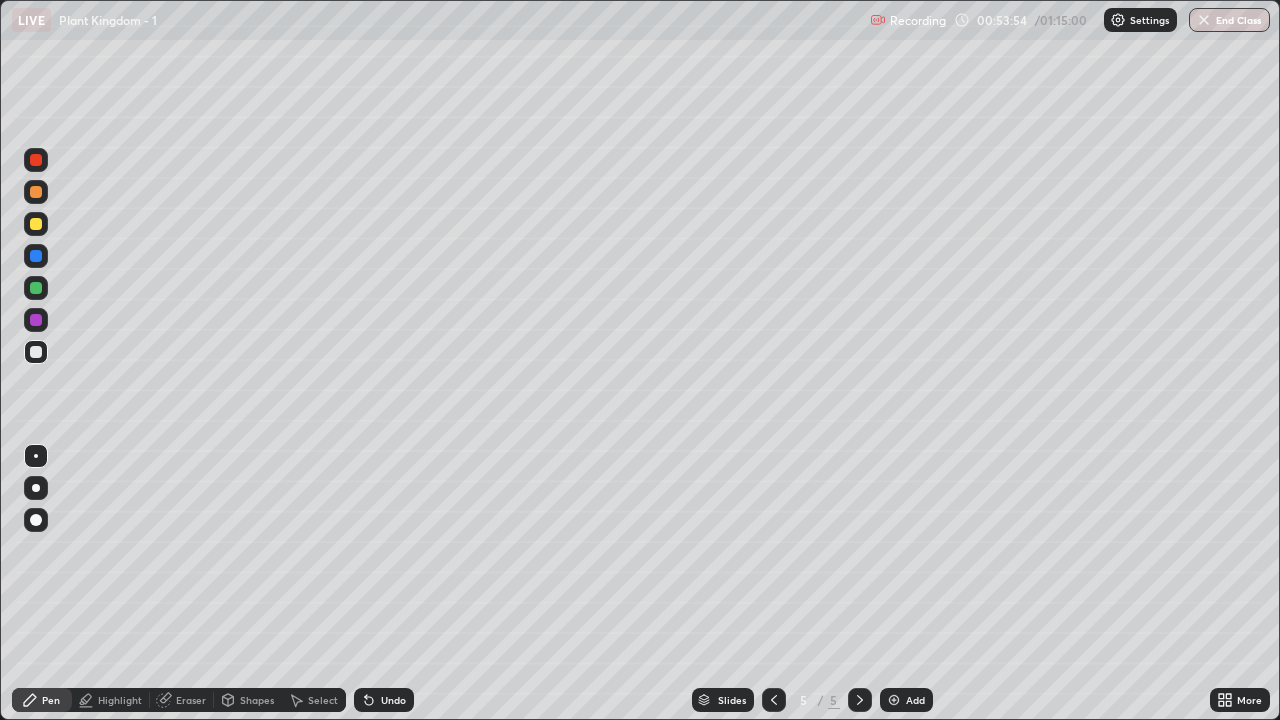 click at bounding box center (894, 700) 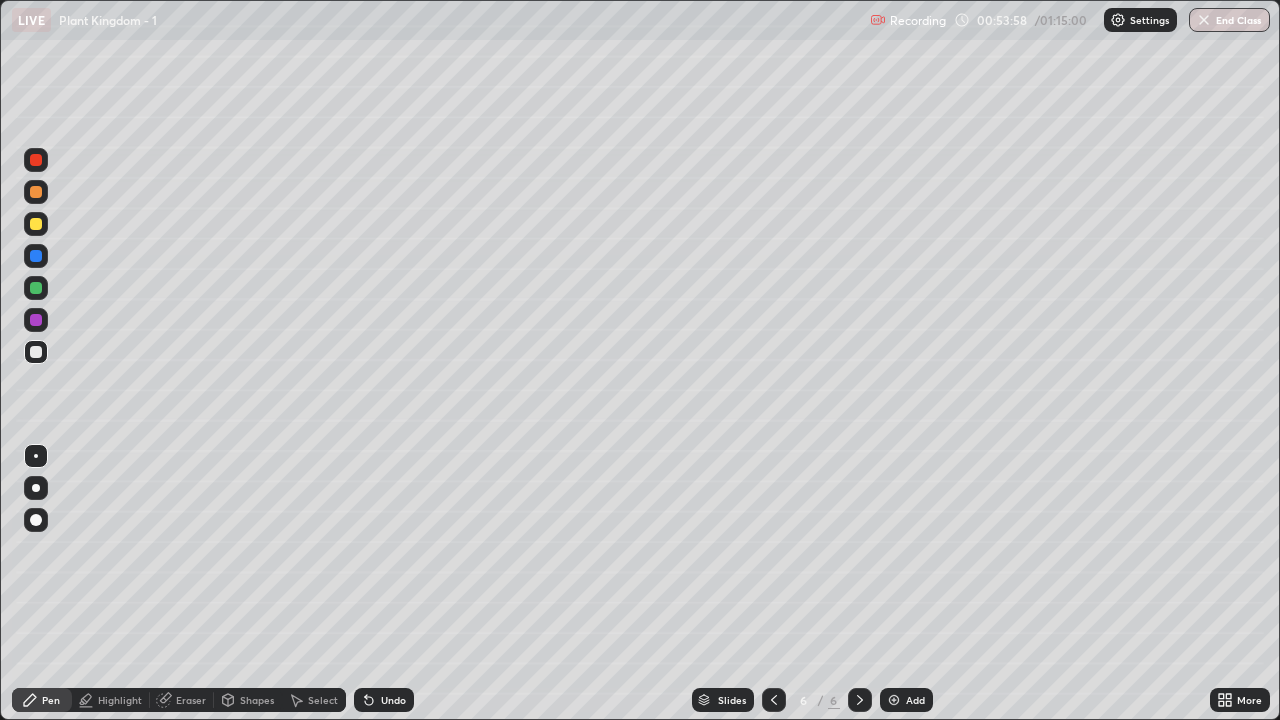 click at bounding box center (36, 224) 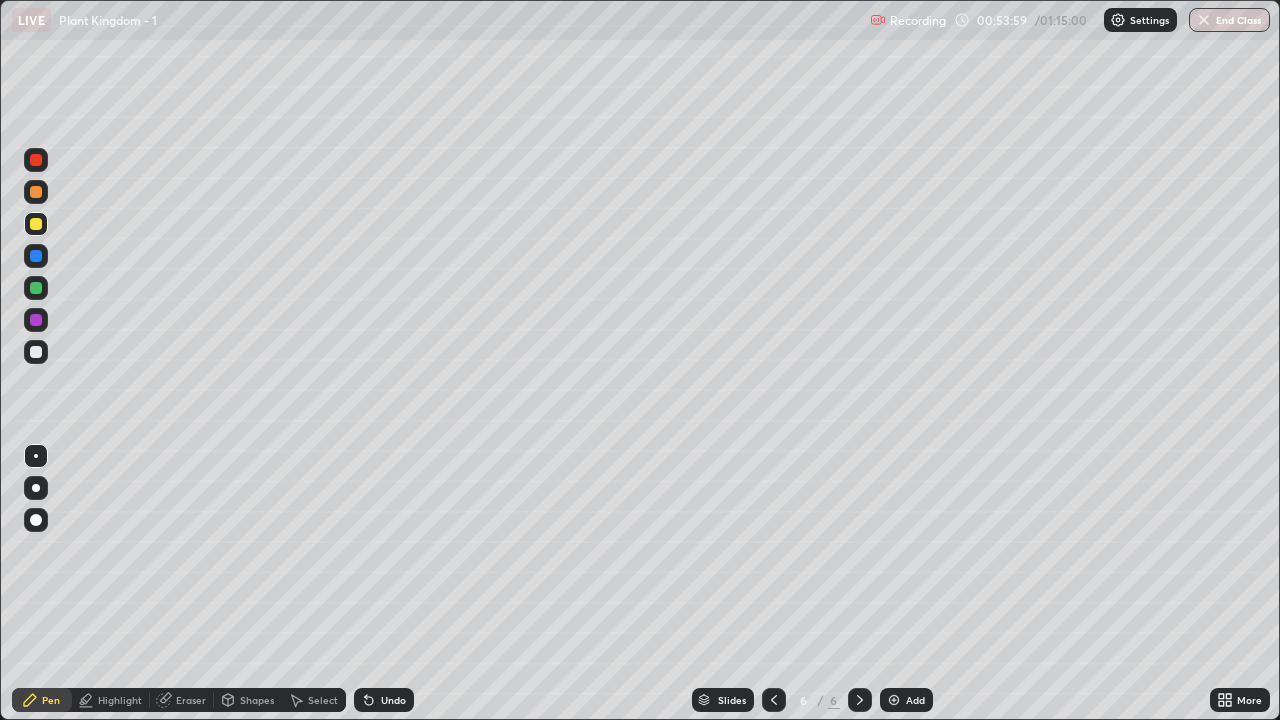 click at bounding box center [36, 456] 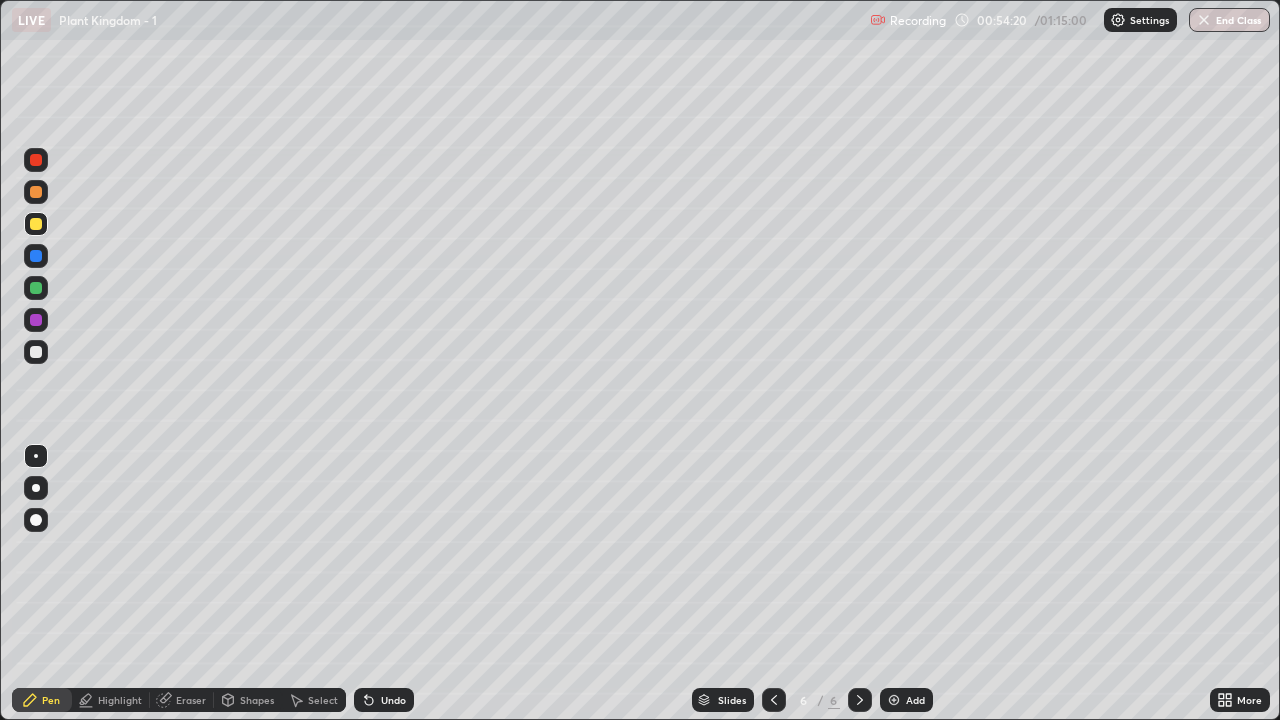 click at bounding box center (36, 288) 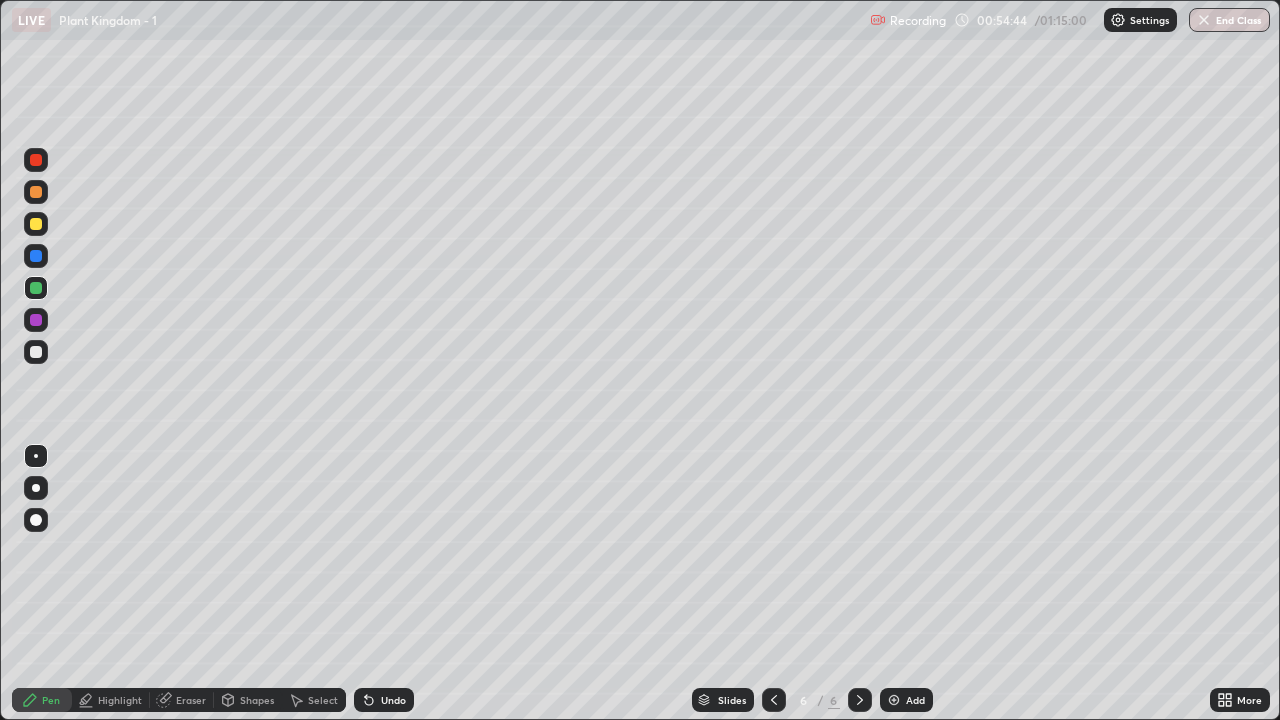 click at bounding box center (36, 352) 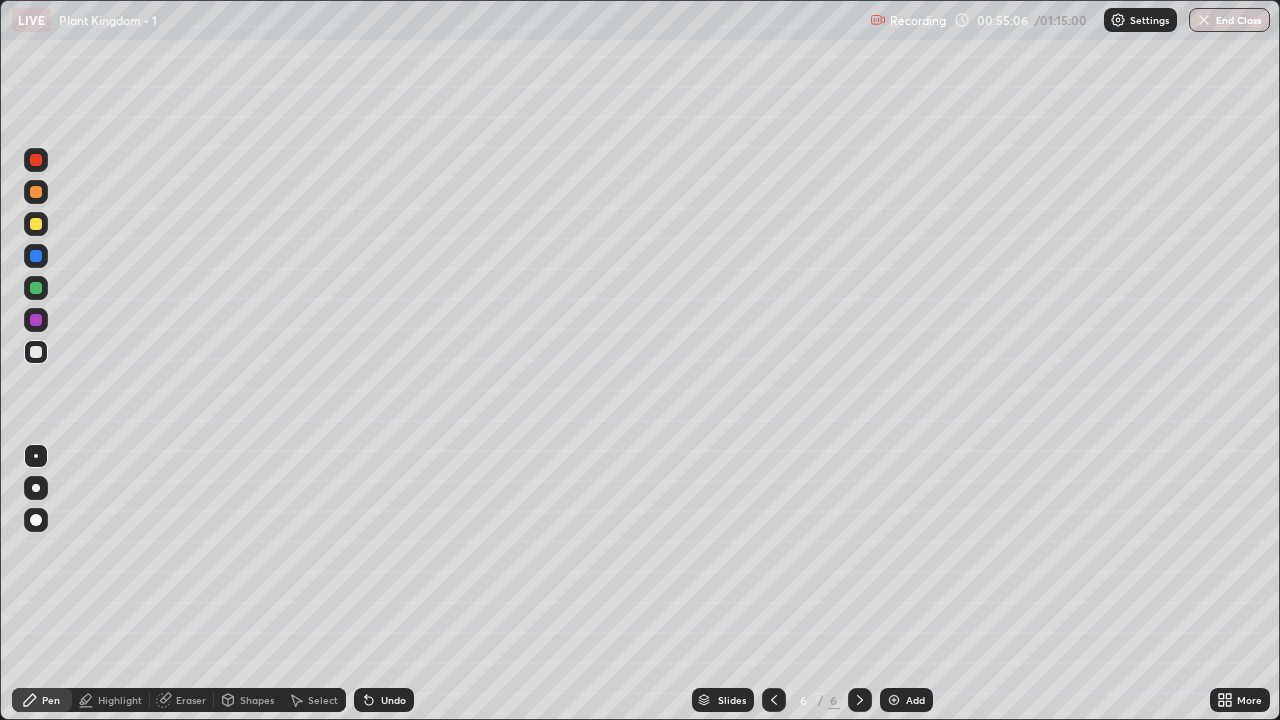 click at bounding box center (36, 352) 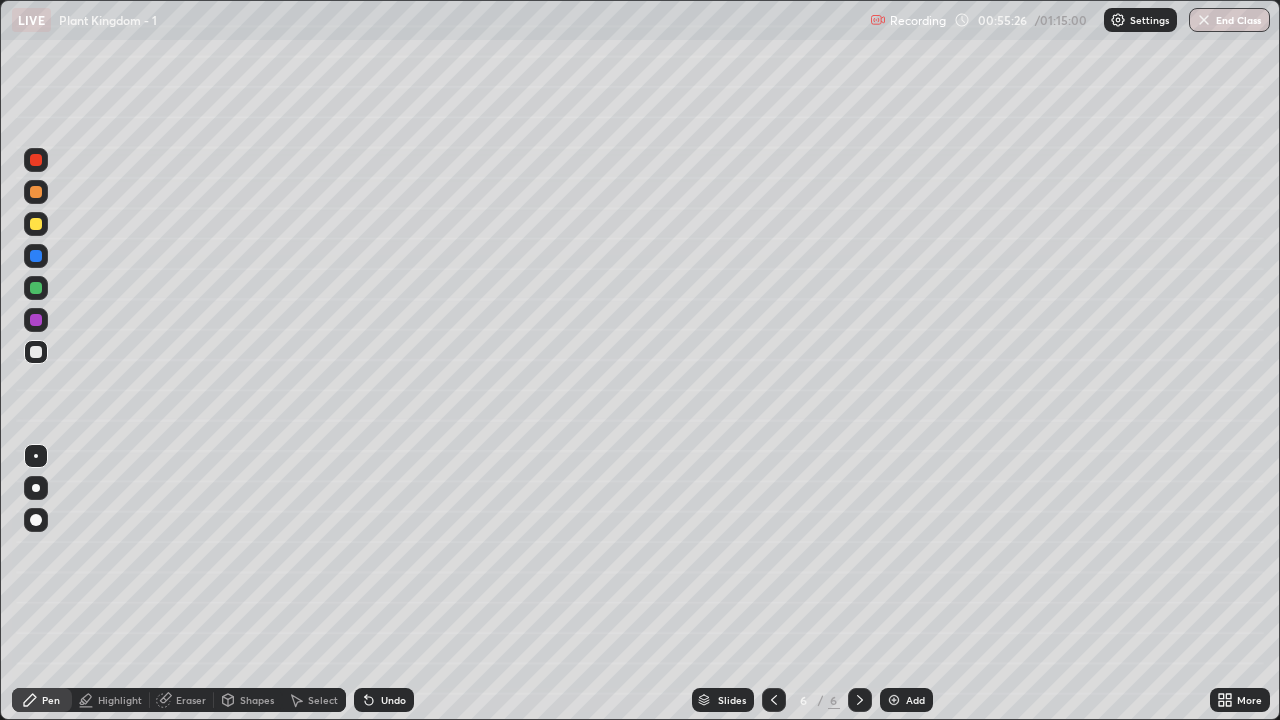 click on "Eraser" at bounding box center [191, 700] 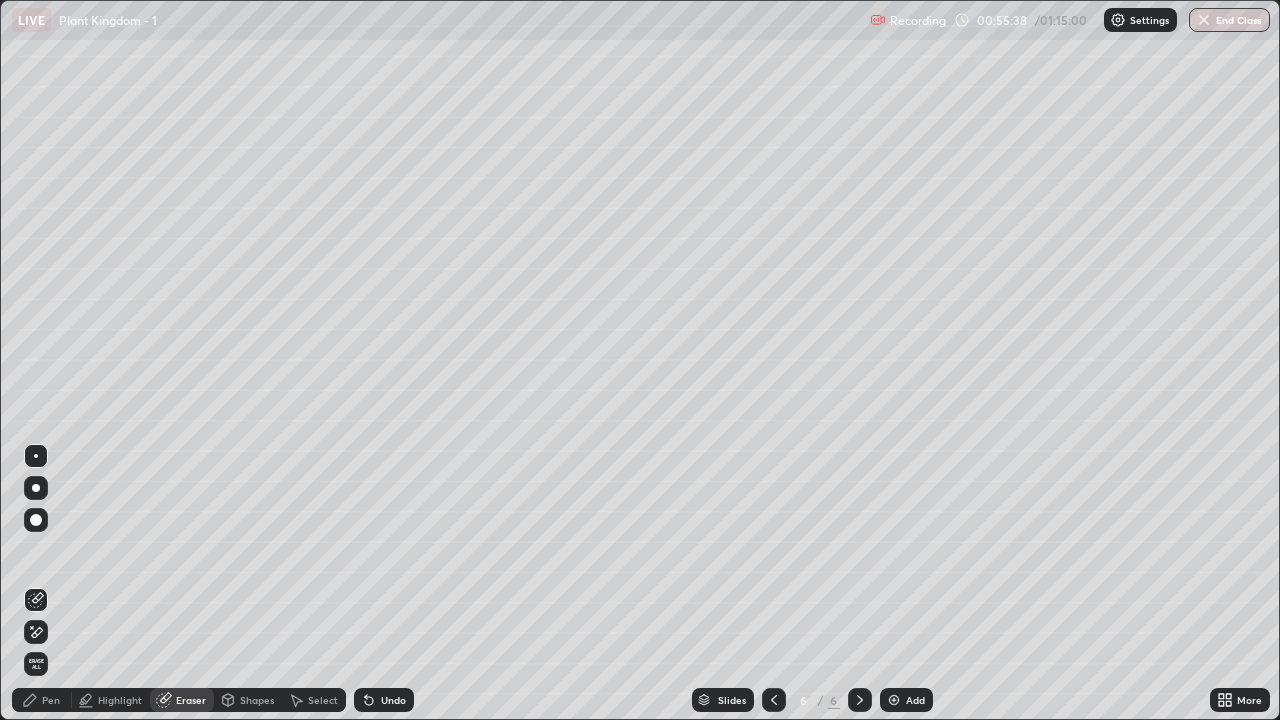 click on "Pen" at bounding box center [42, 700] 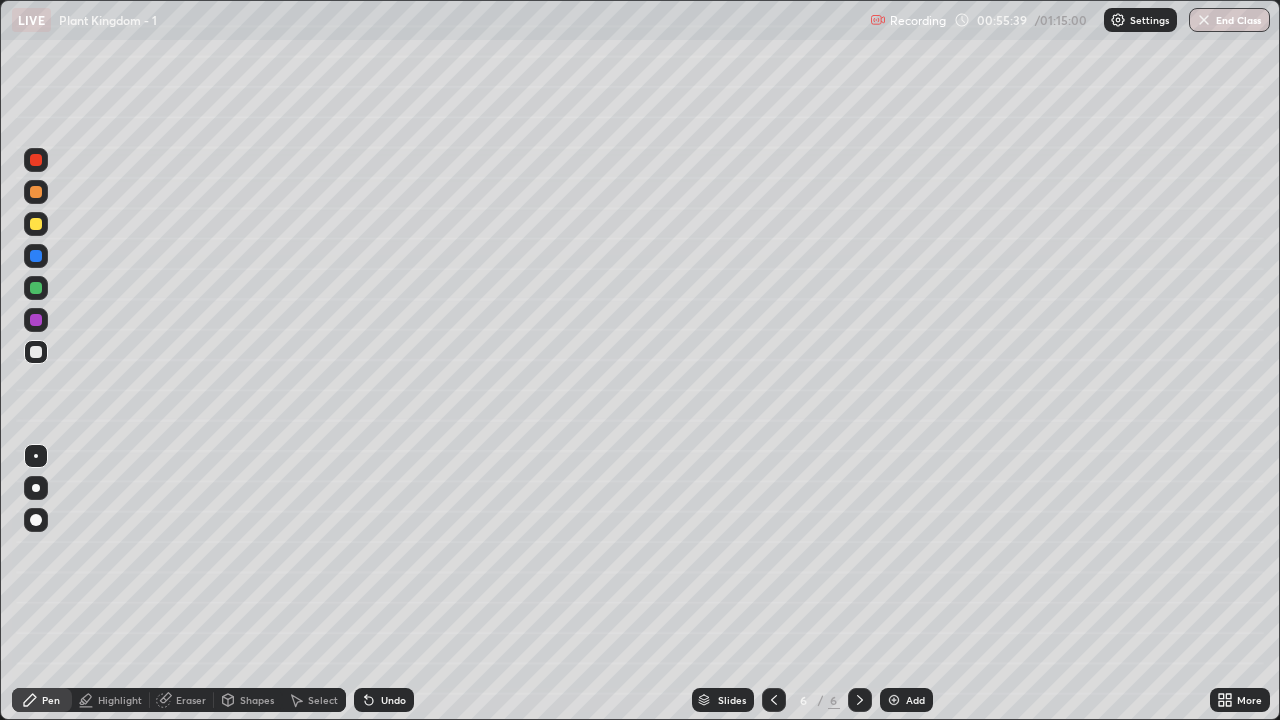 click at bounding box center (36, 352) 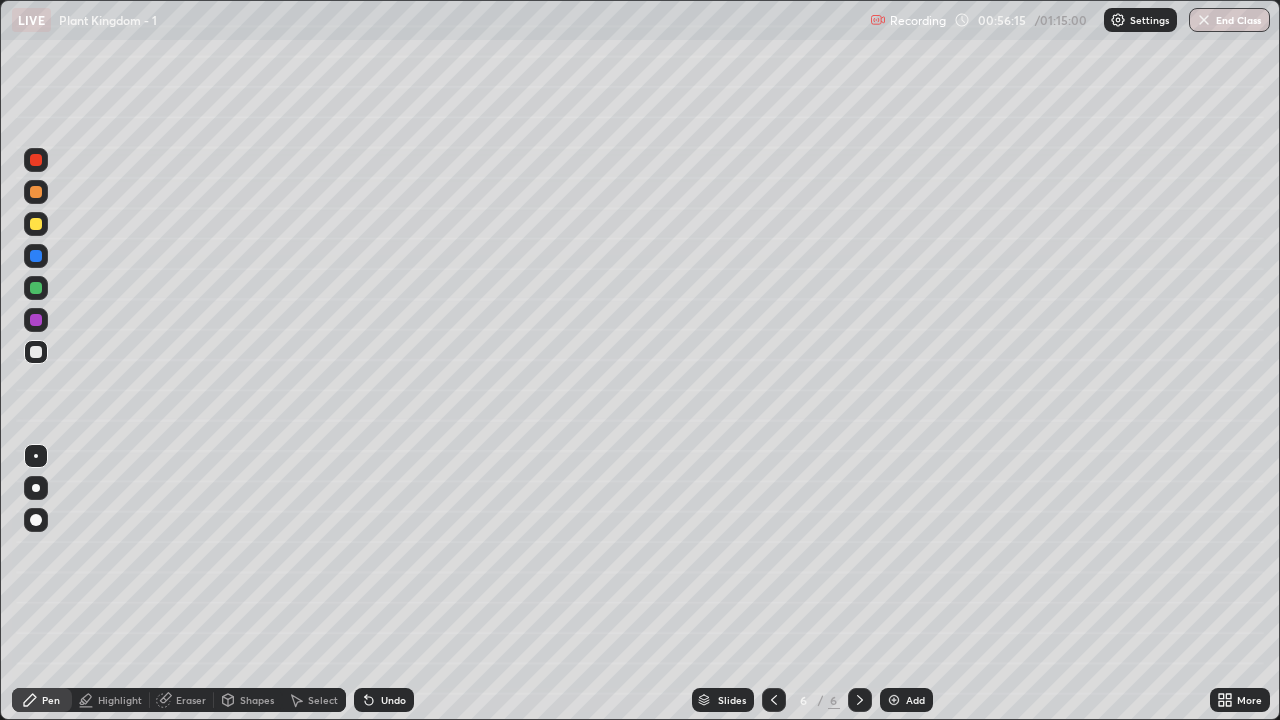 click at bounding box center [36, 288] 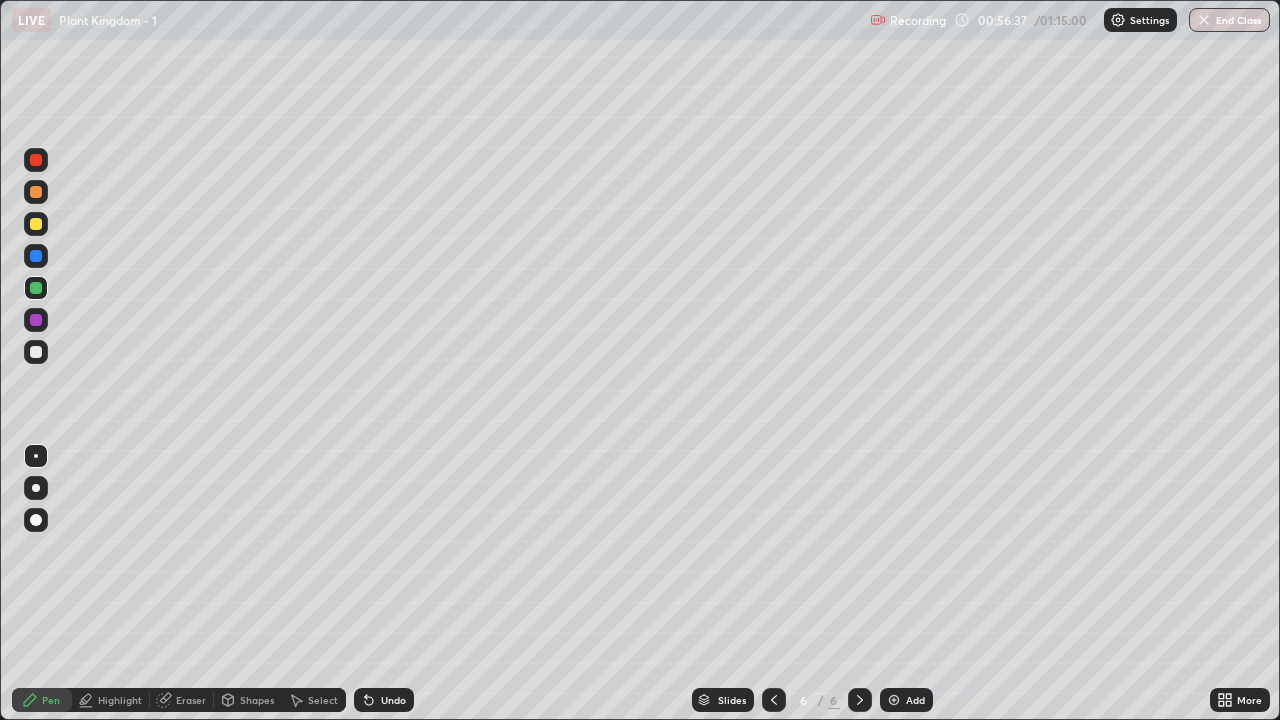 click at bounding box center [36, 352] 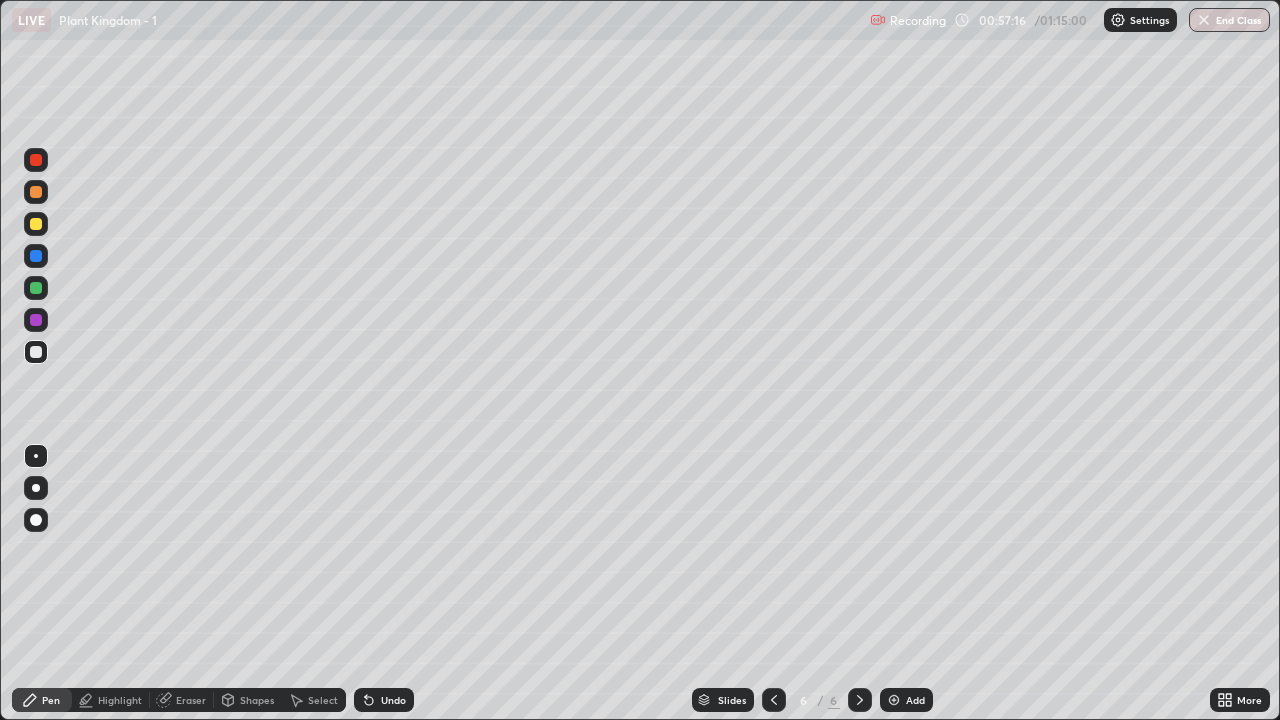 click at bounding box center [36, 288] 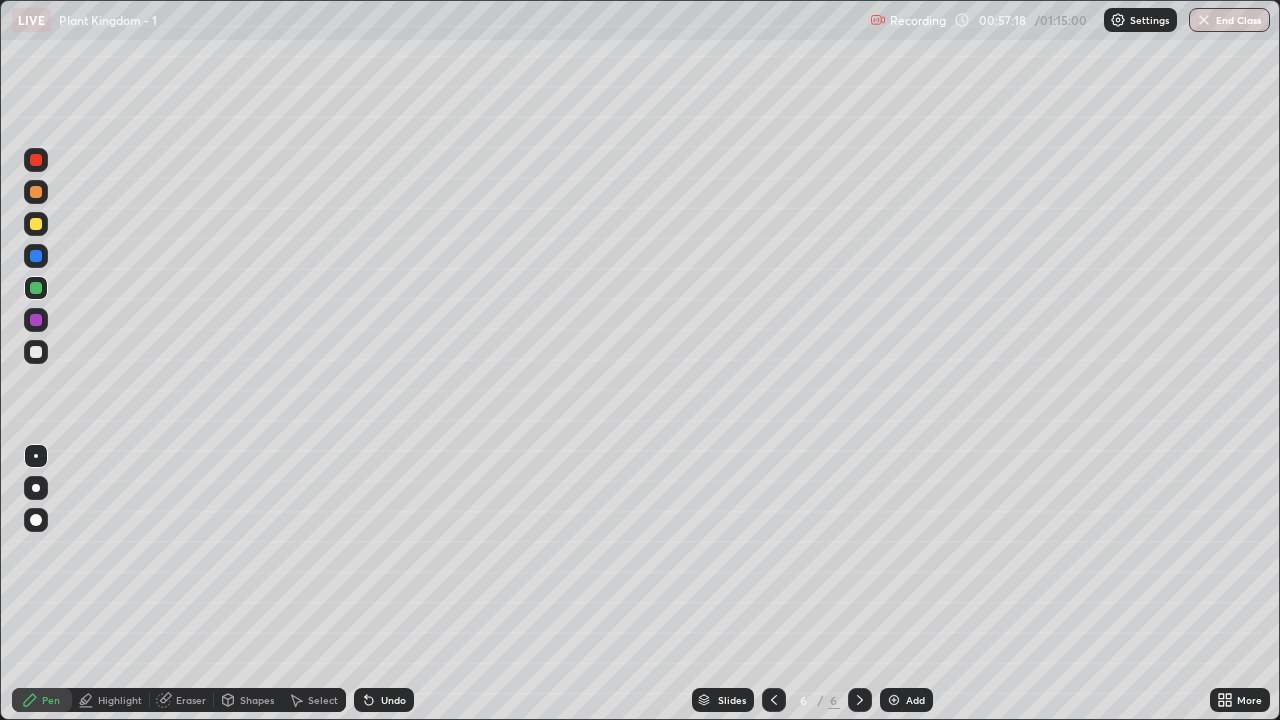 click at bounding box center (36, 192) 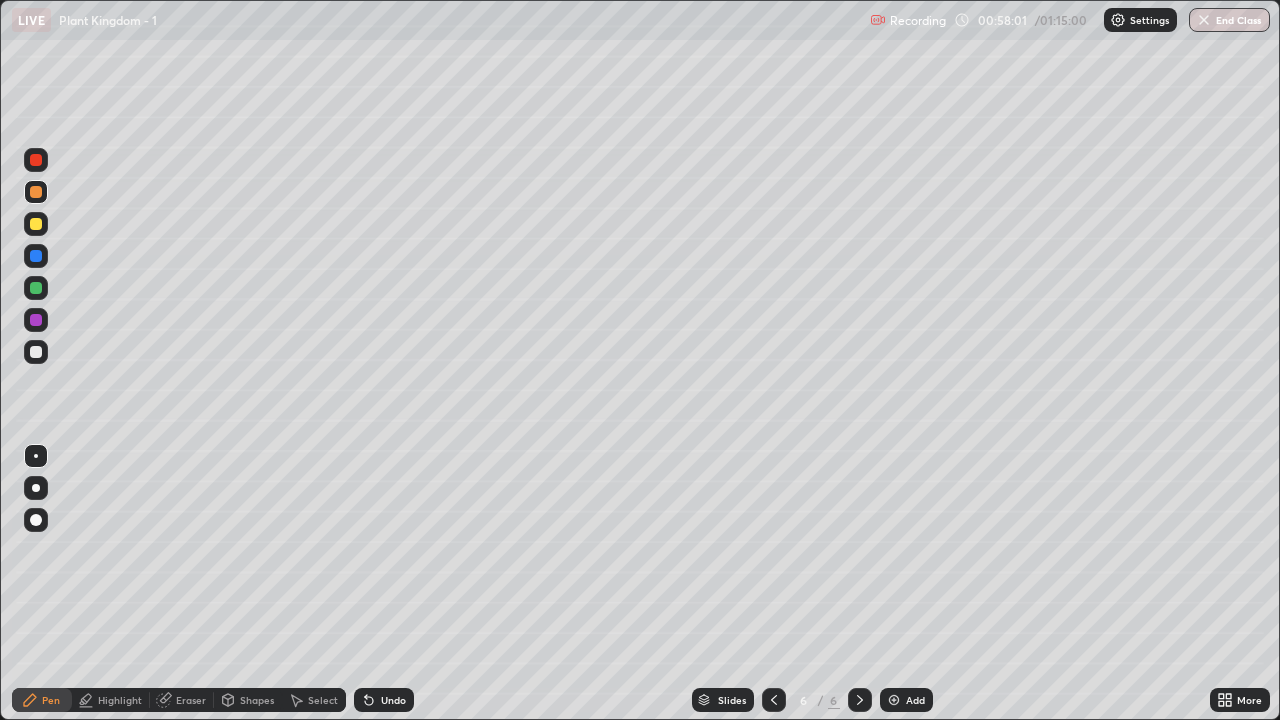click at bounding box center (36, 352) 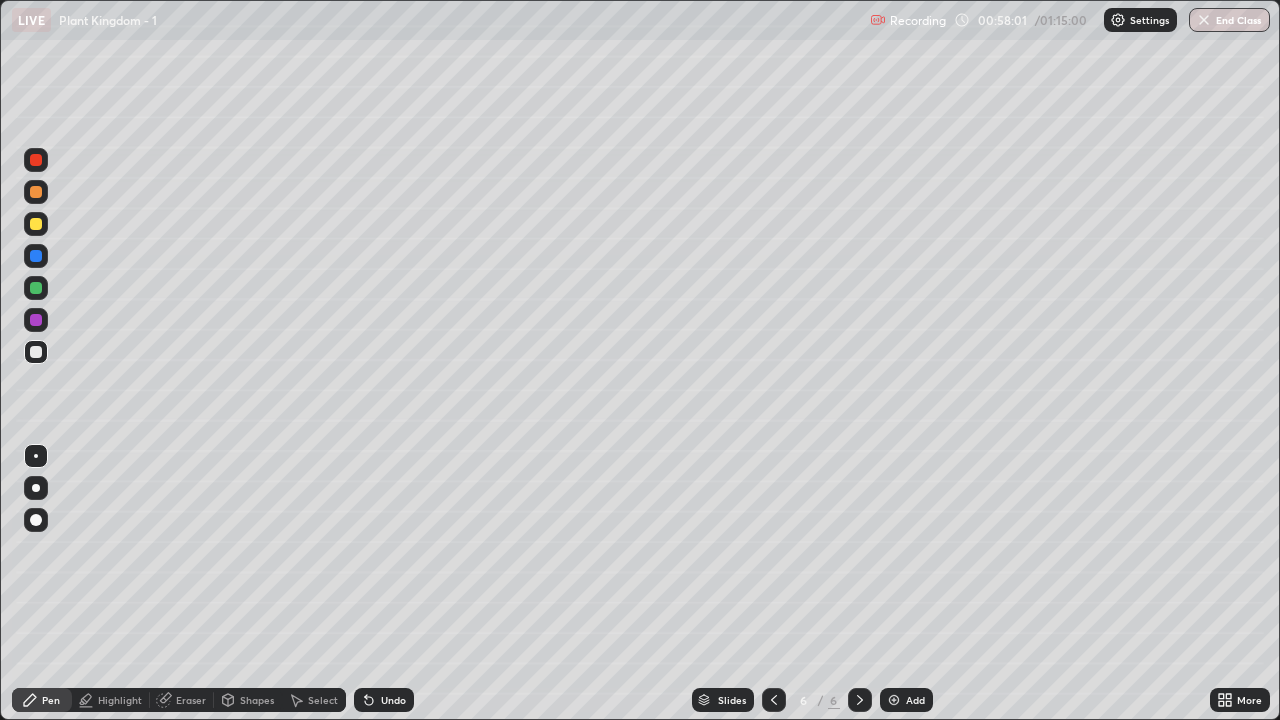 click at bounding box center (36, 456) 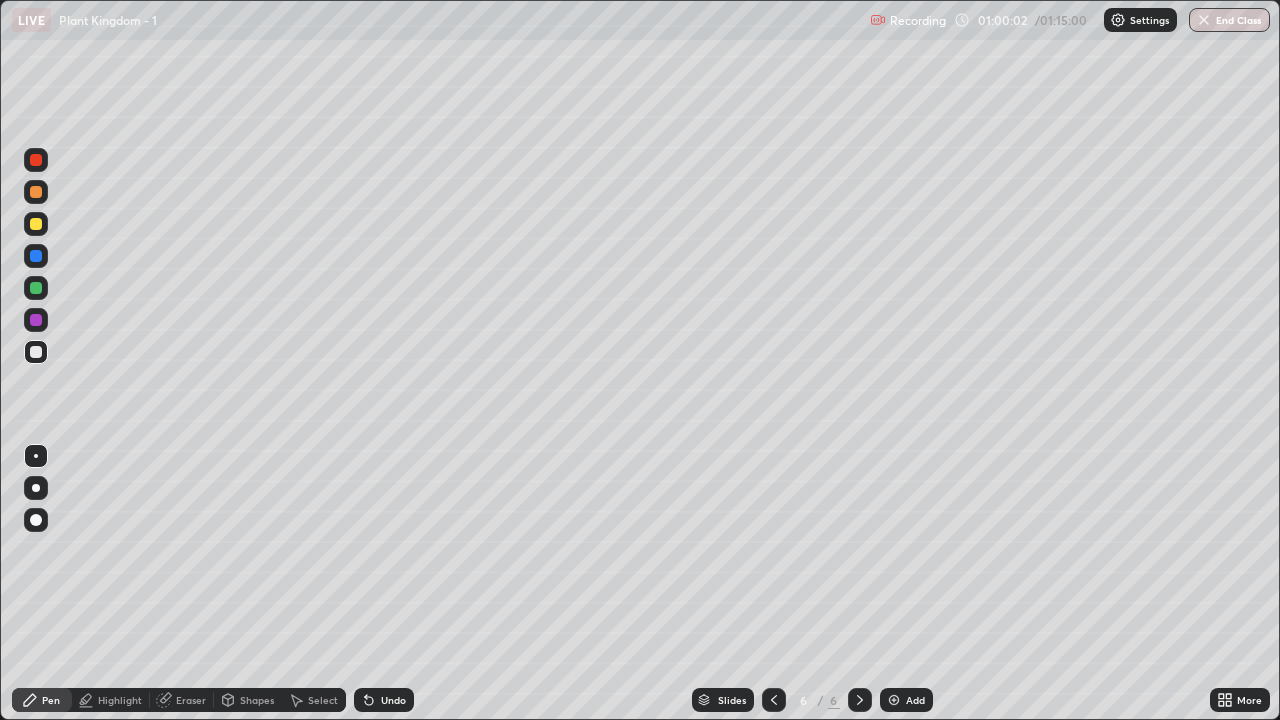 click at bounding box center (36, 288) 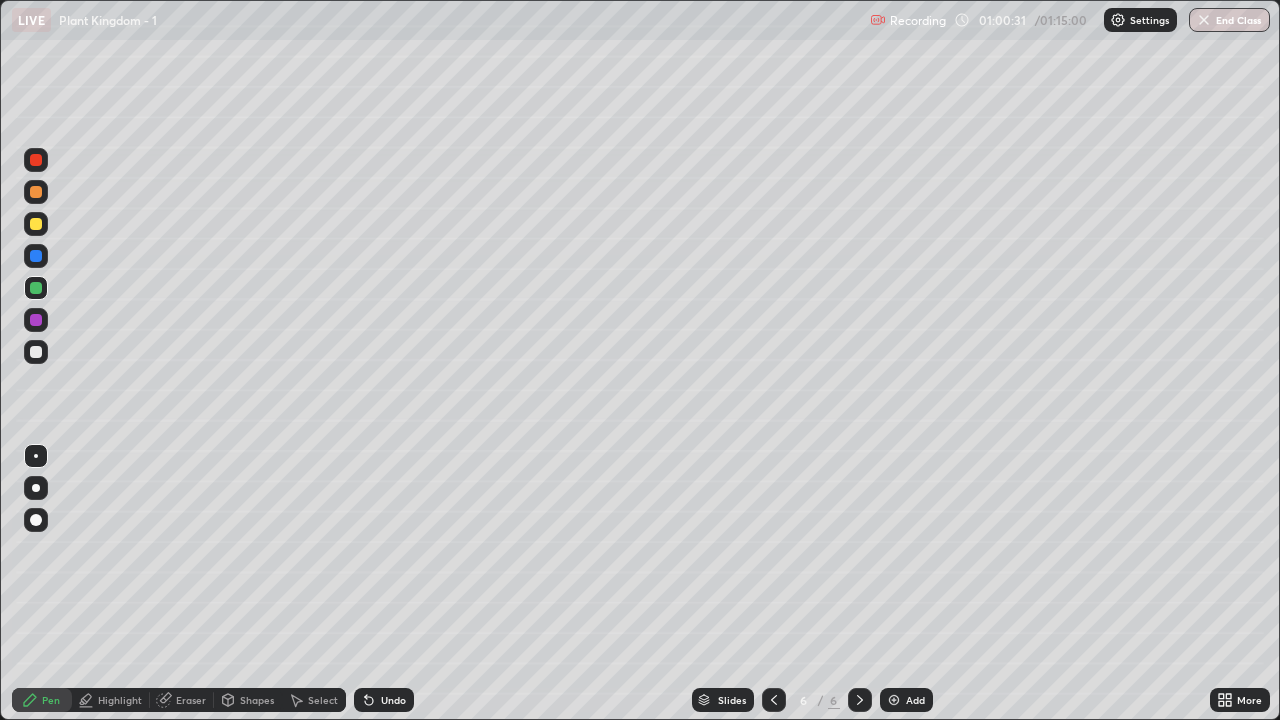 click at bounding box center (36, 192) 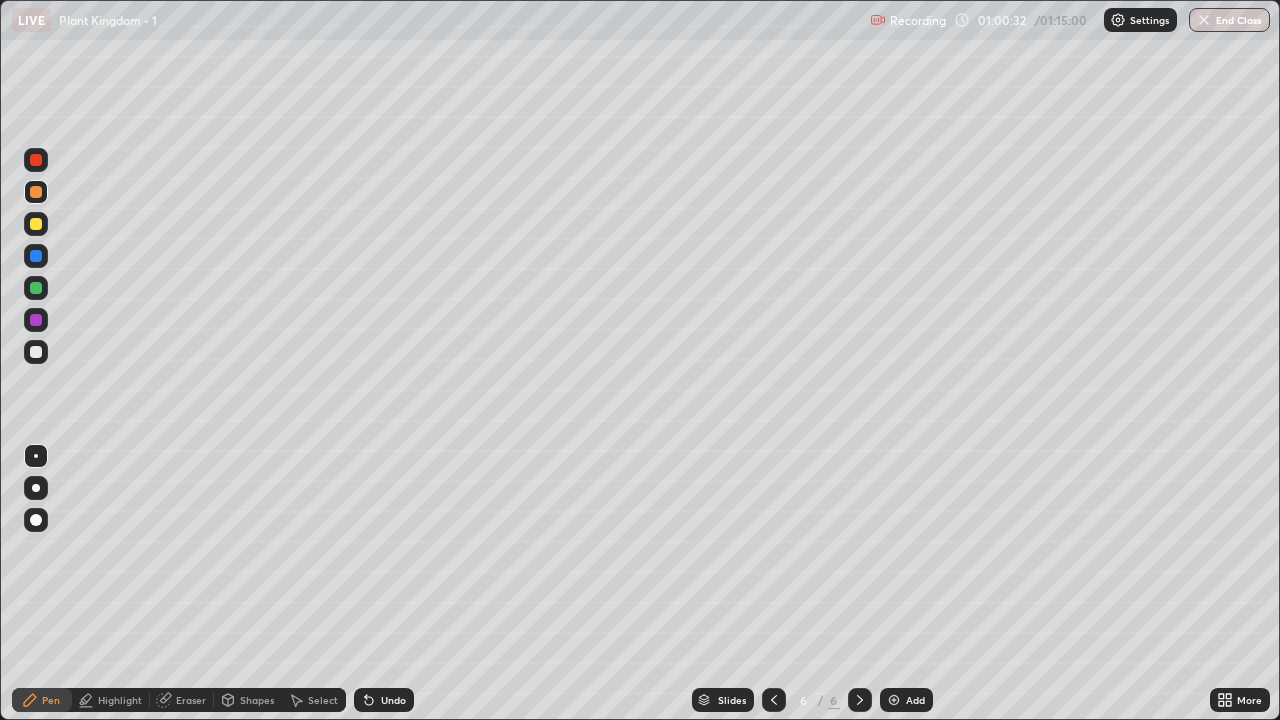 click at bounding box center [36, 456] 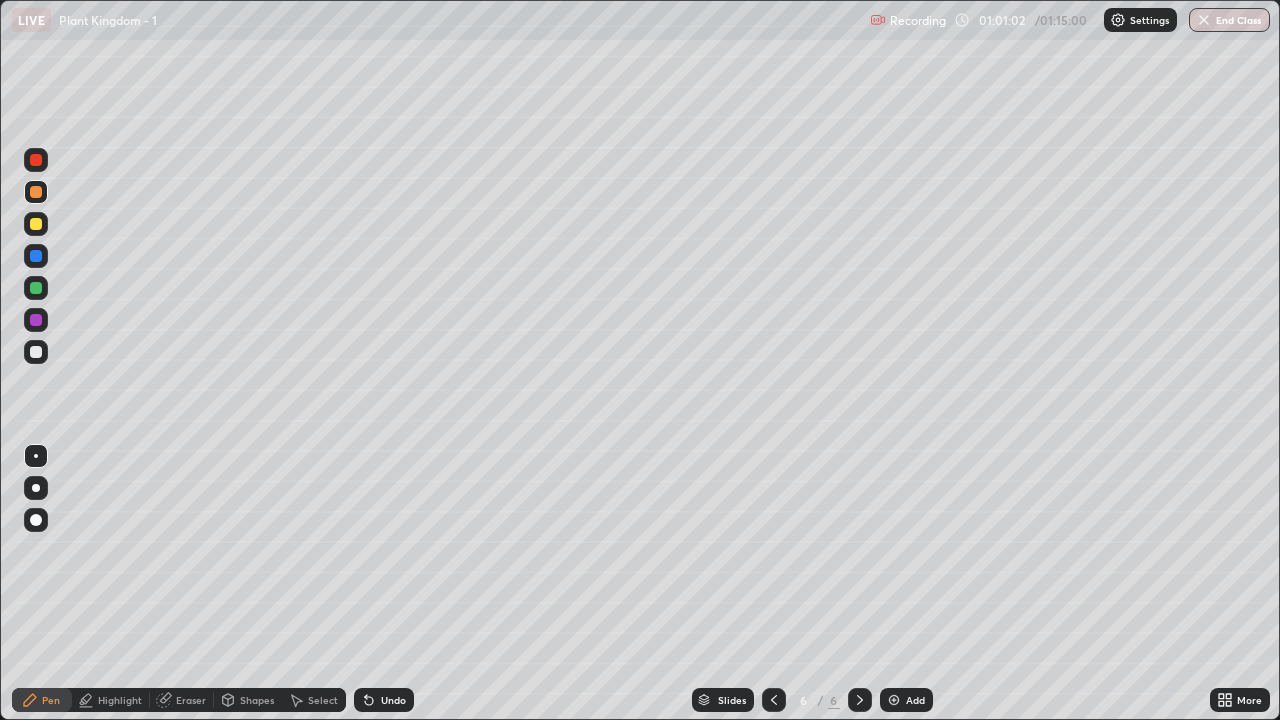 click at bounding box center (36, 224) 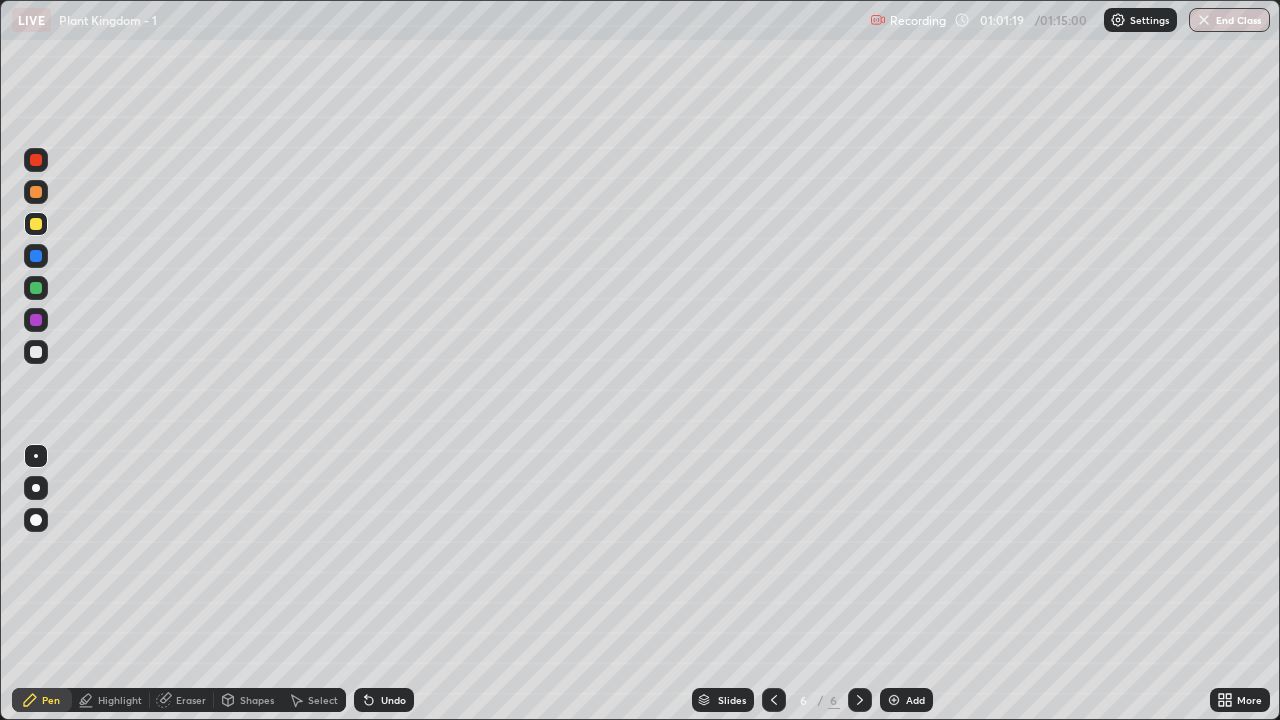 click at bounding box center (36, 352) 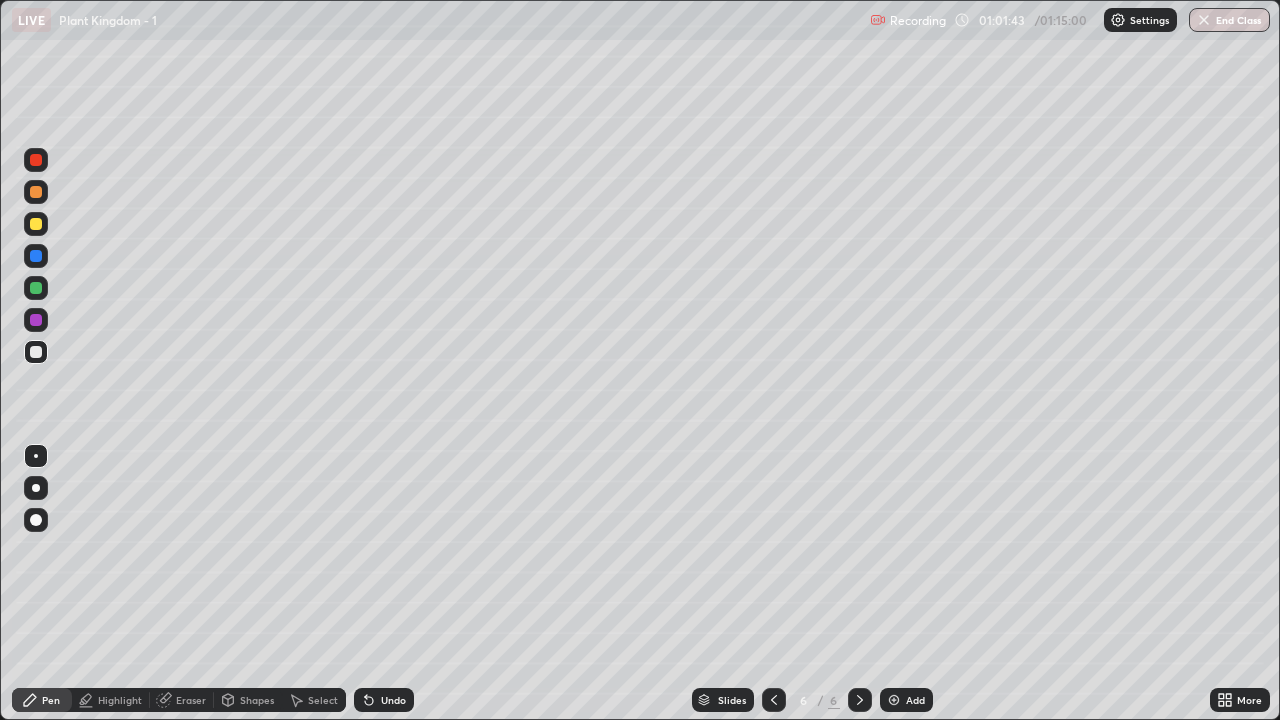 click on "Undo" at bounding box center (380, 700) 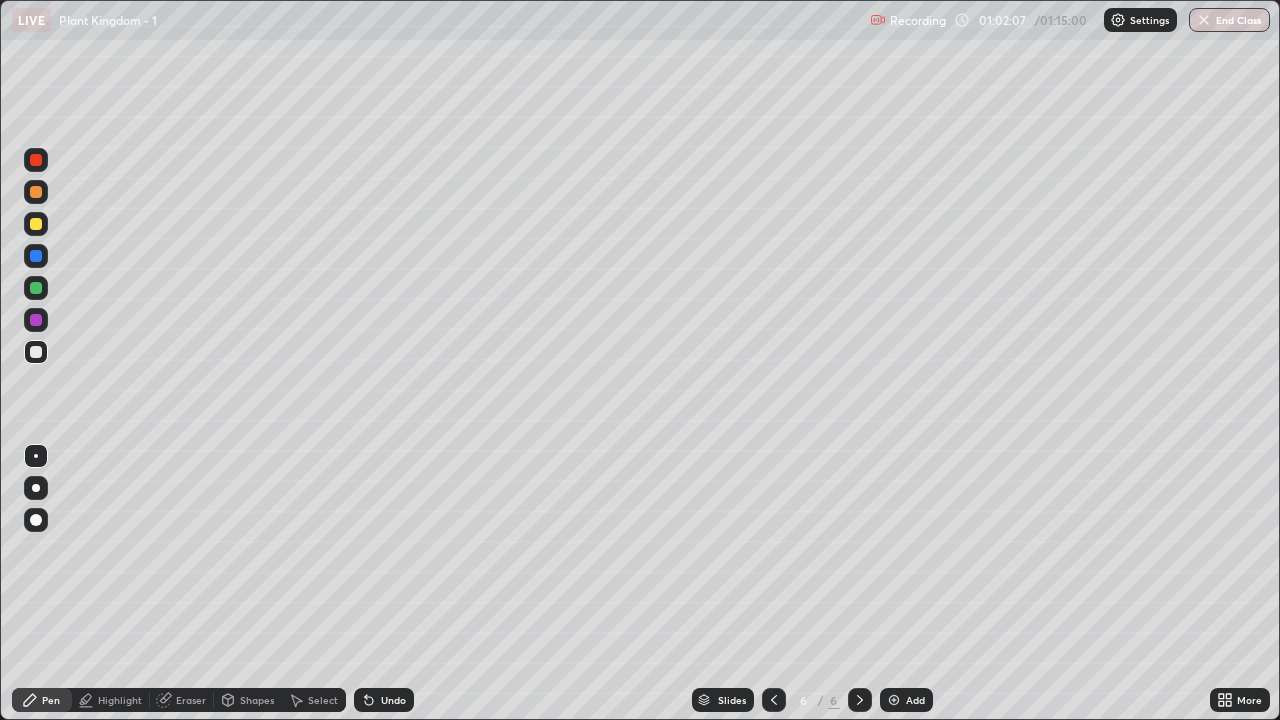 click on "Undo" at bounding box center (384, 700) 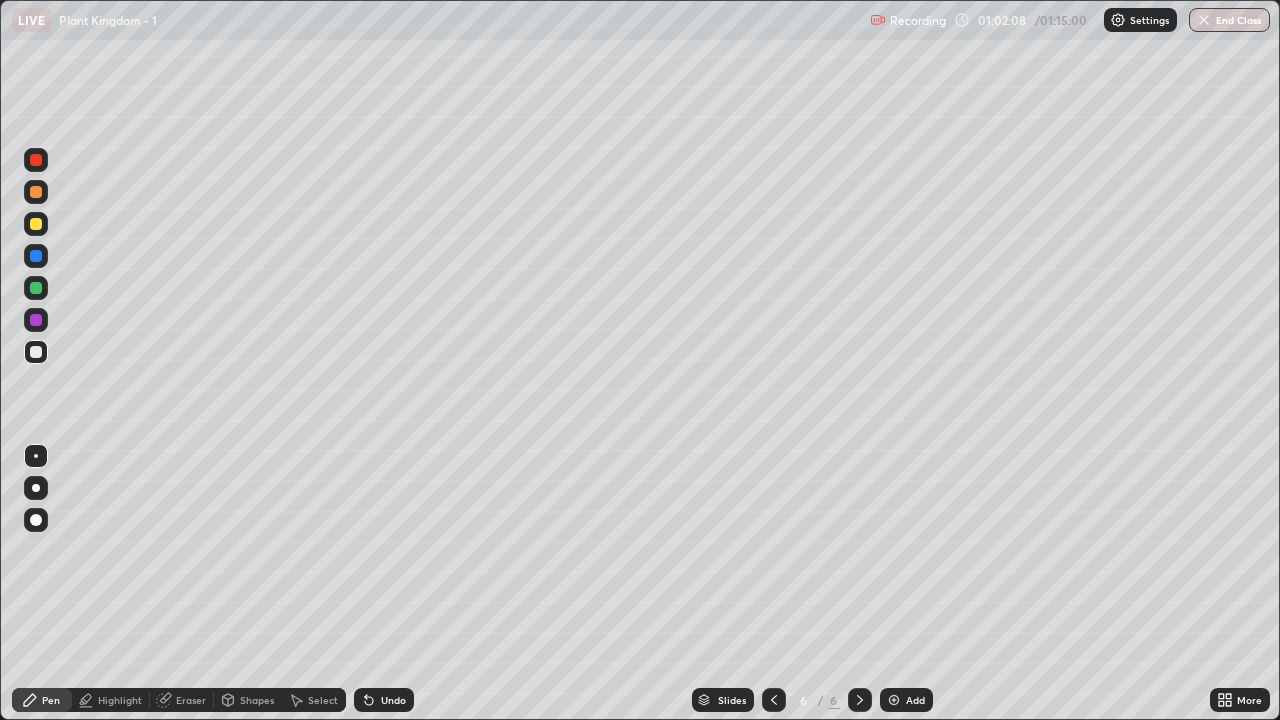 click on "Undo" at bounding box center (393, 700) 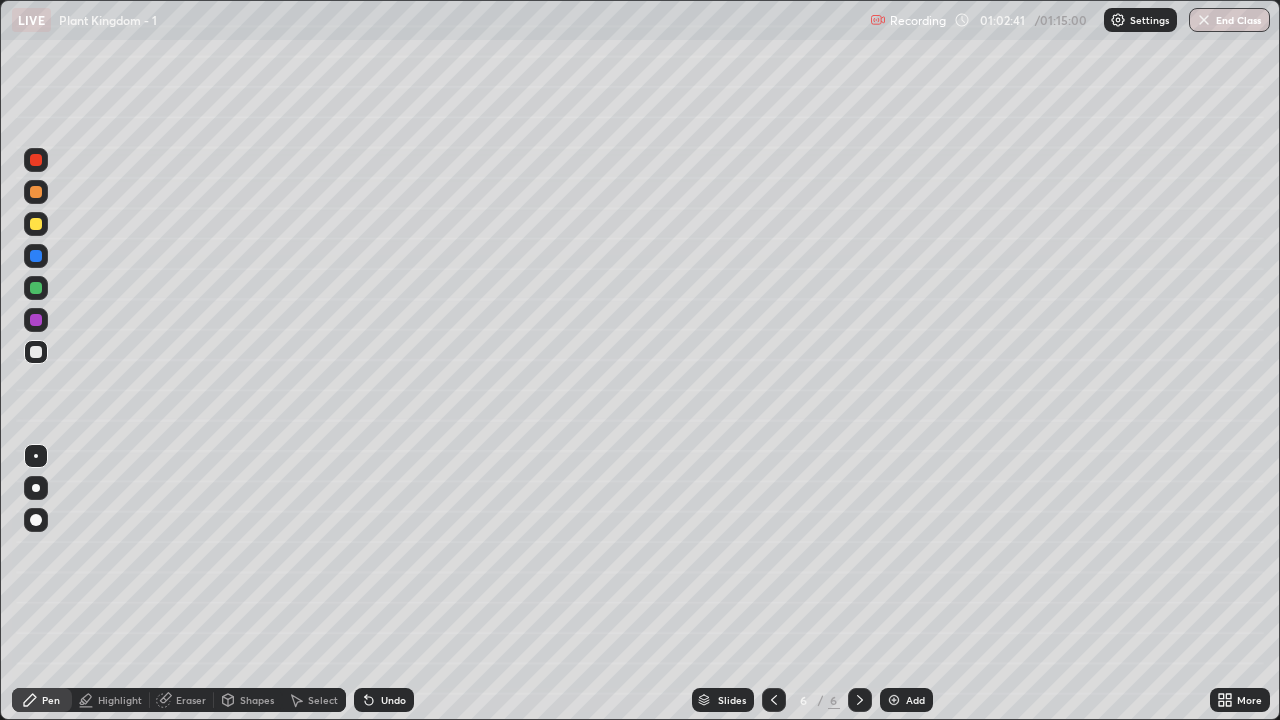 click at bounding box center (36, 192) 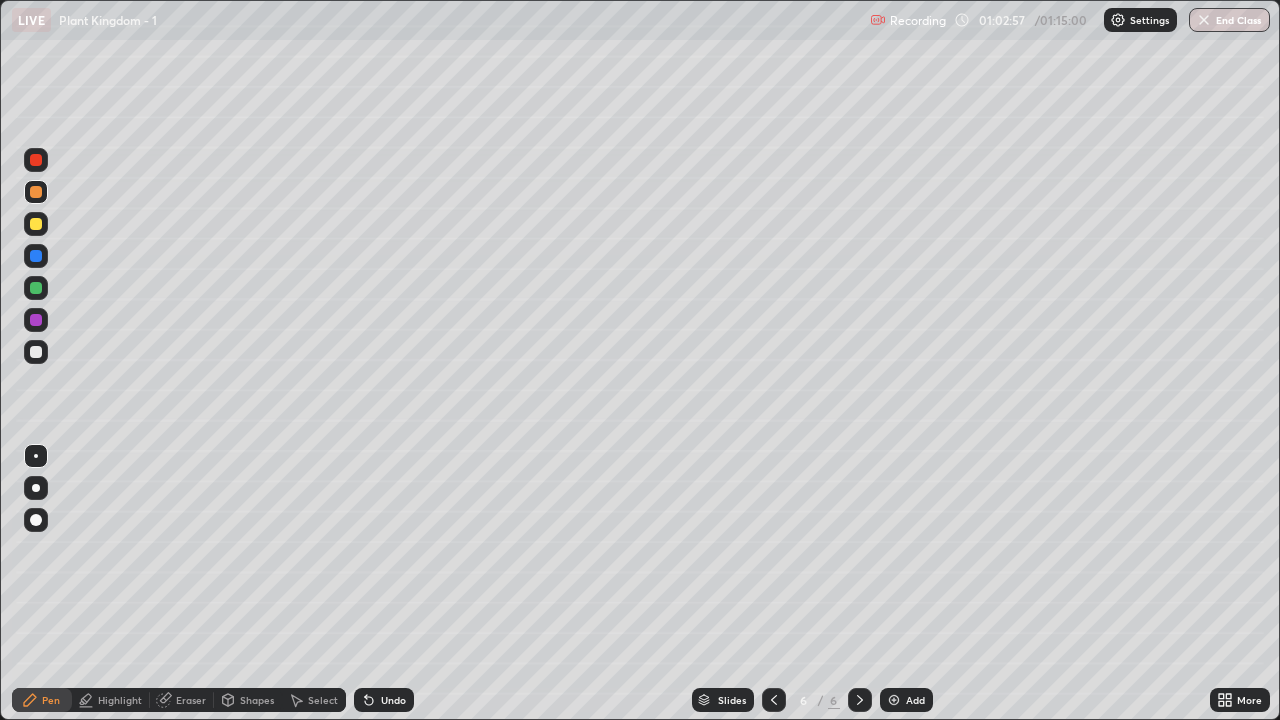 click at bounding box center (36, 224) 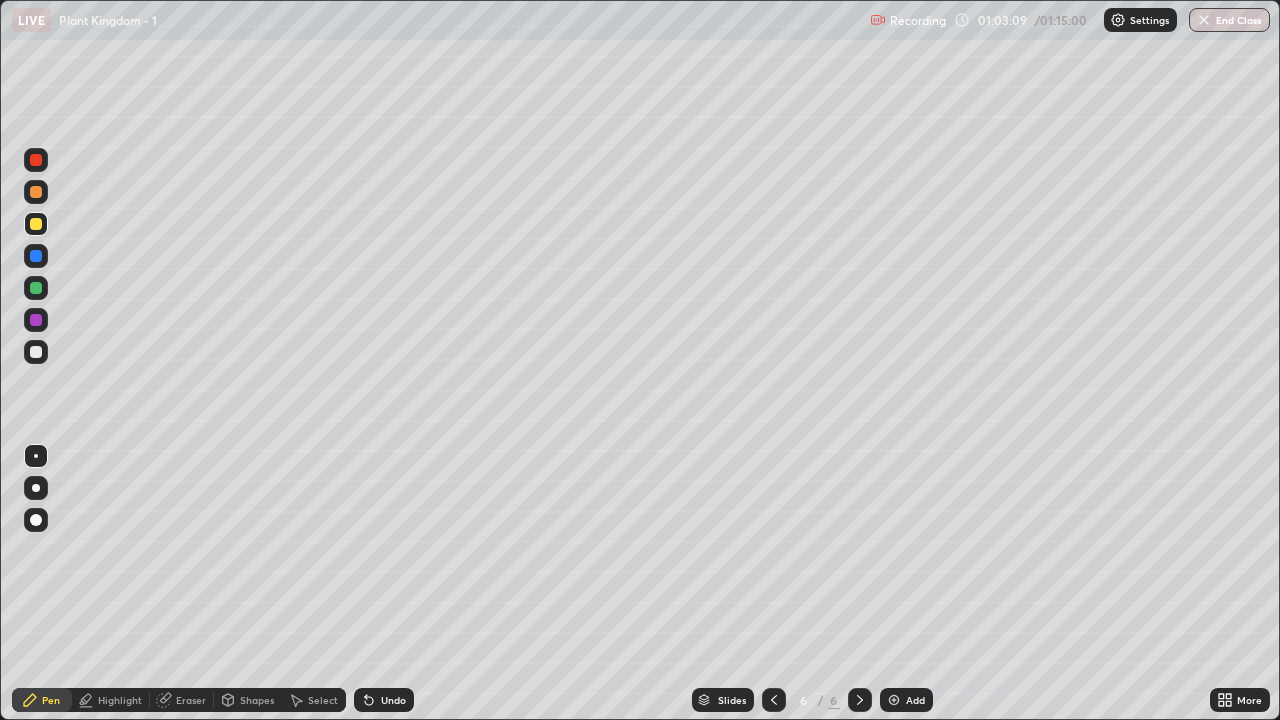 click at bounding box center (36, 352) 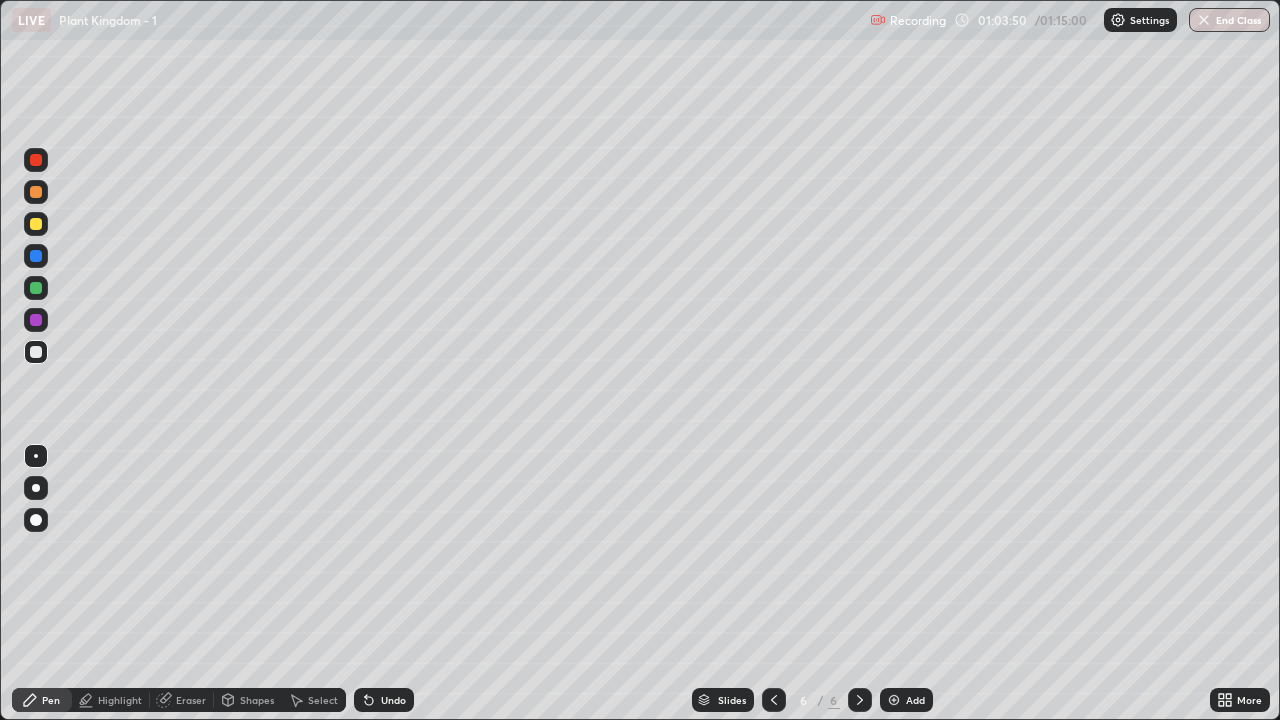 click at bounding box center [36, 192] 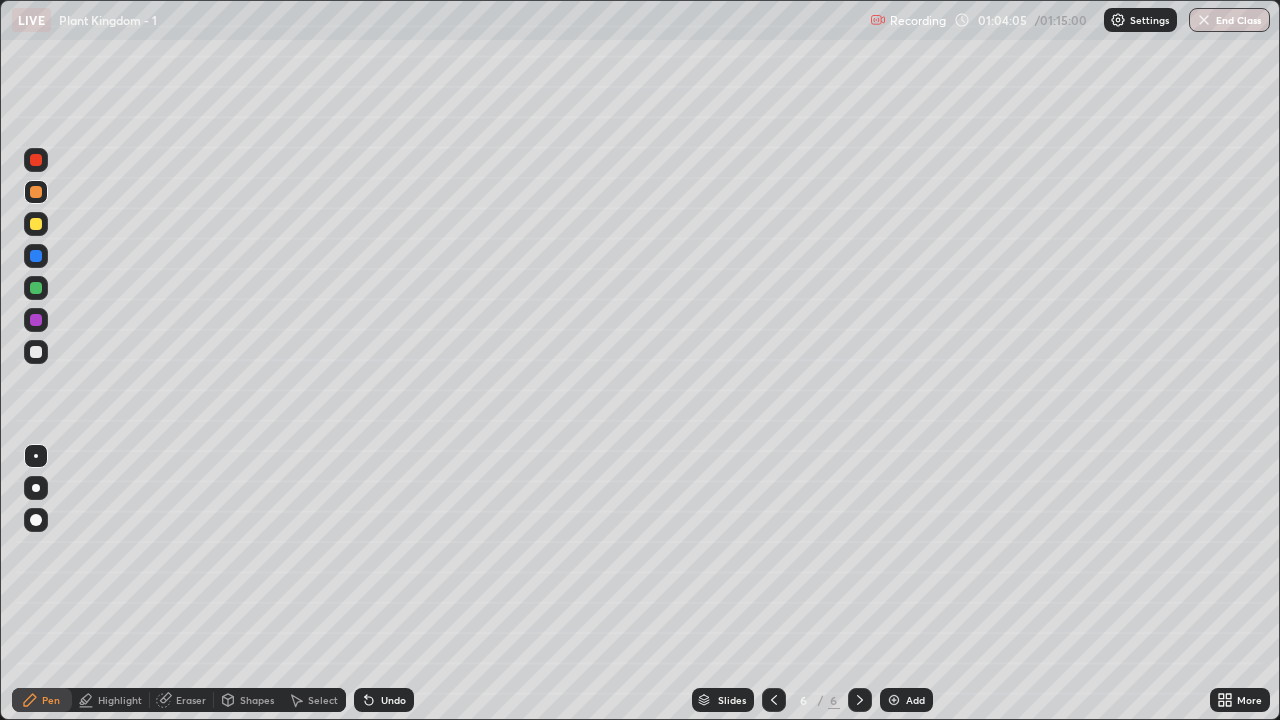click at bounding box center [36, 192] 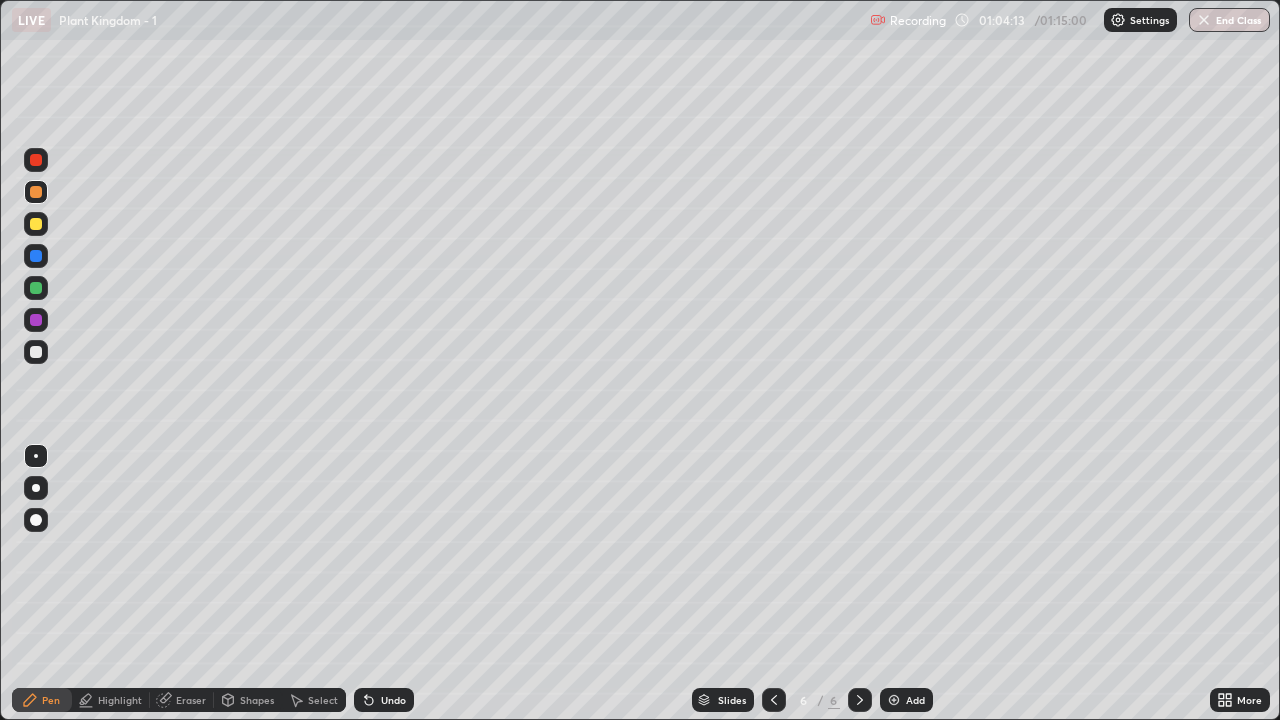 click on "Undo" at bounding box center [384, 700] 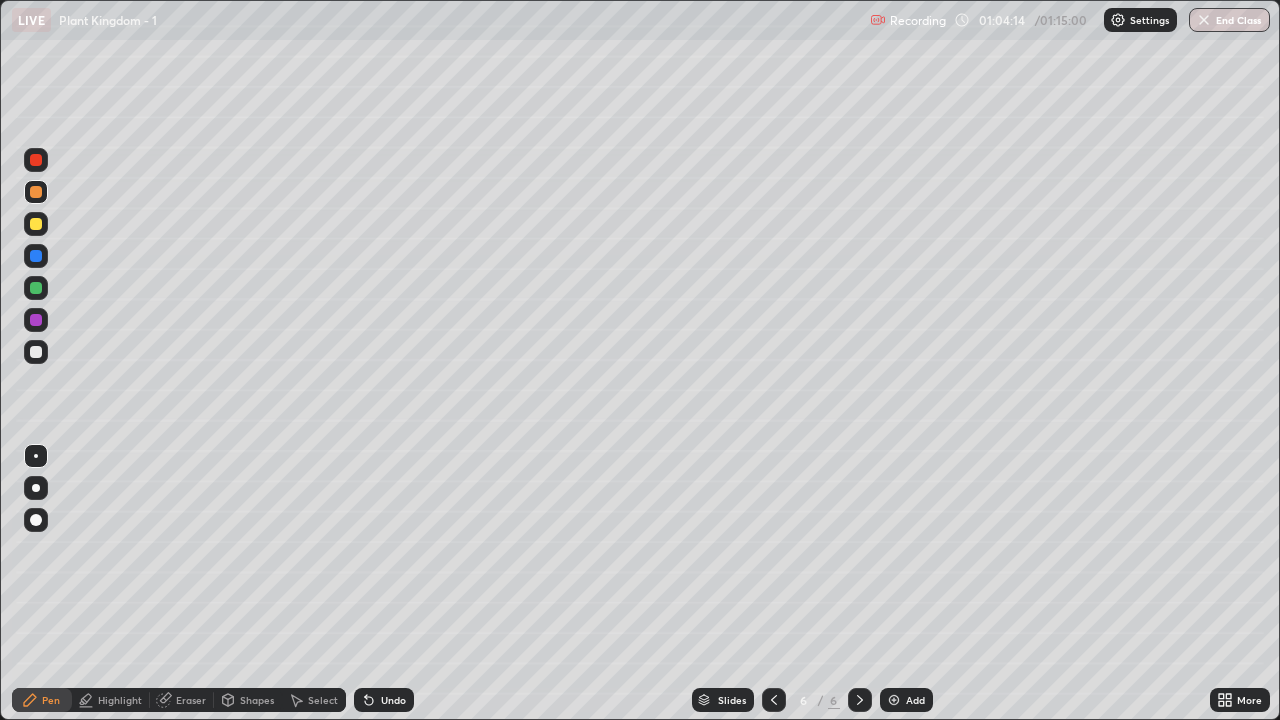 click on "Undo" at bounding box center (384, 700) 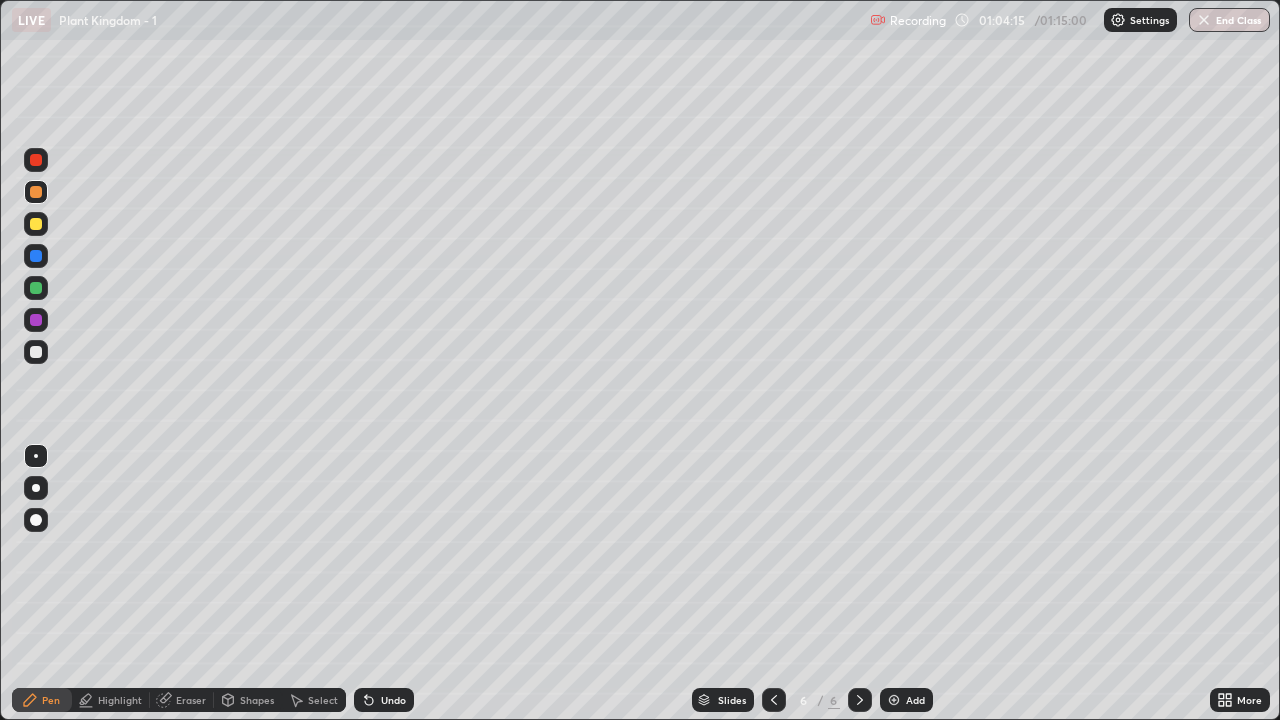 click on "Undo" at bounding box center [384, 700] 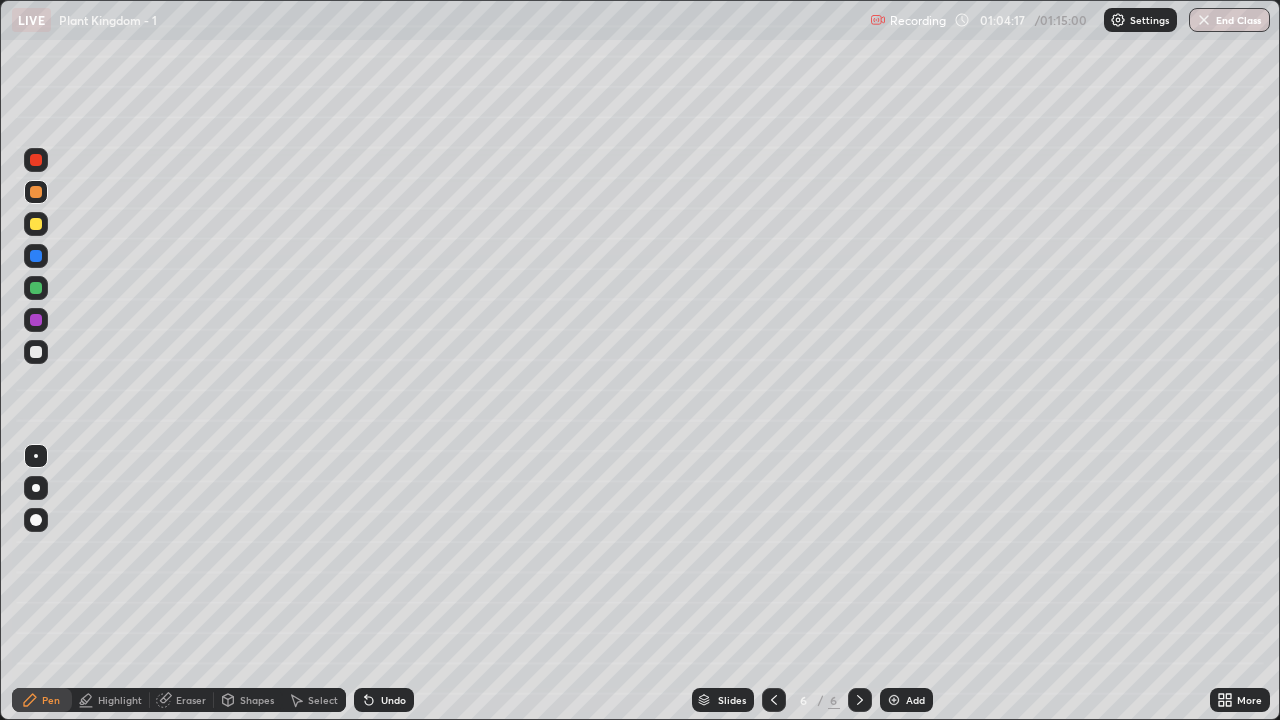 click at bounding box center (36, 224) 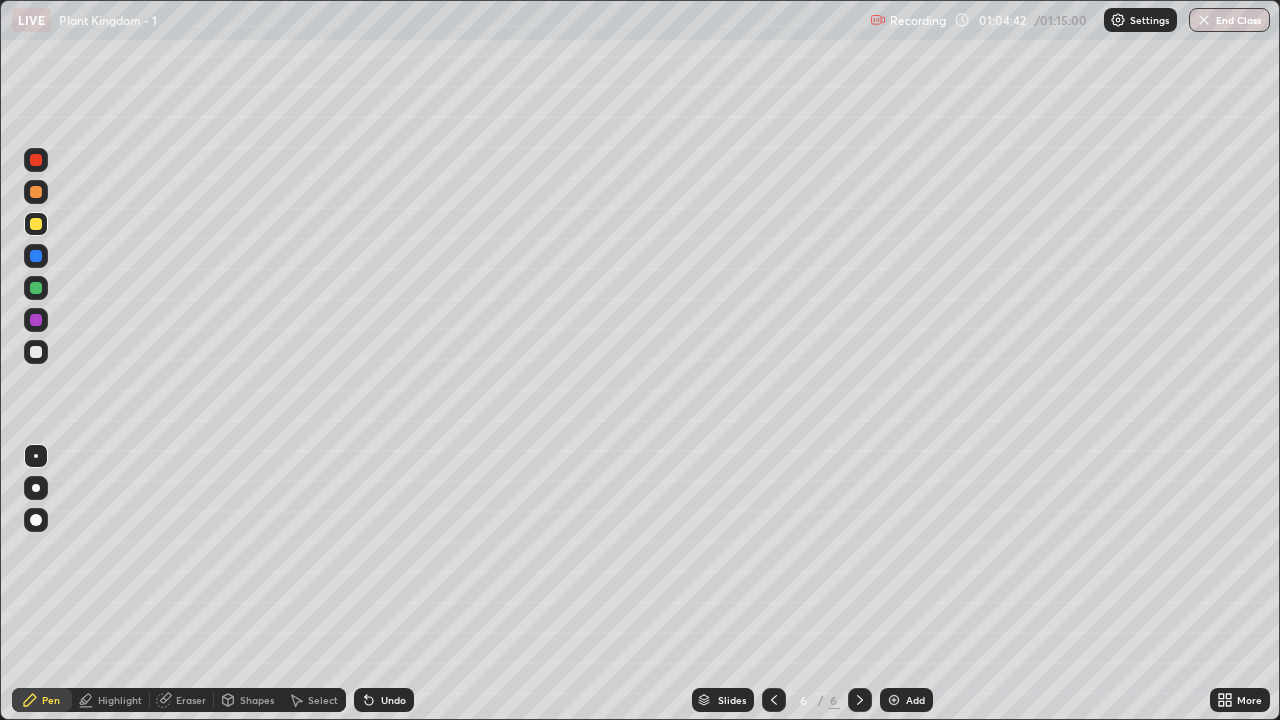 click on "Undo" at bounding box center [384, 700] 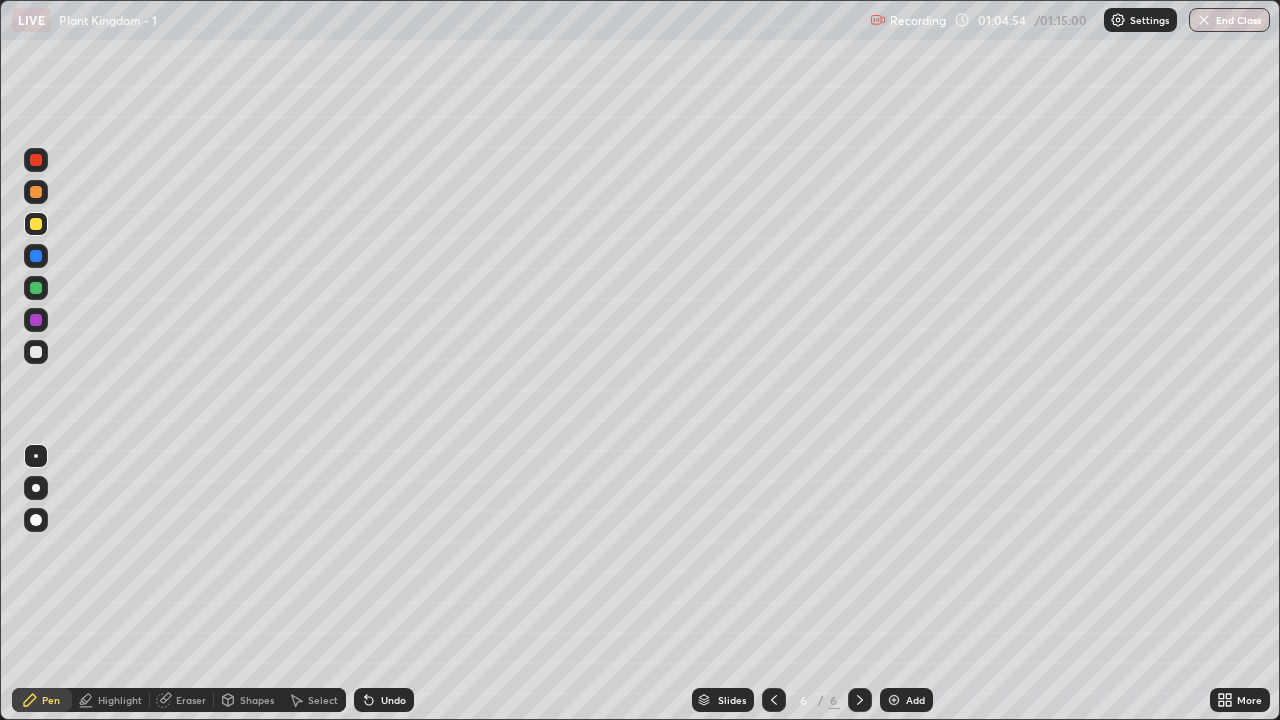 click at bounding box center (36, 352) 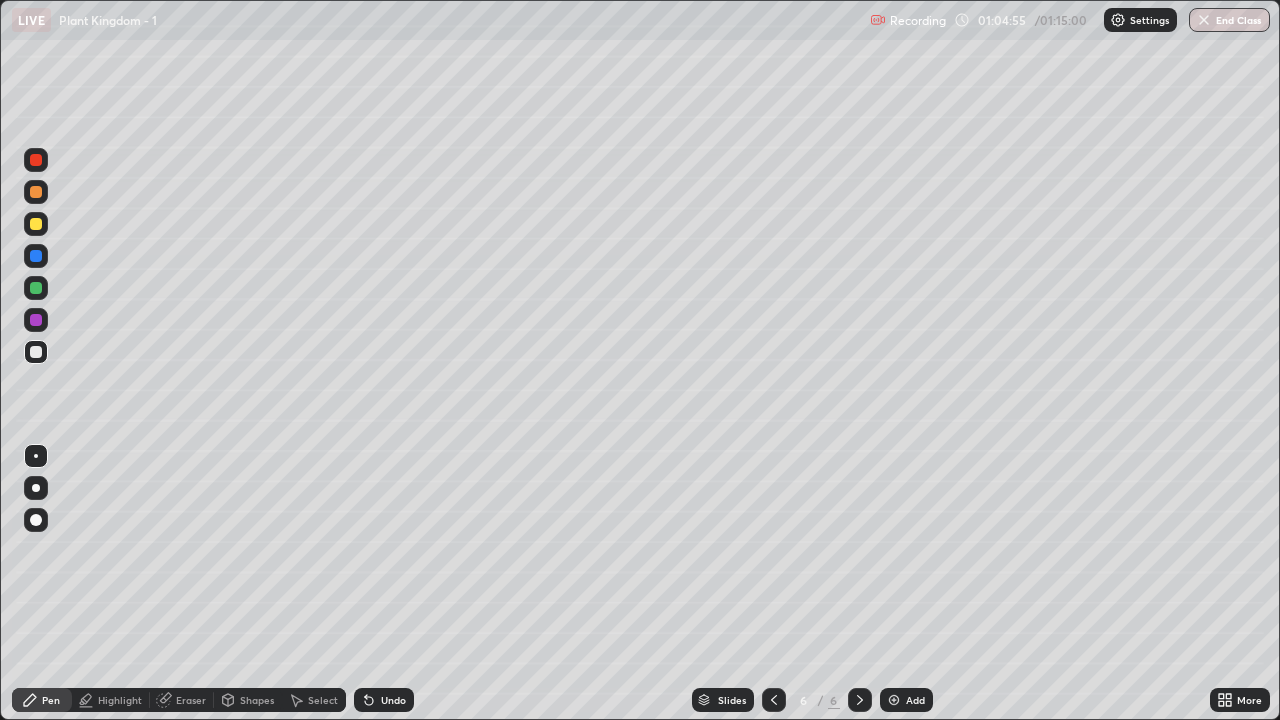 click at bounding box center [36, 456] 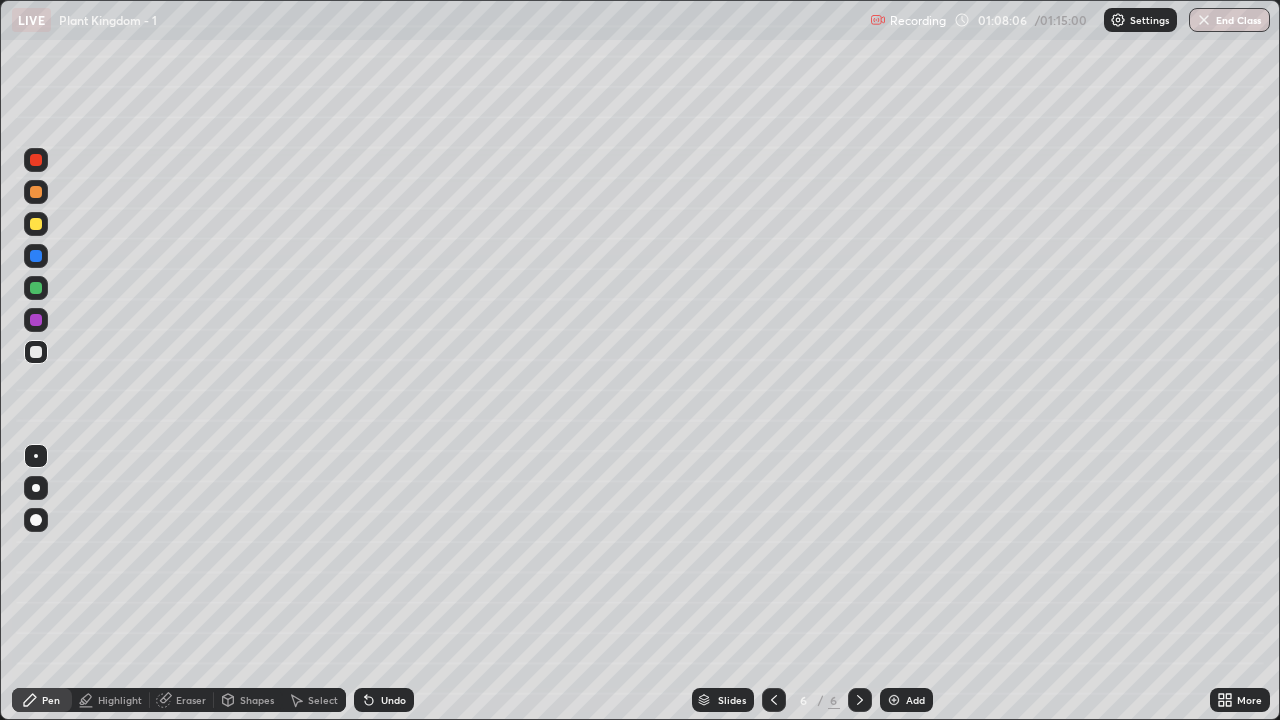 click on "Slides" at bounding box center (723, 700) 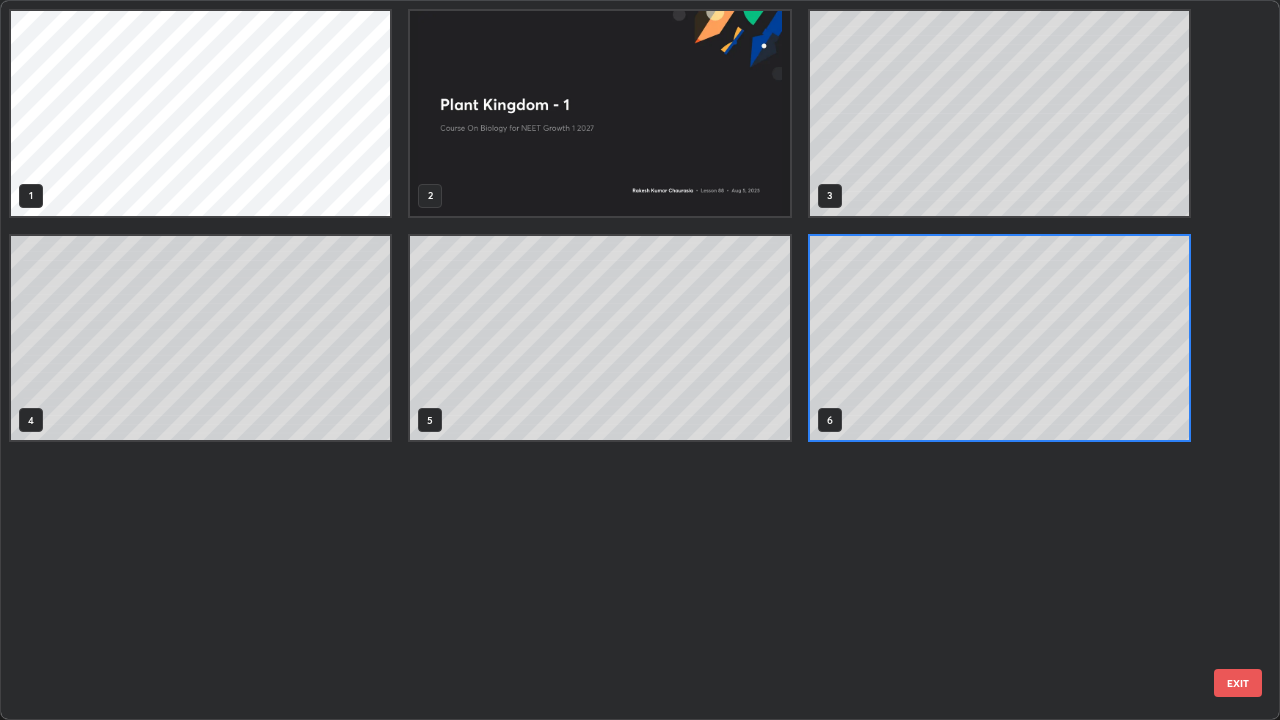scroll, scrollTop: 7, scrollLeft: 11, axis: both 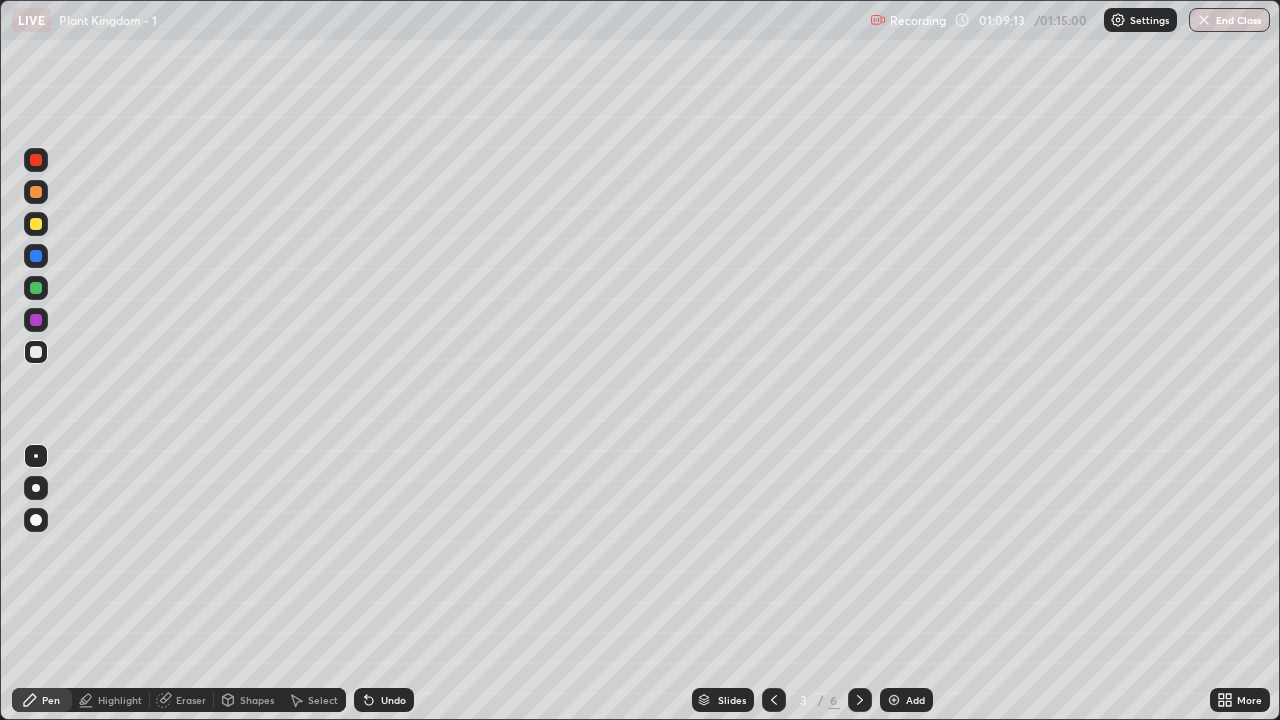 click 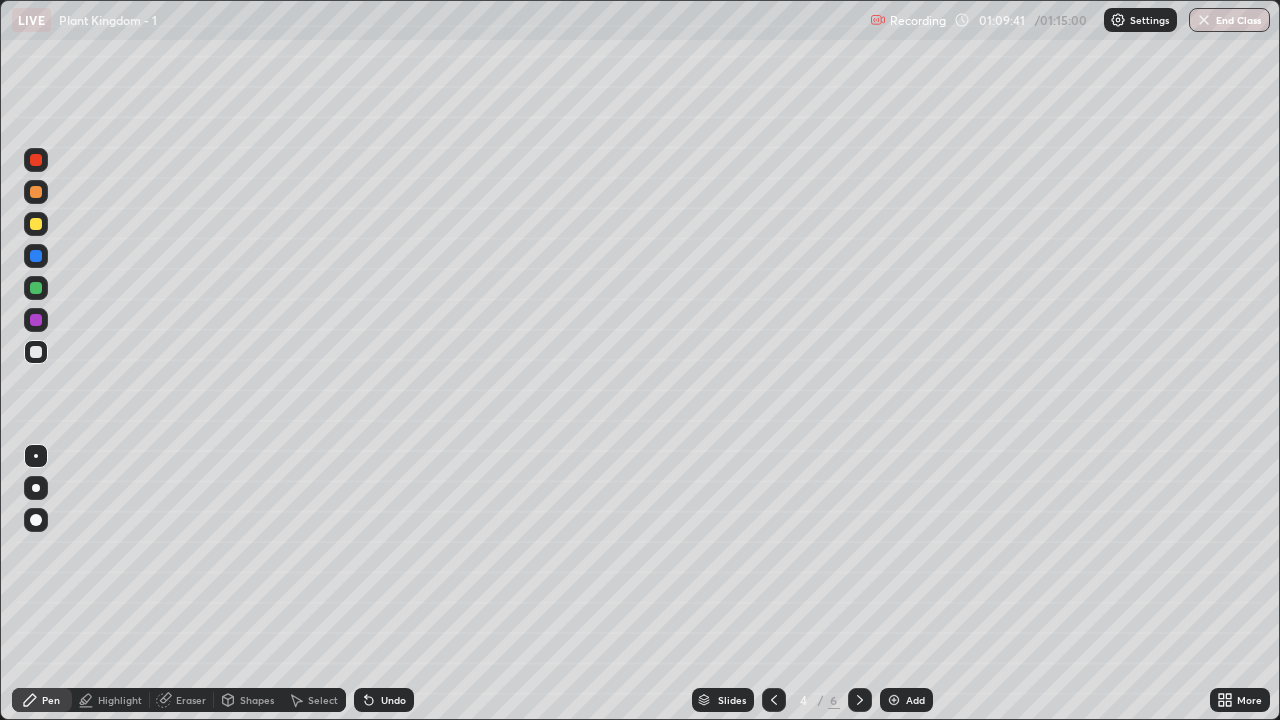 click at bounding box center (36, 224) 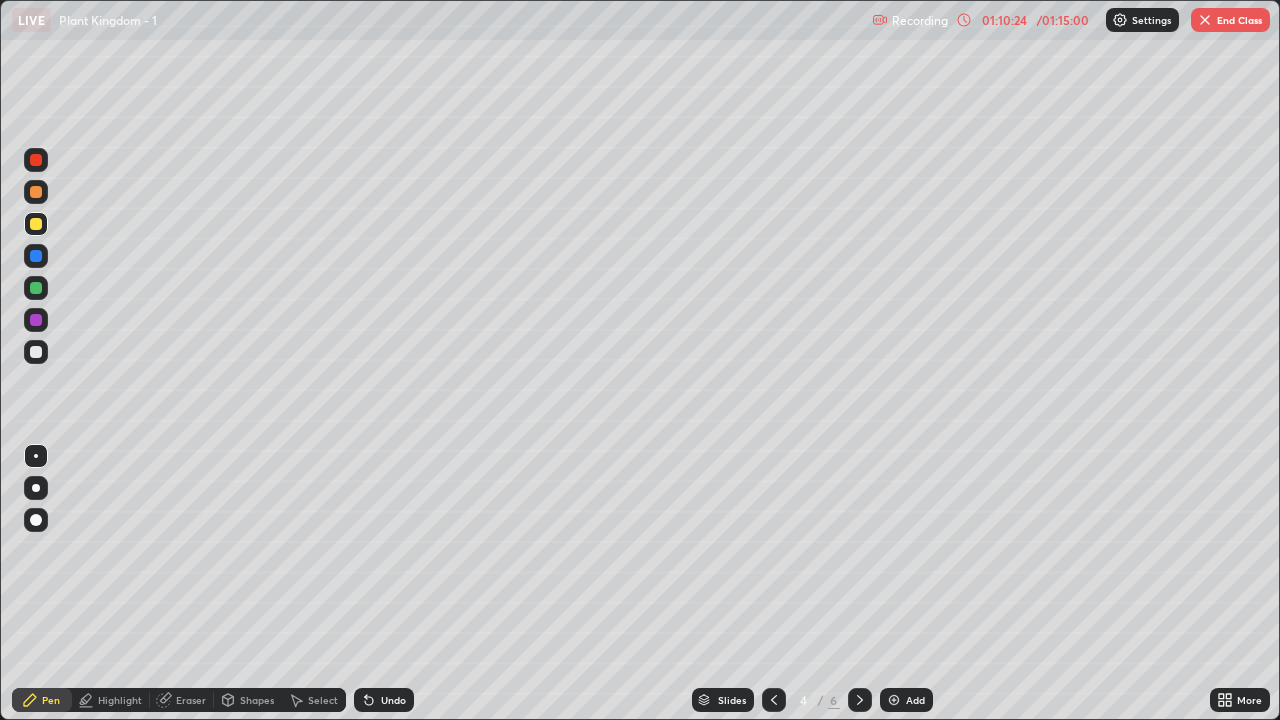 click 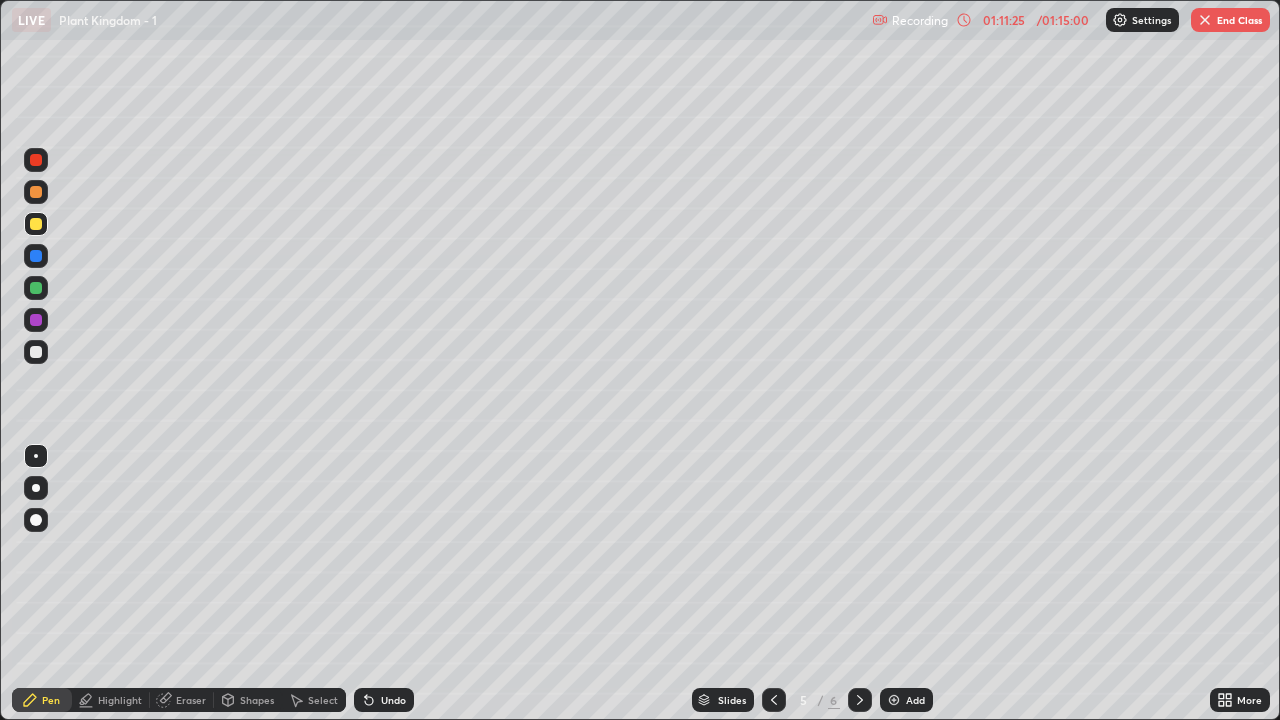 click at bounding box center (36, 352) 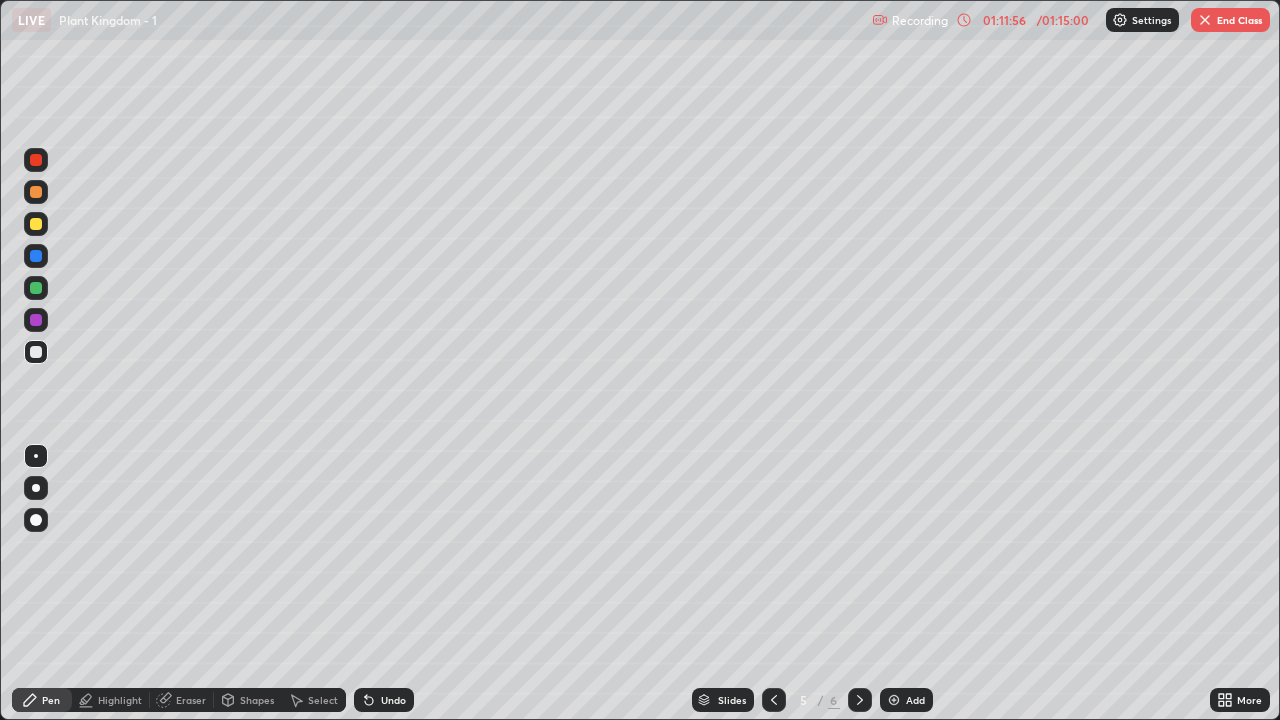 click 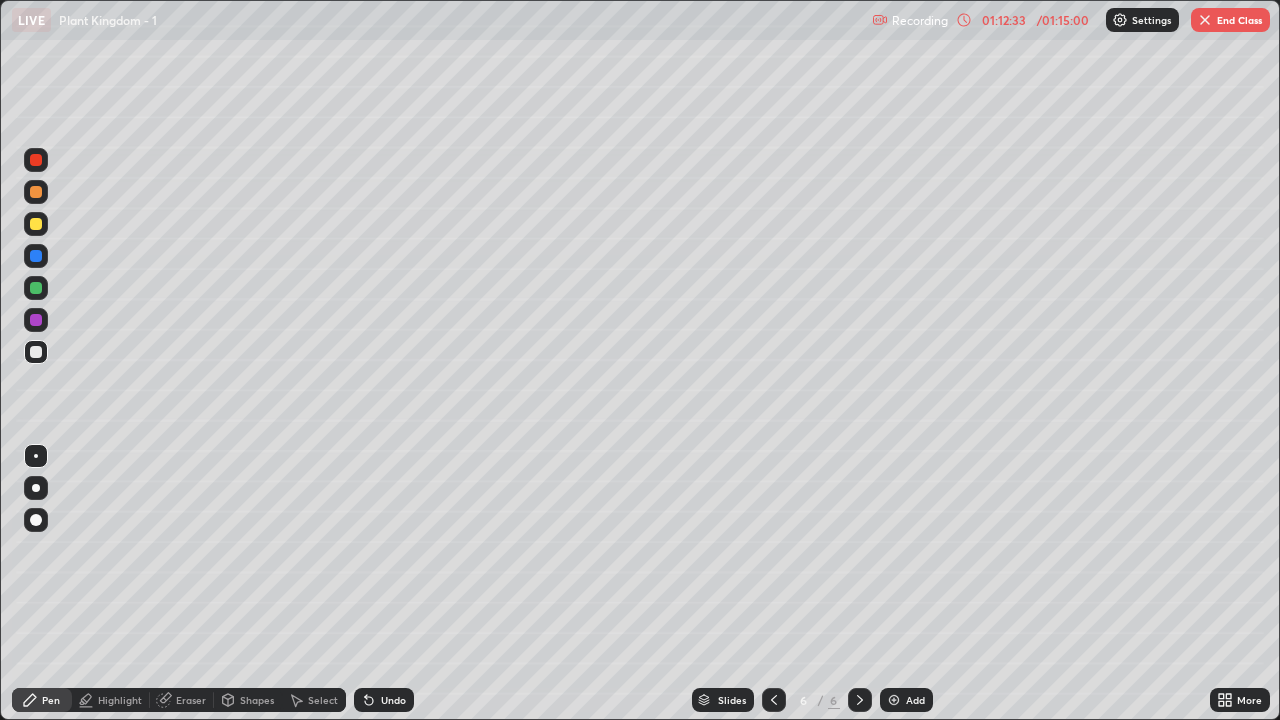 click at bounding box center [36, 224] 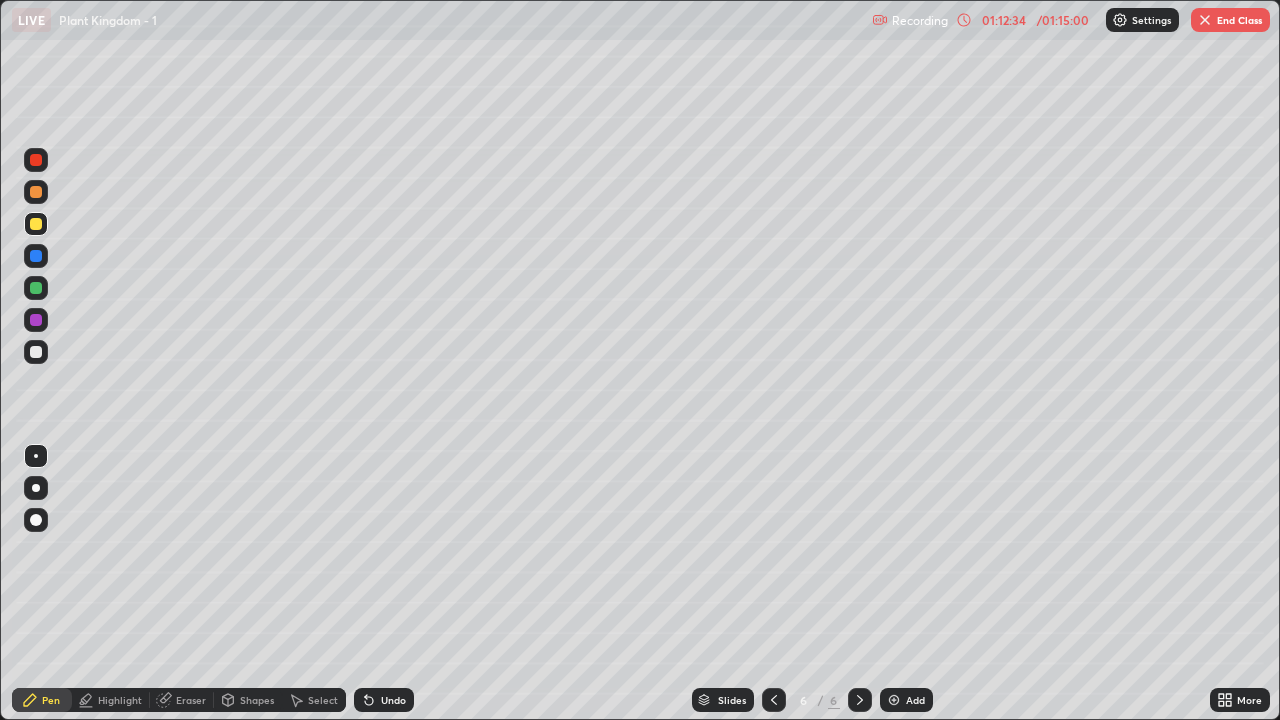 click at bounding box center (36, 456) 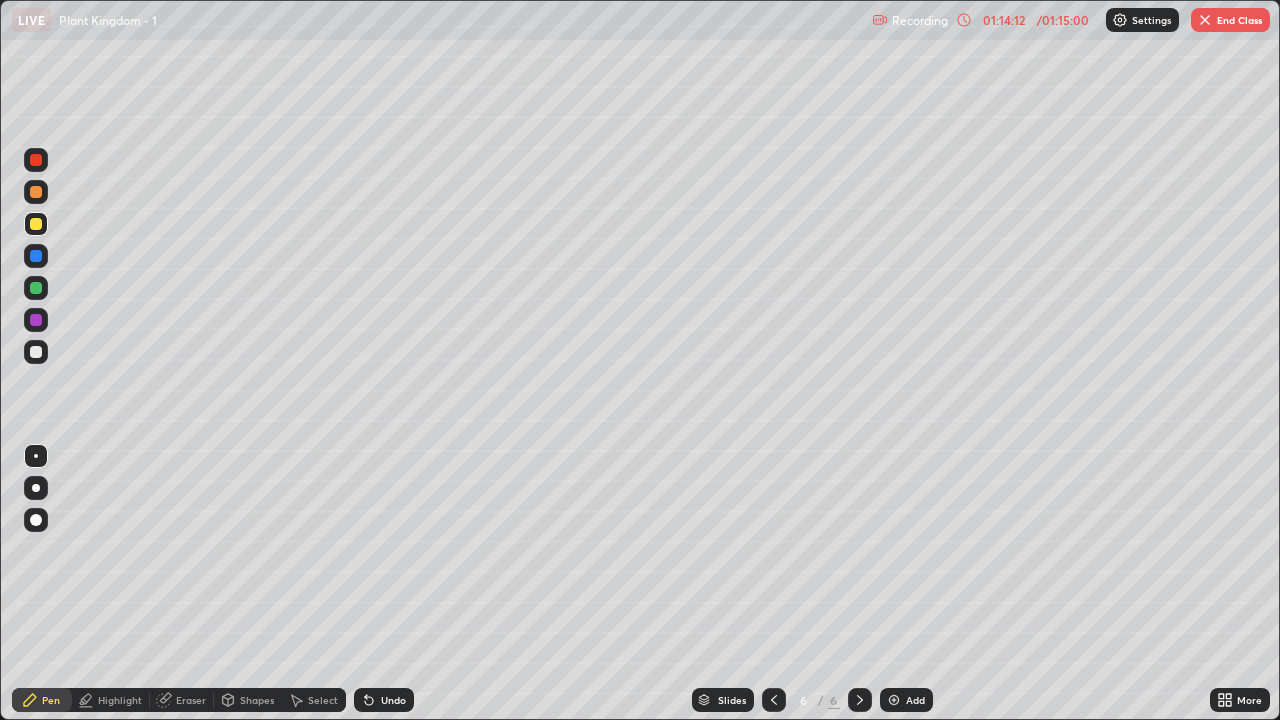 click on "End Class" at bounding box center [1230, 20] 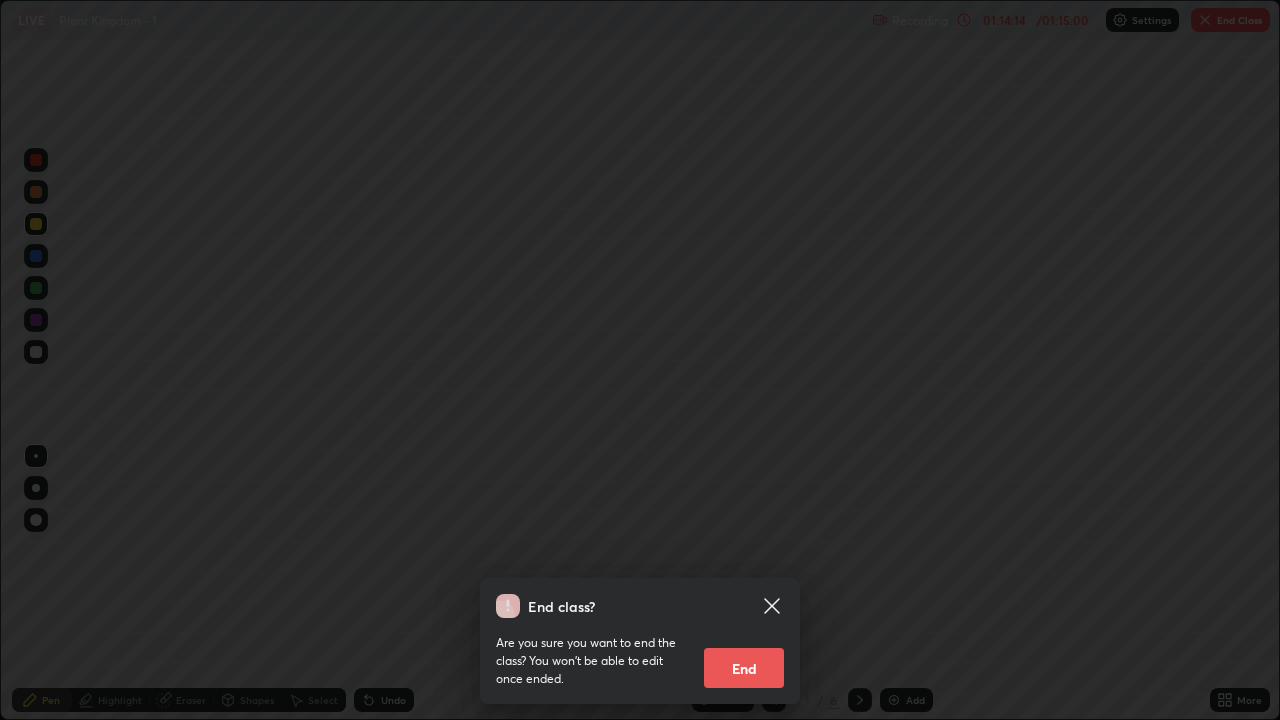 click on "End" at bounding box center [744, 668] 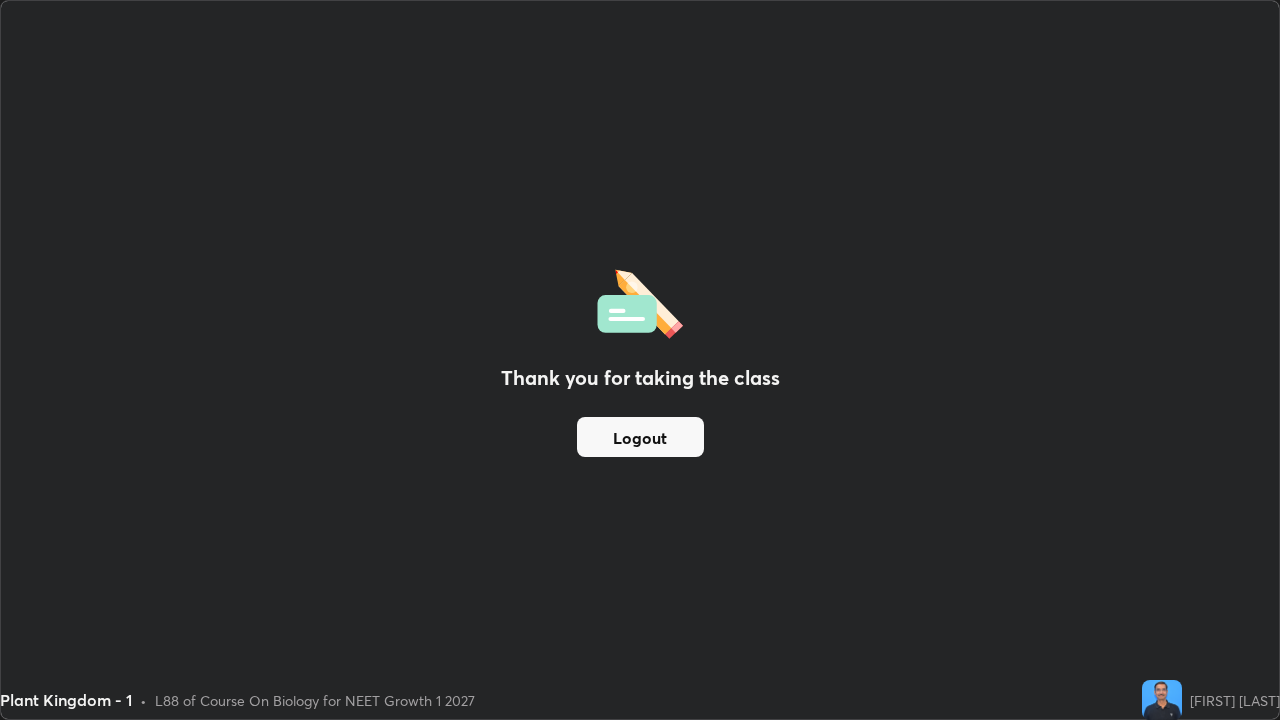 click on "Logout" at bounding box center [640, 437] 